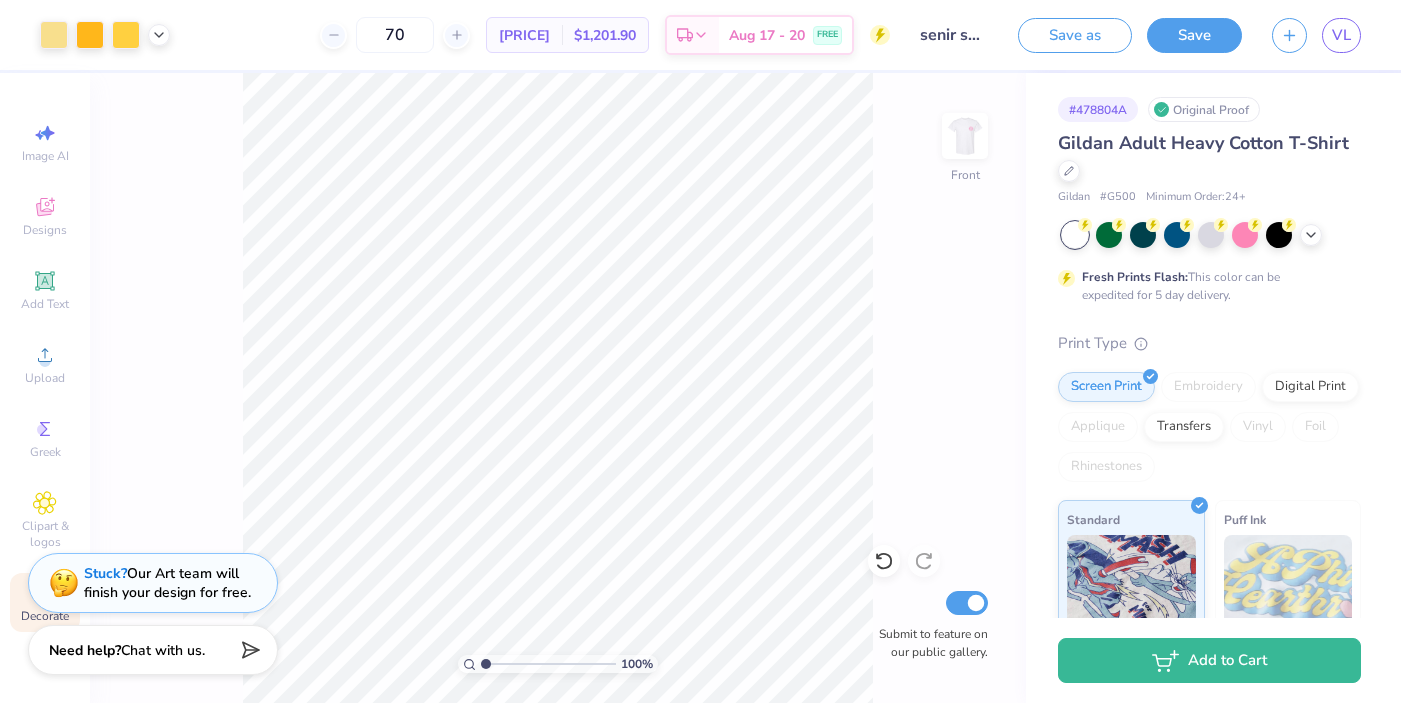 scroll, scrollTop: 0, scrollLeft: 0, axis: both 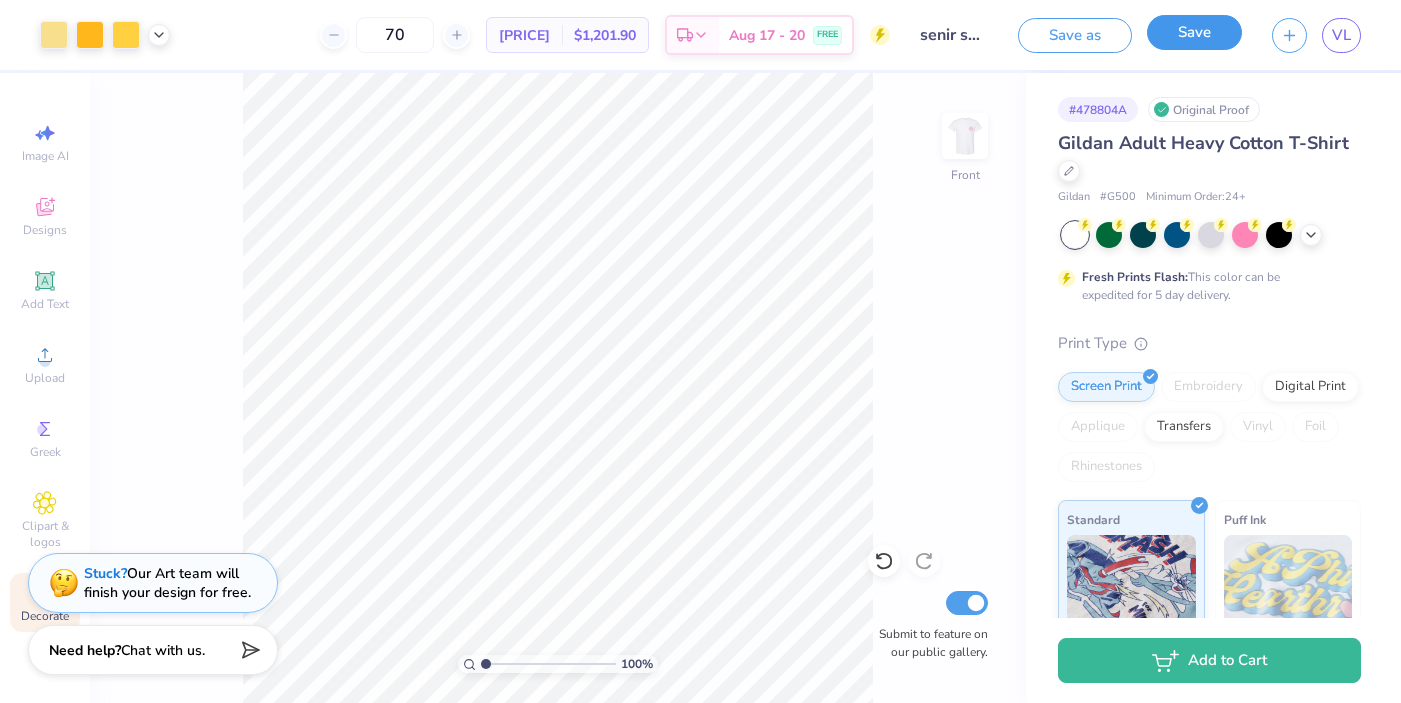 click on "Save" at bounding box center [1194, 32] 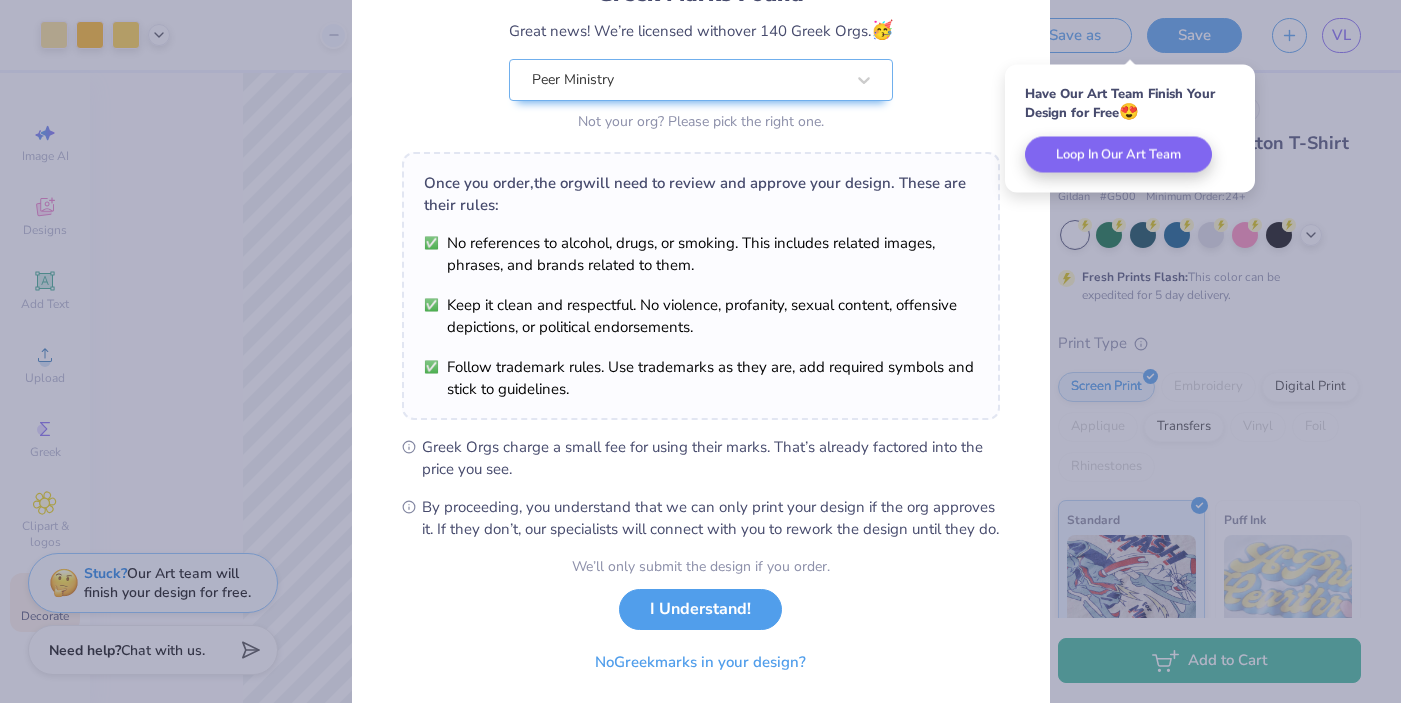 scroll, scrollTop: 233, scrollLeft: 0, axis: vertical 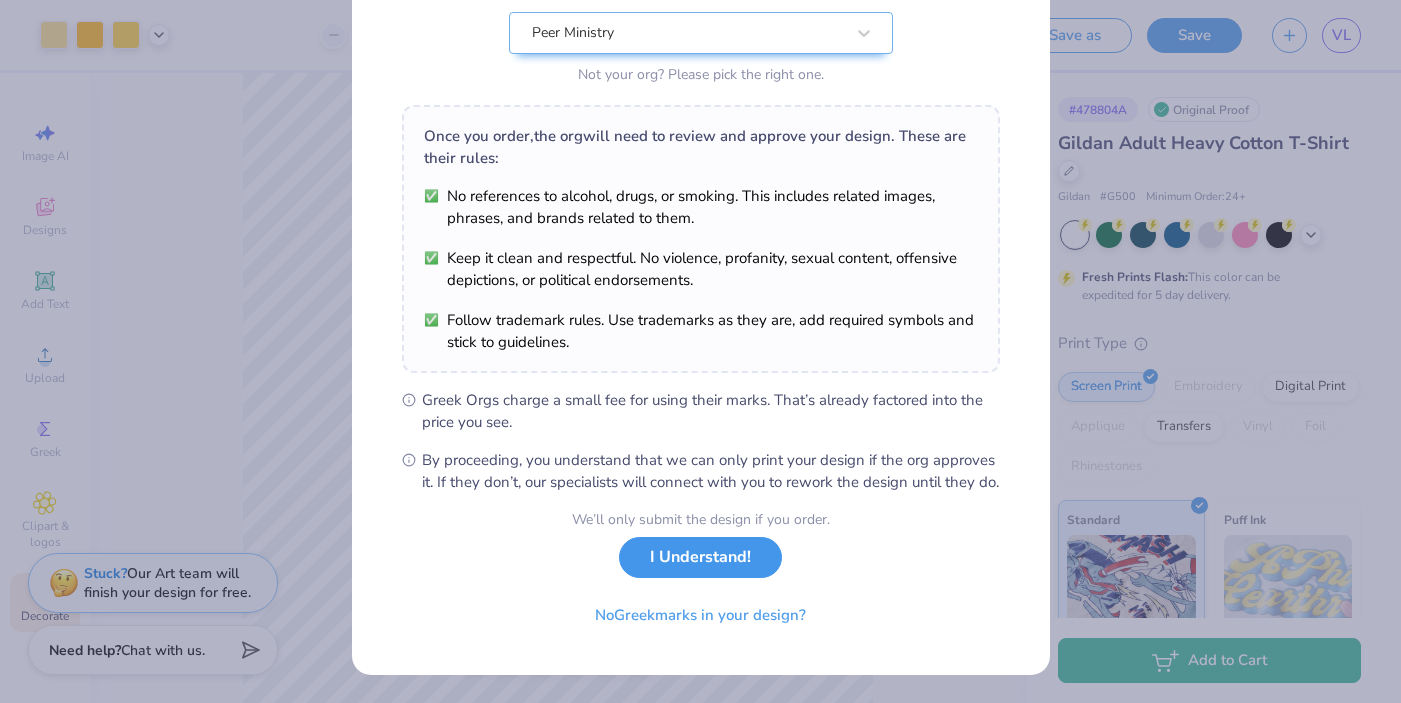 click on "I Understand!" at bounding box center [700, 557] 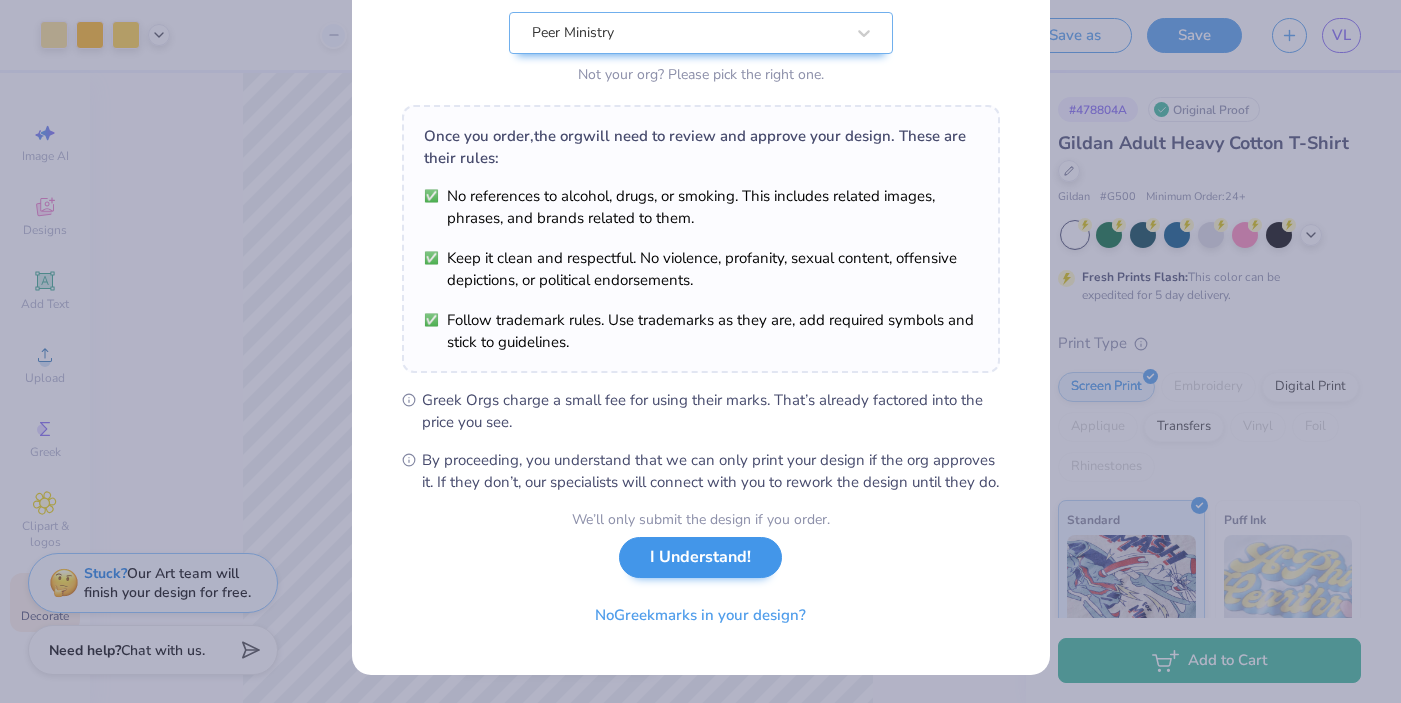 scroll, scrollTop: 0, scrollLeft: 0, axis: both 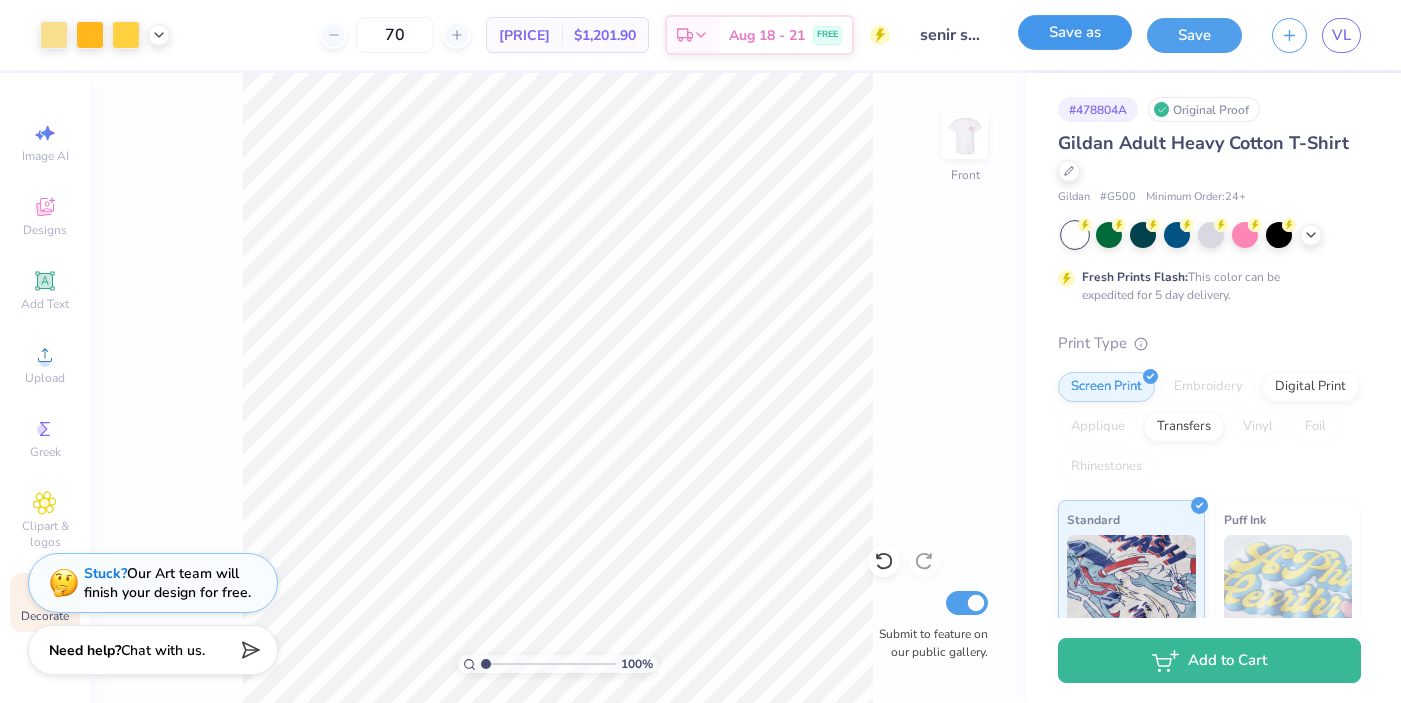 click on "Save as" at bounding box center [1075, 32] 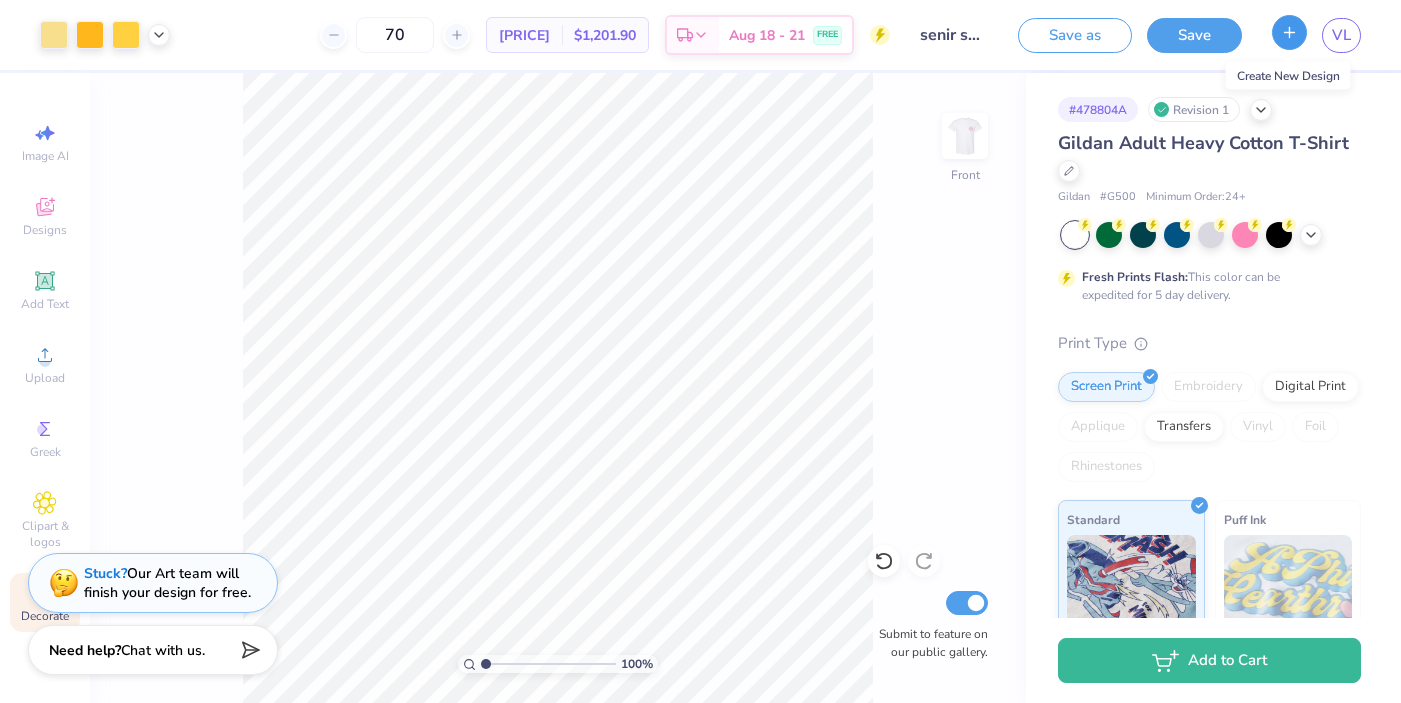 click 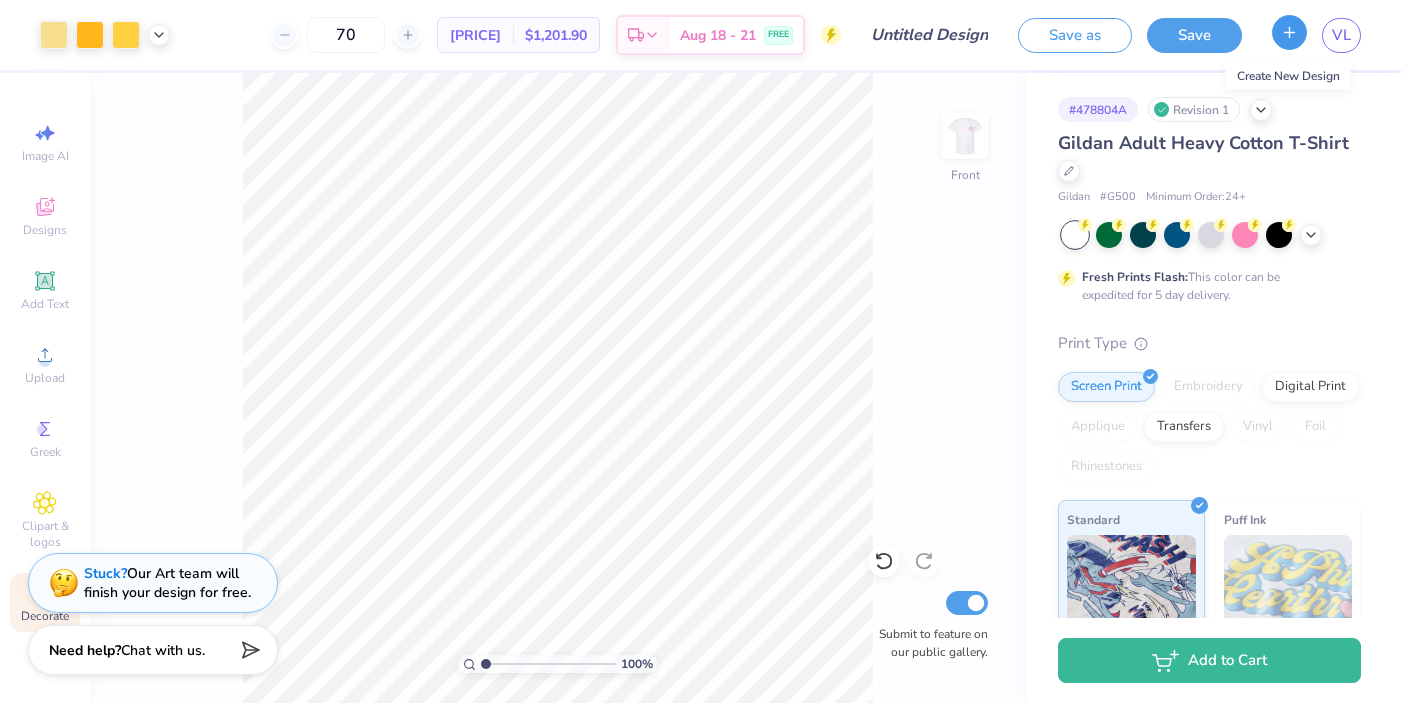 type 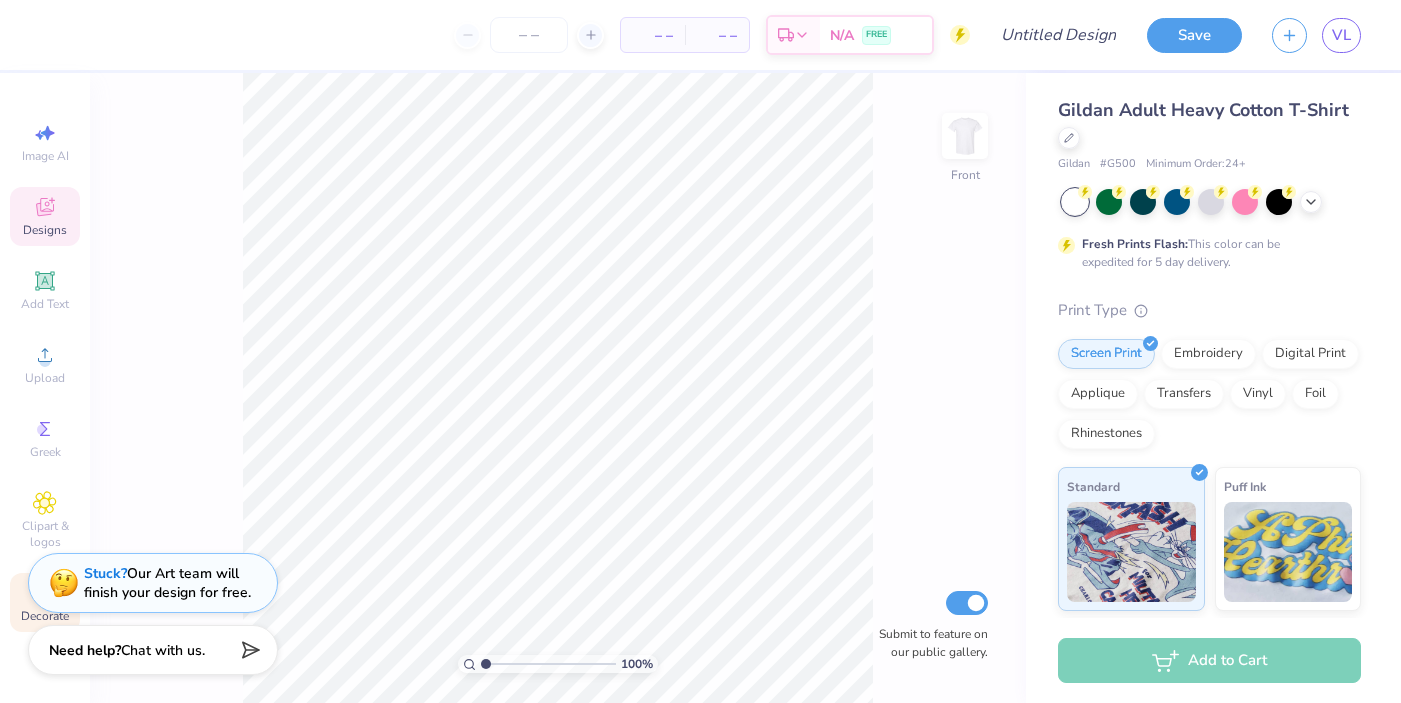 click 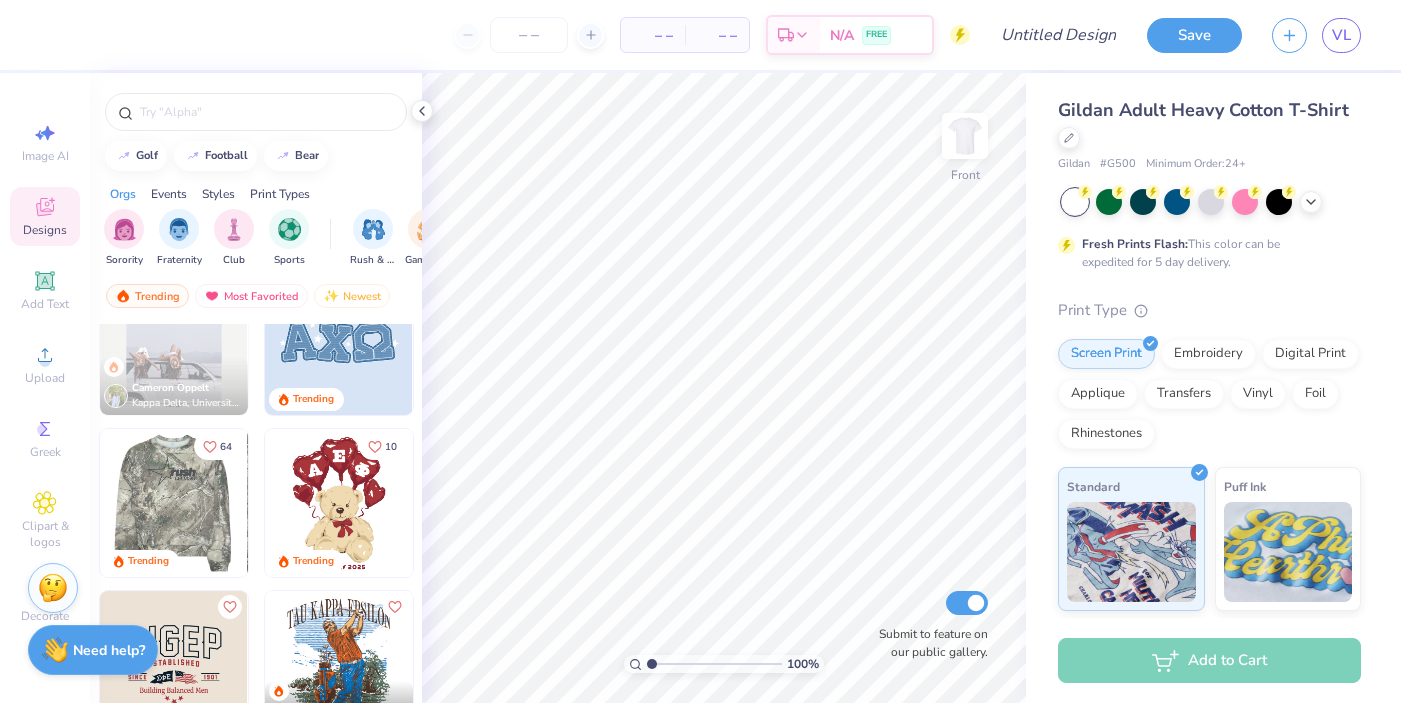 scroll, scrollTop: 1031, scrollLeft: 0, axis: vertical 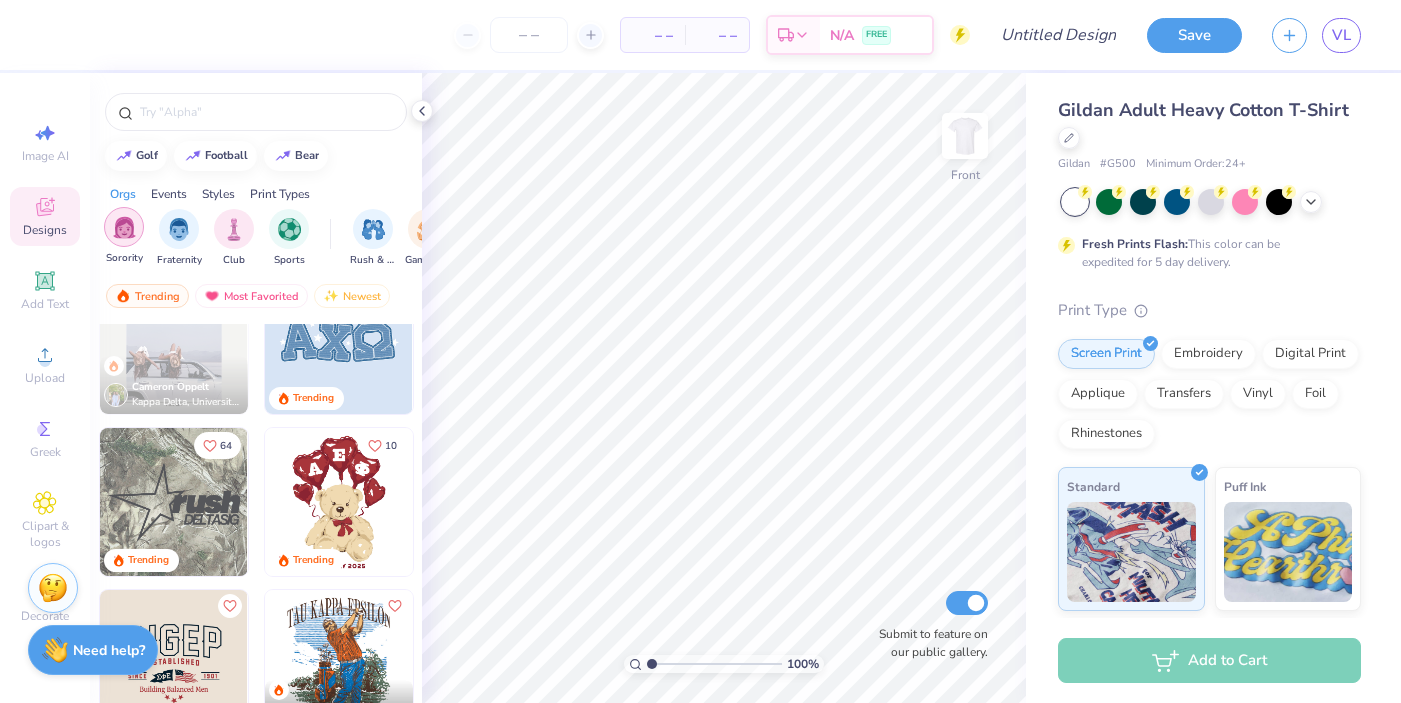 click at bounding box center (124, 227) 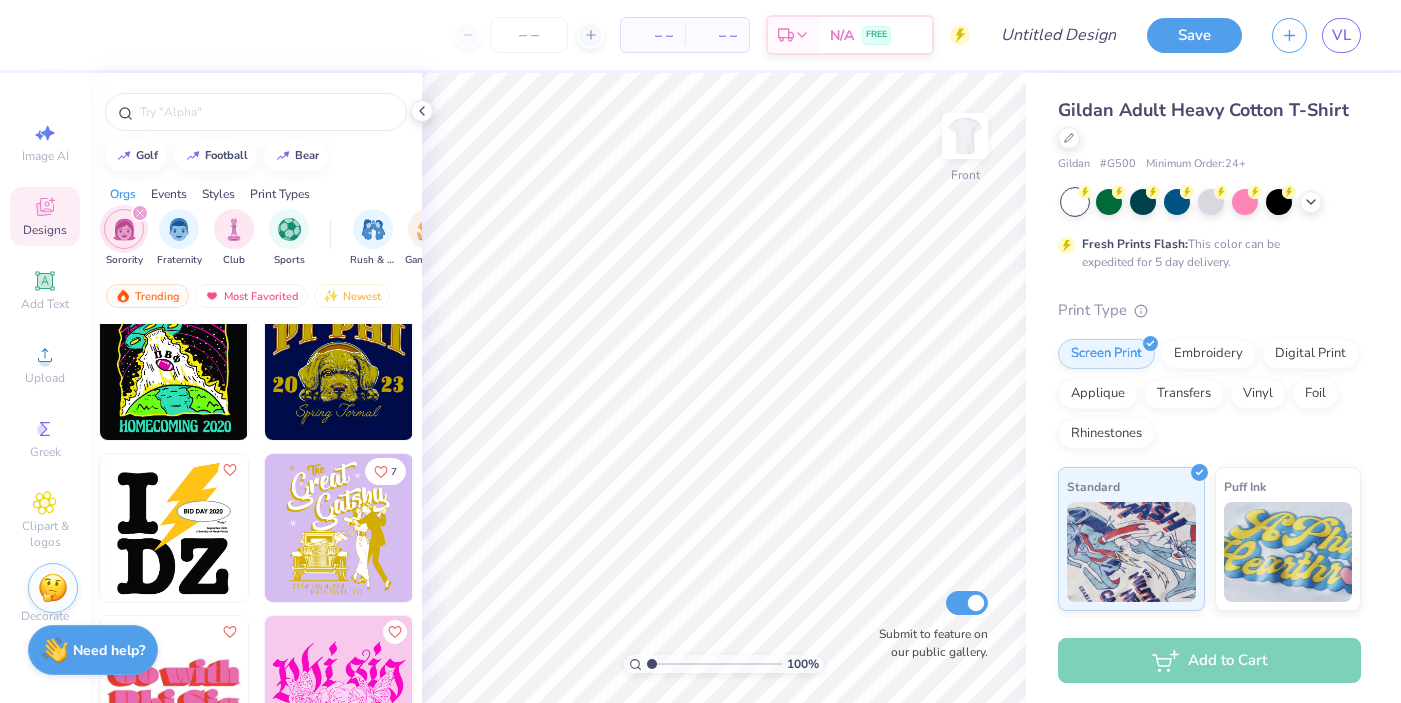 scroll, scrollTop: 40045, scrollLeft: 0, axis: vertical 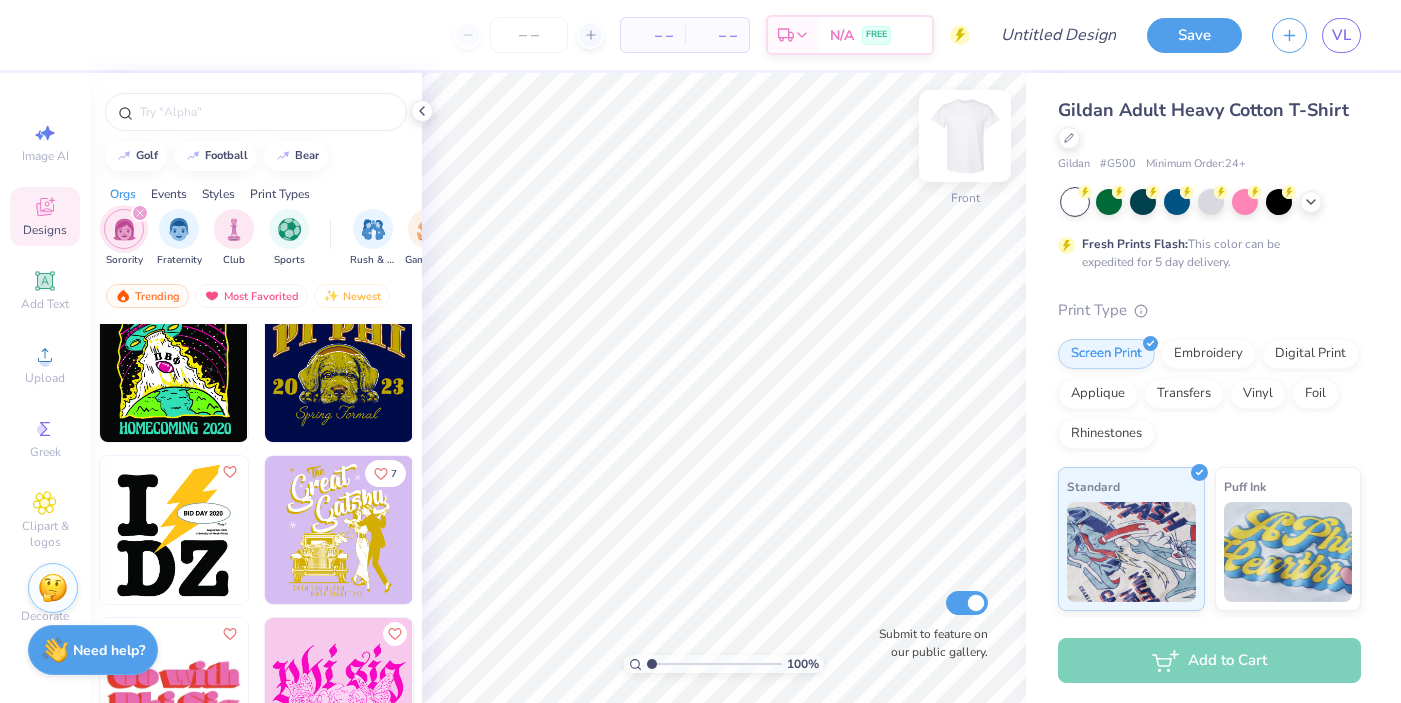 click at bounding box center (965, 136) 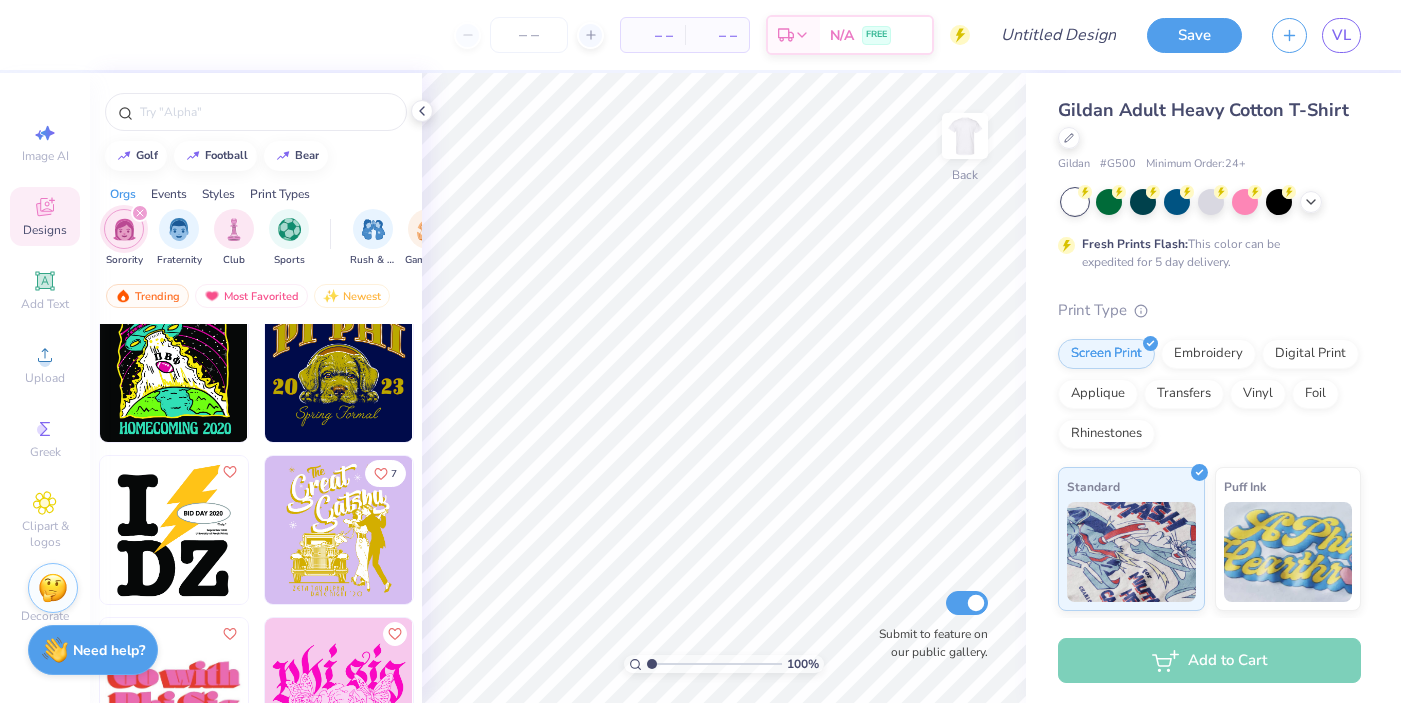 click at bounding box center [174, 530] 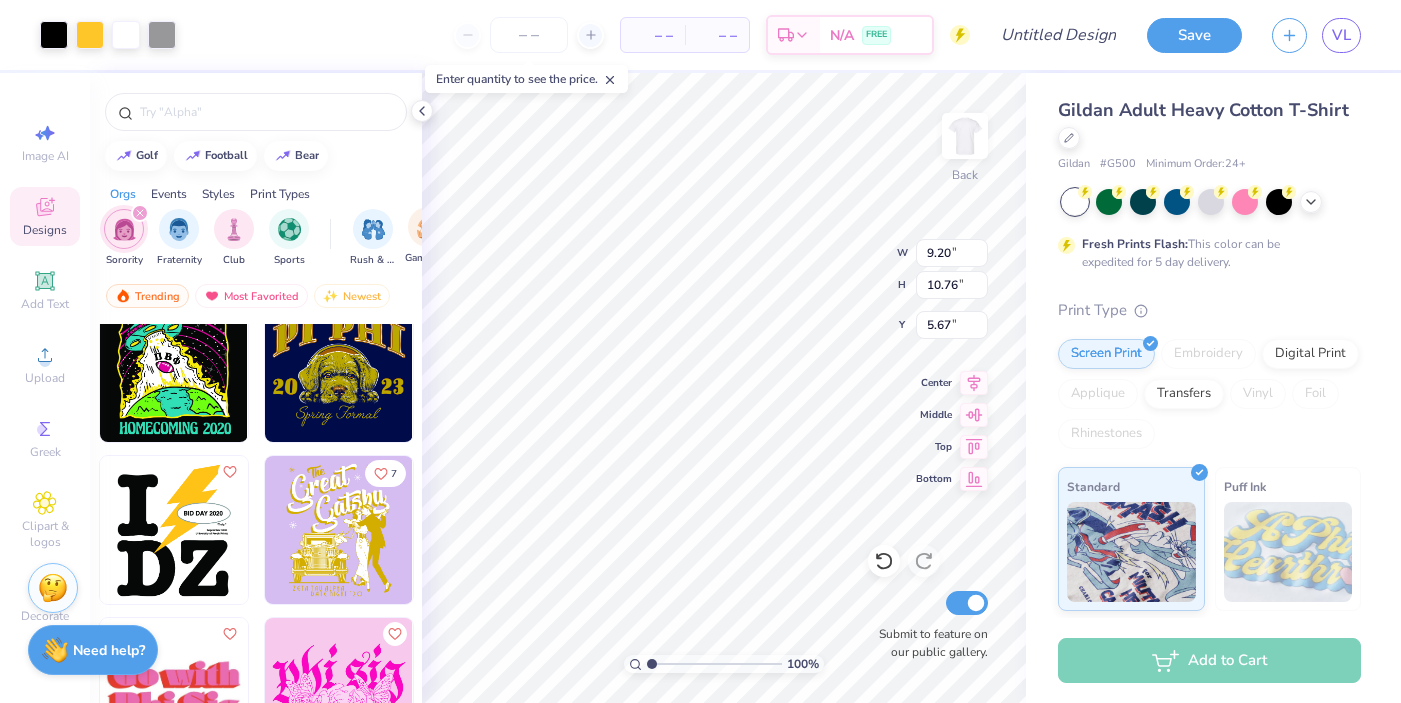 type on "9.20" 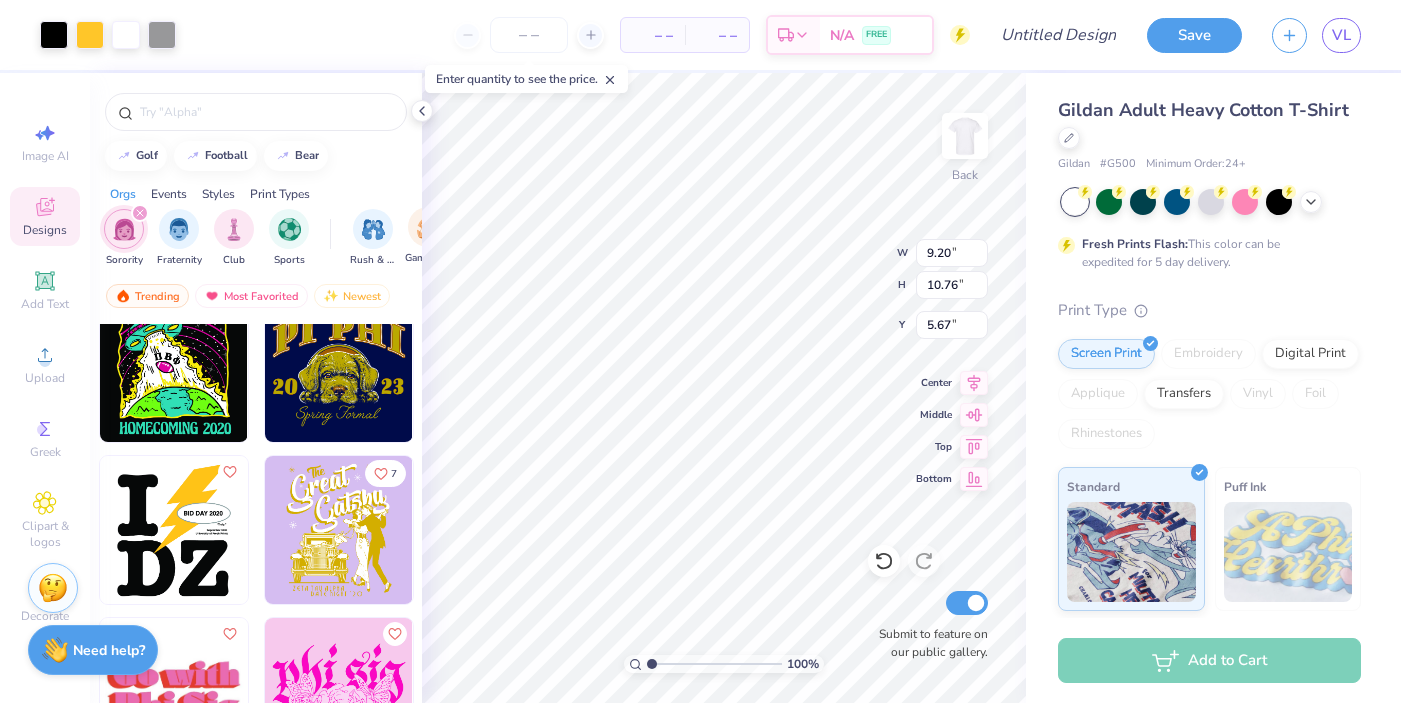 type on "10.76" 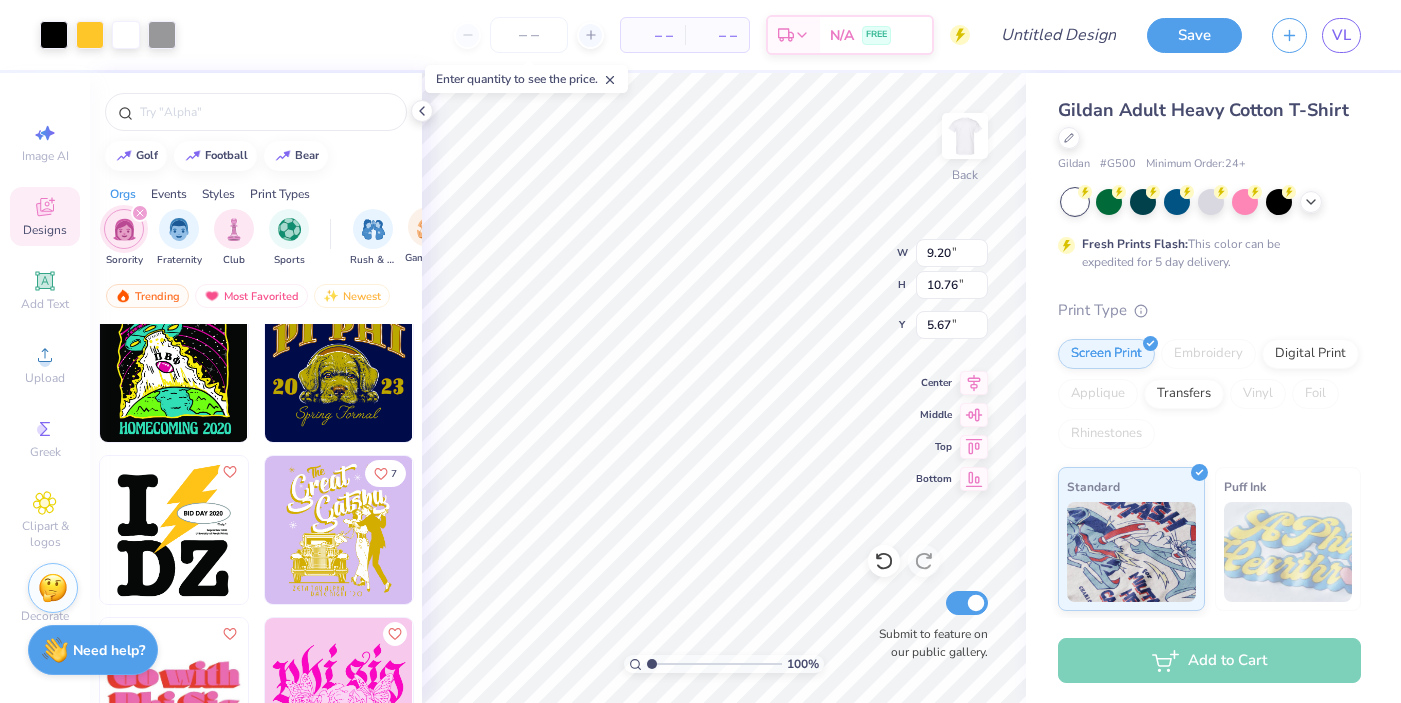 type on "3.56" 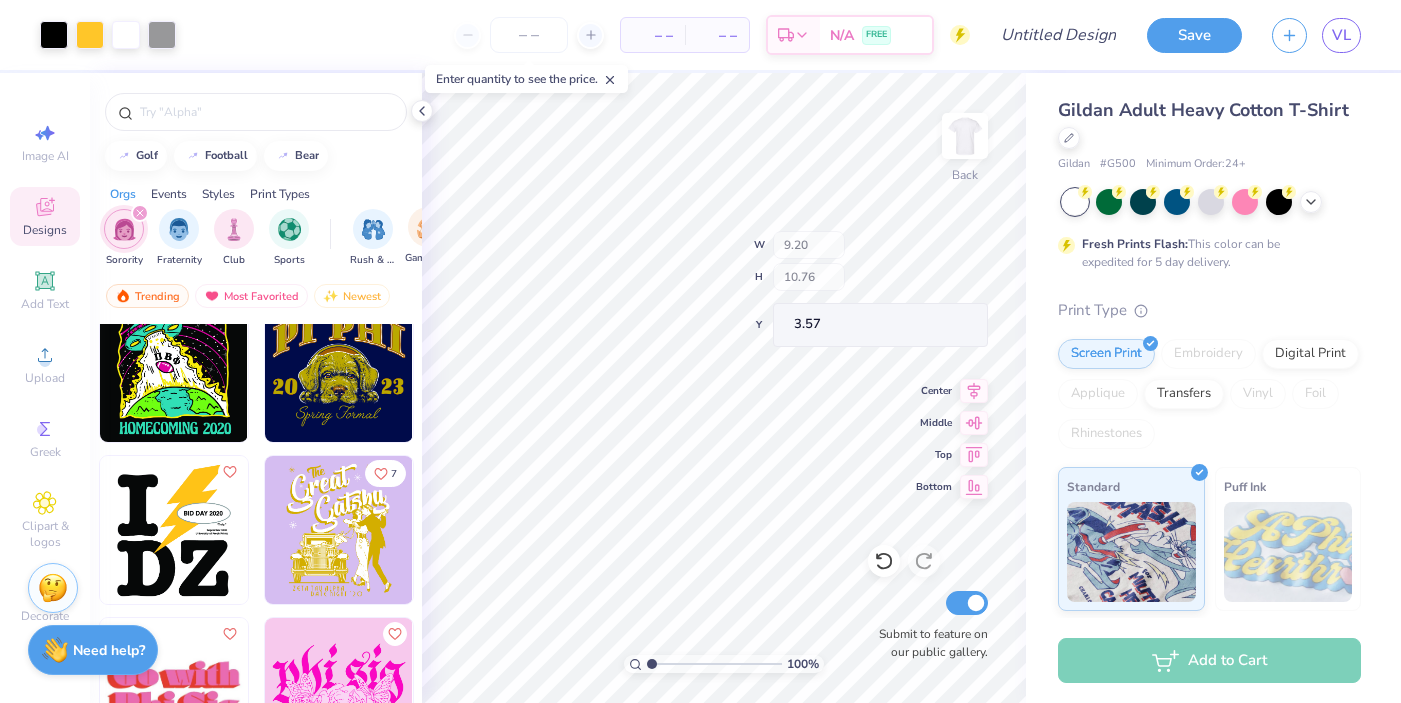 type on "3.57" 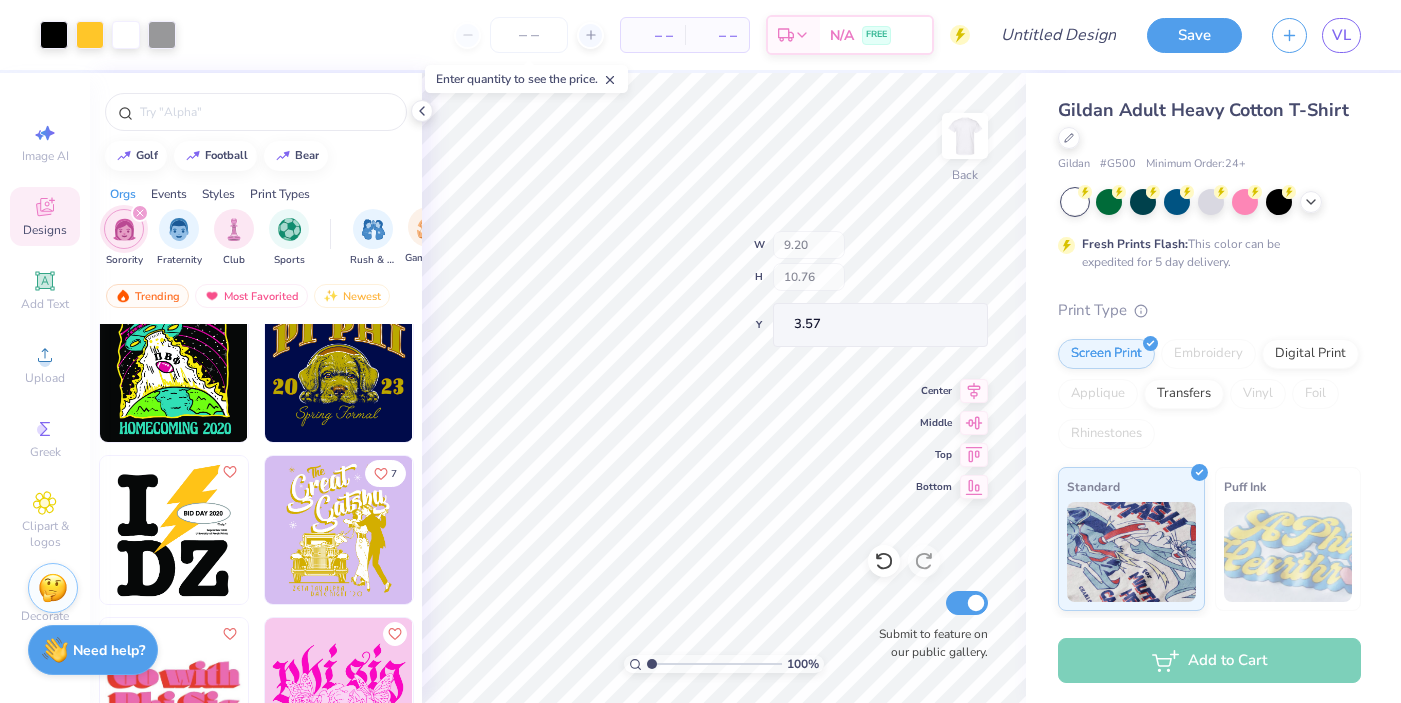 type on "3.20" 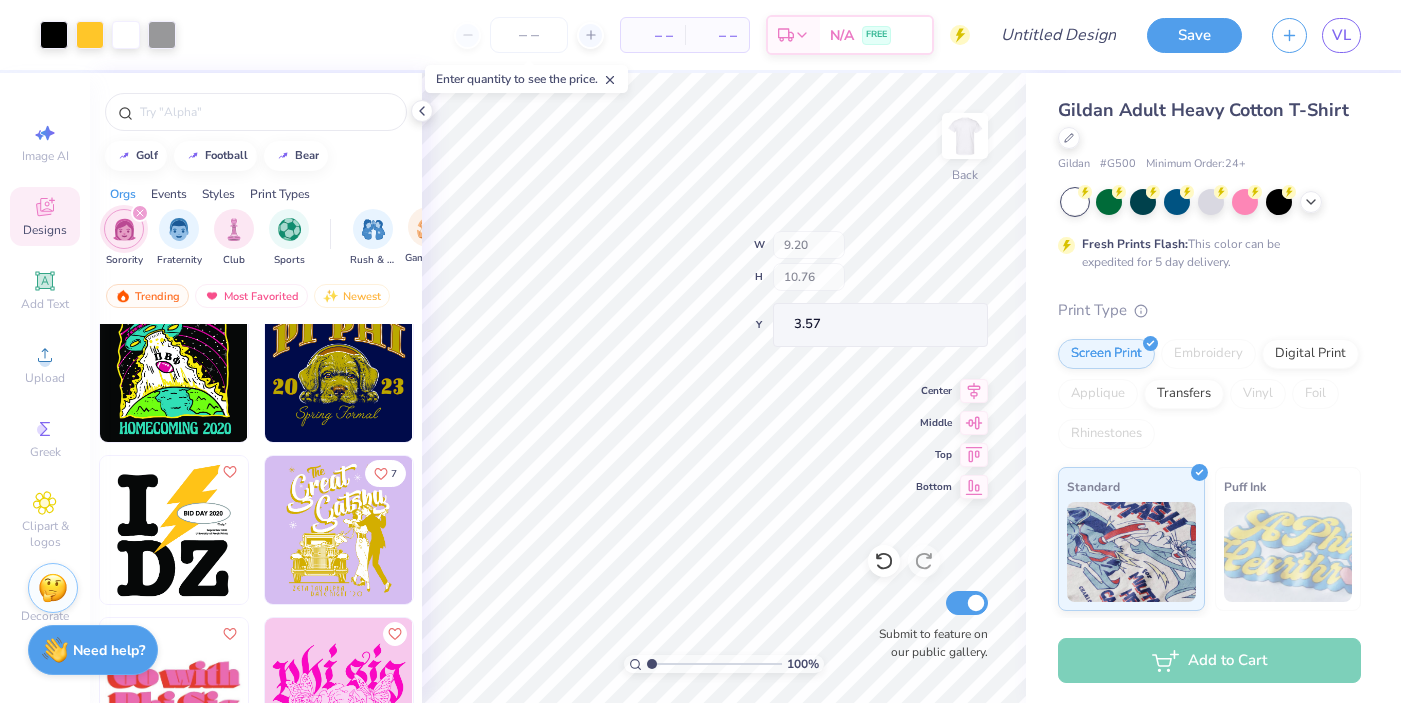 type on "0.37" 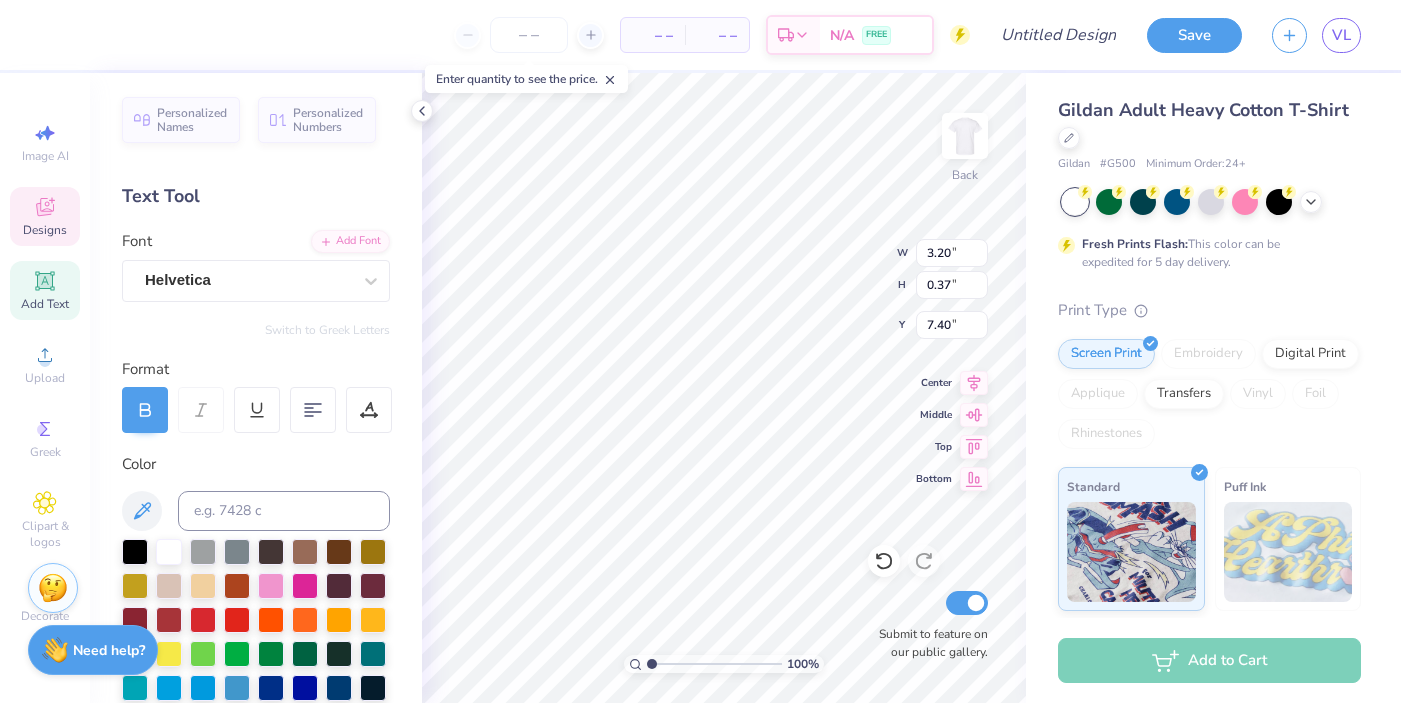 type on "17.99" 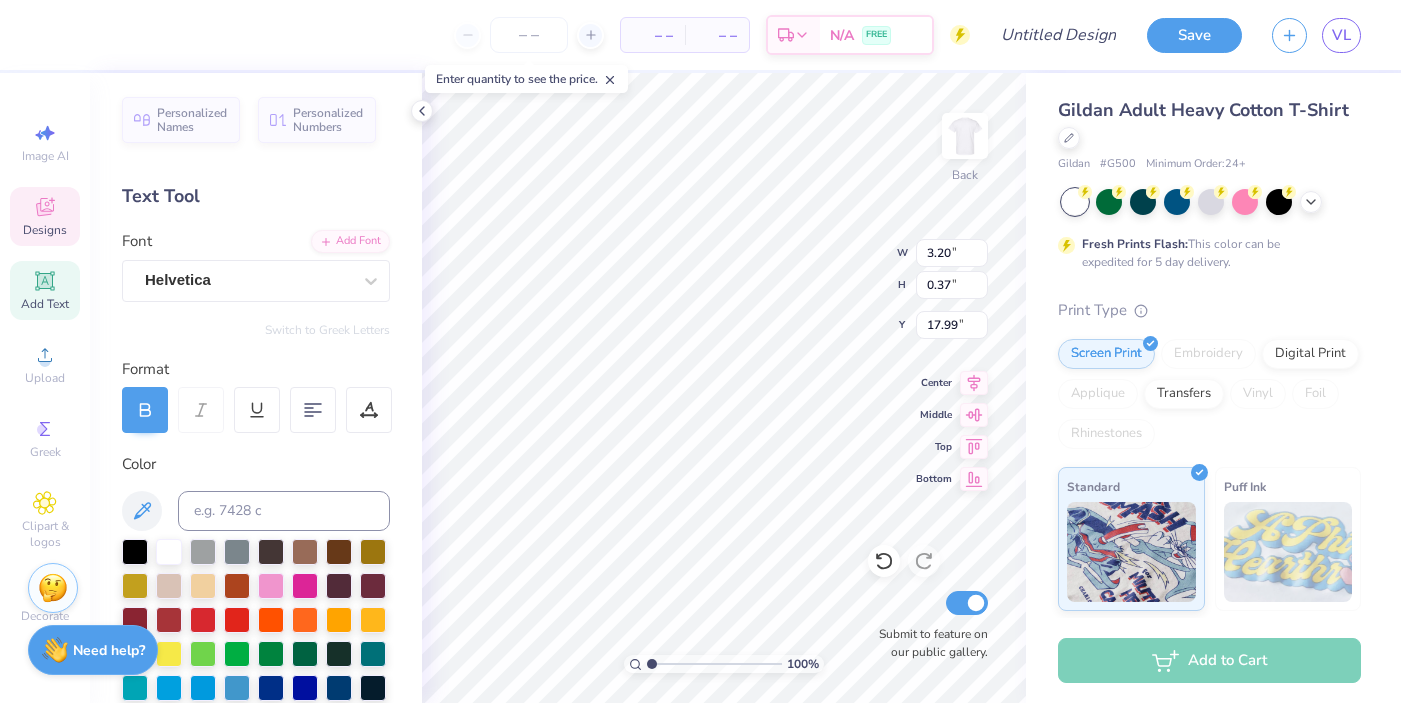 type on "4.23" 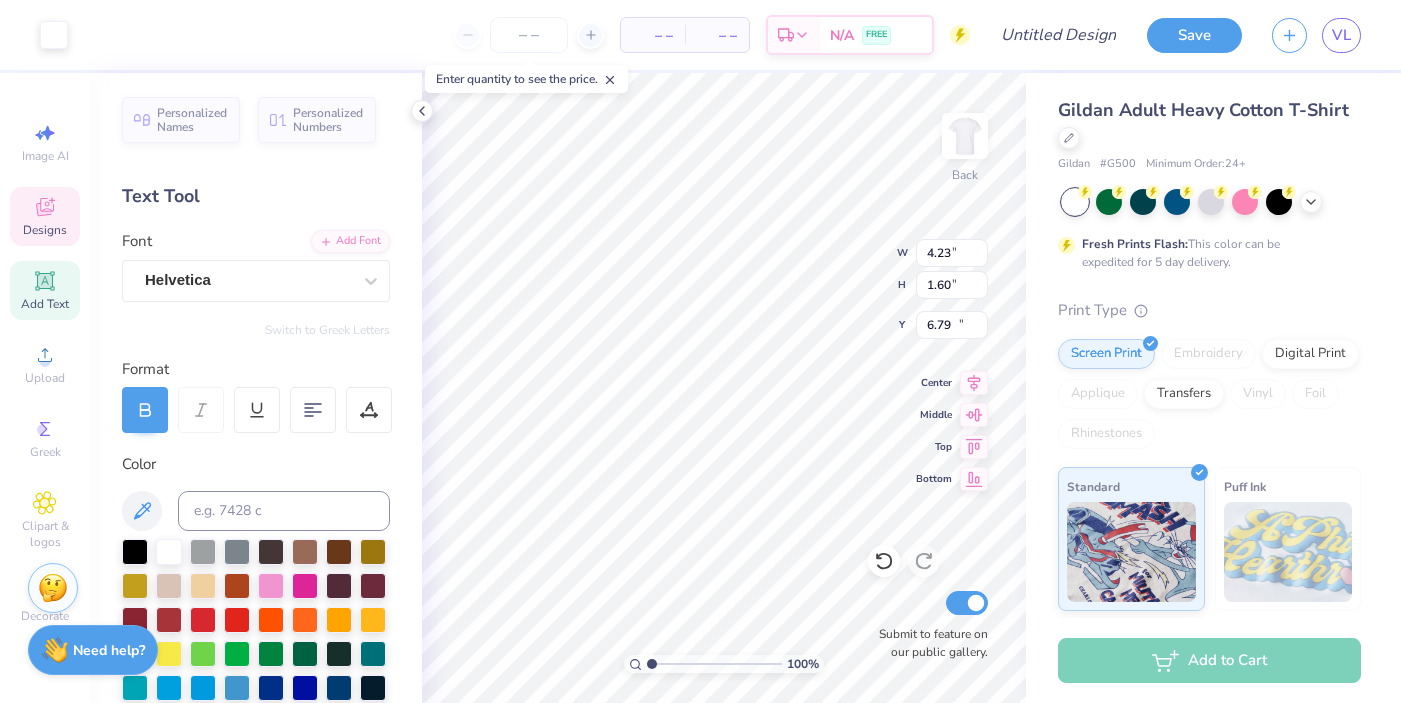 type on "18.17" 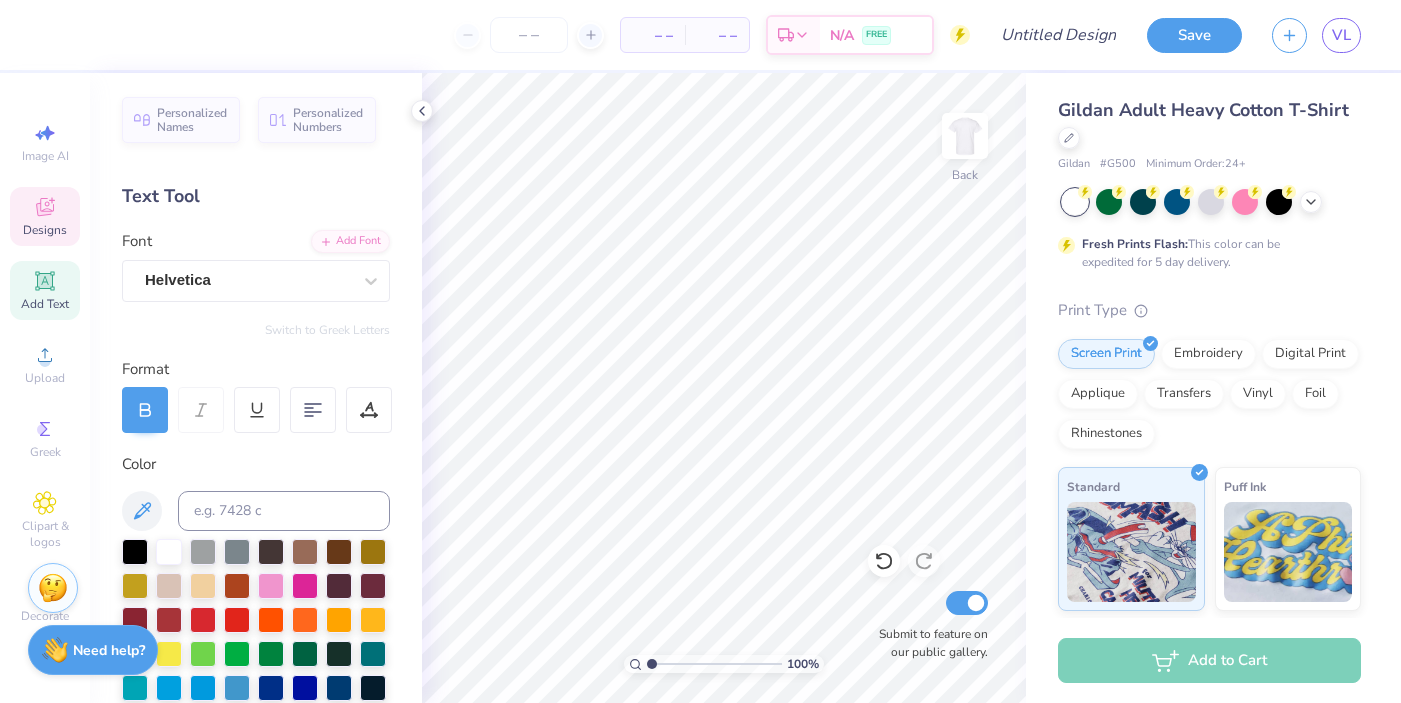 click on "Designs" at bounding box center (45, 230) 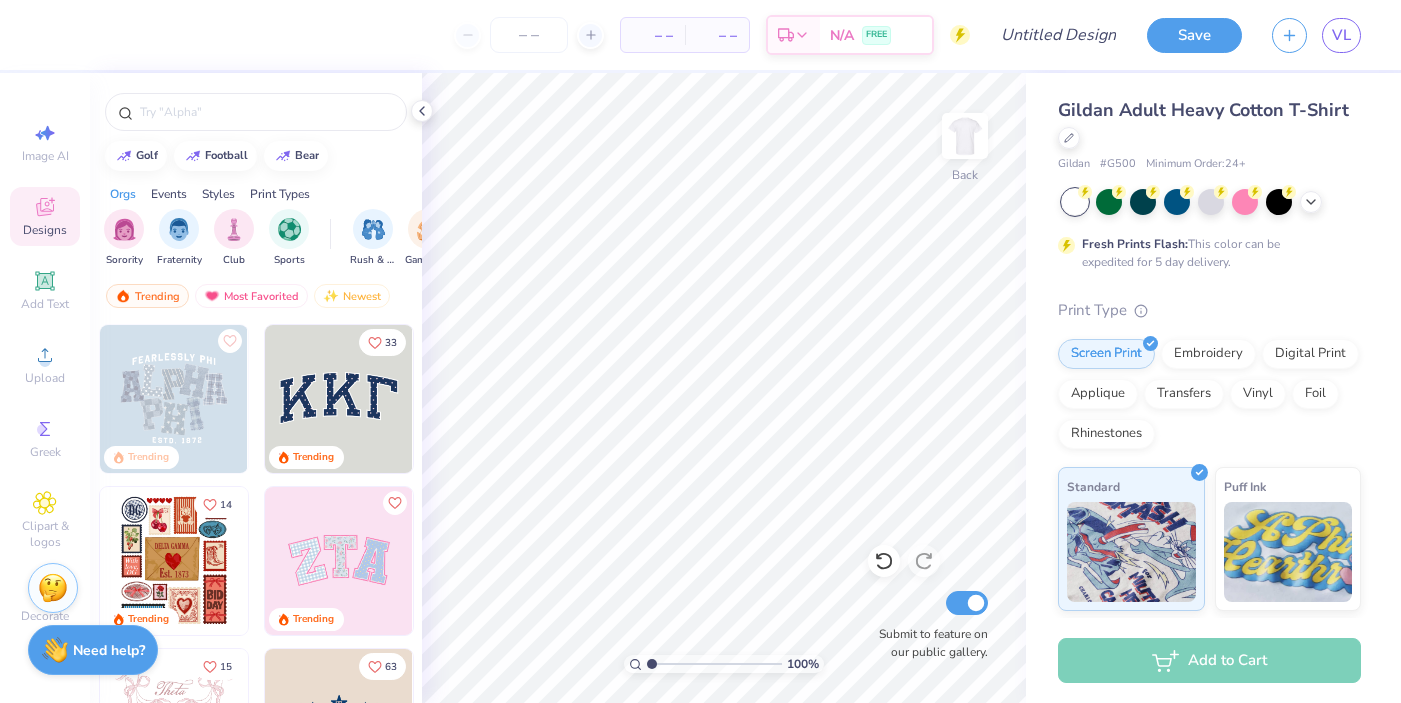 click on "Events" at bounding box center [169, 194] 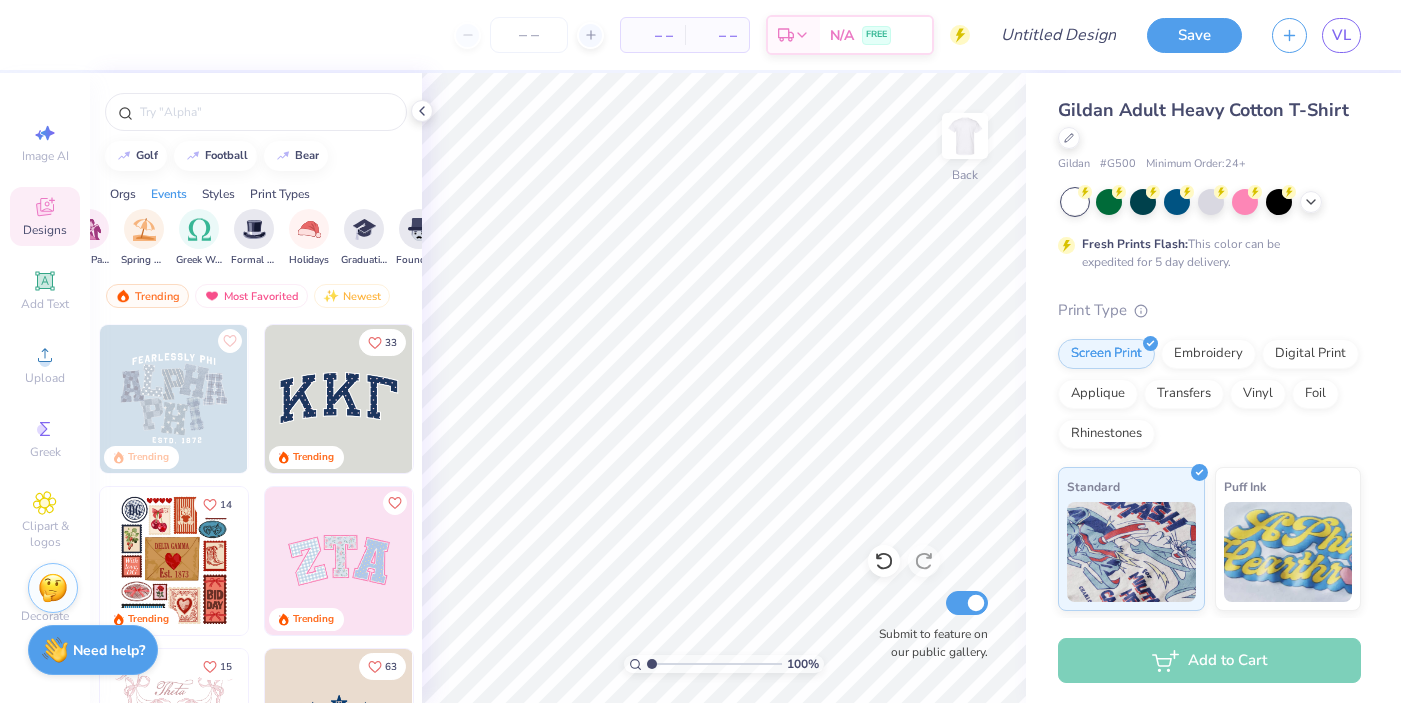 scroll, scrollTop: 0, scrollLeft: 717, axis: horizontal 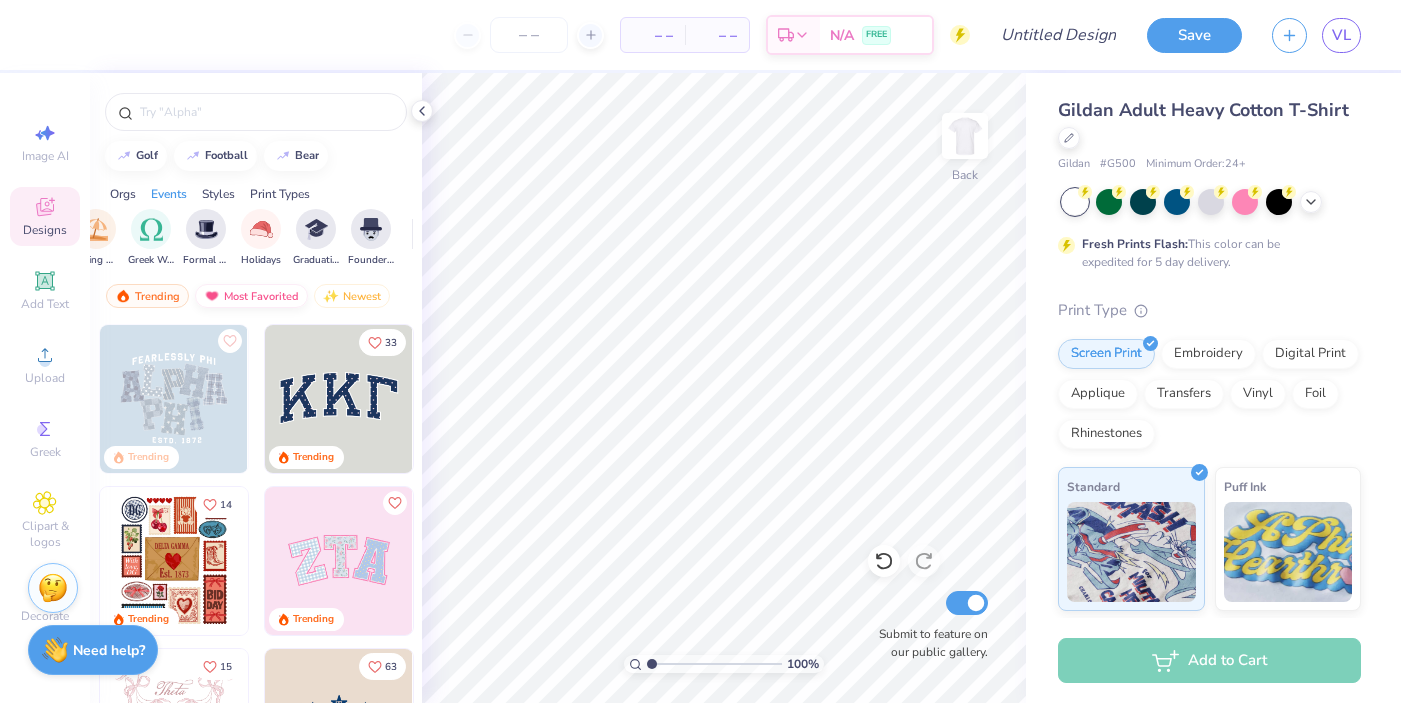 click on "Most Favorited" at bounding box center (251, 296) 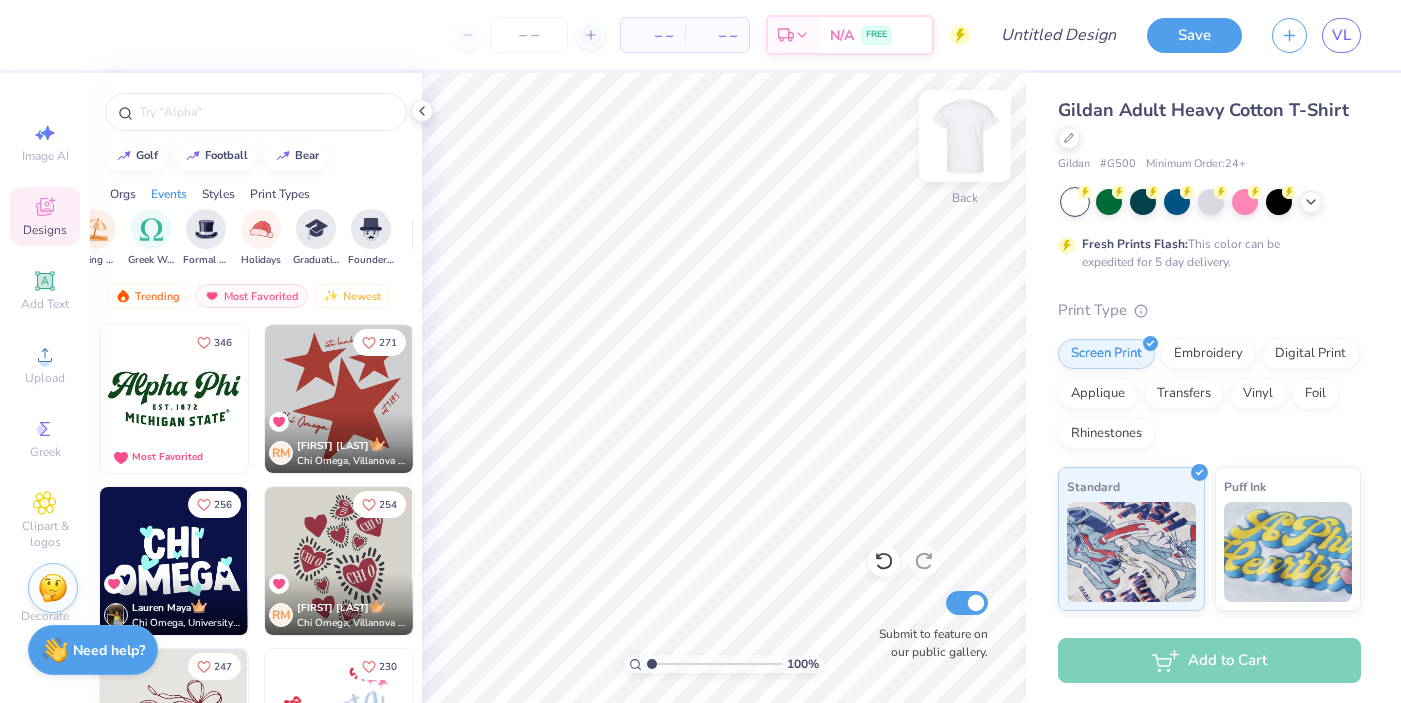 click at bounding box center (965, 136) 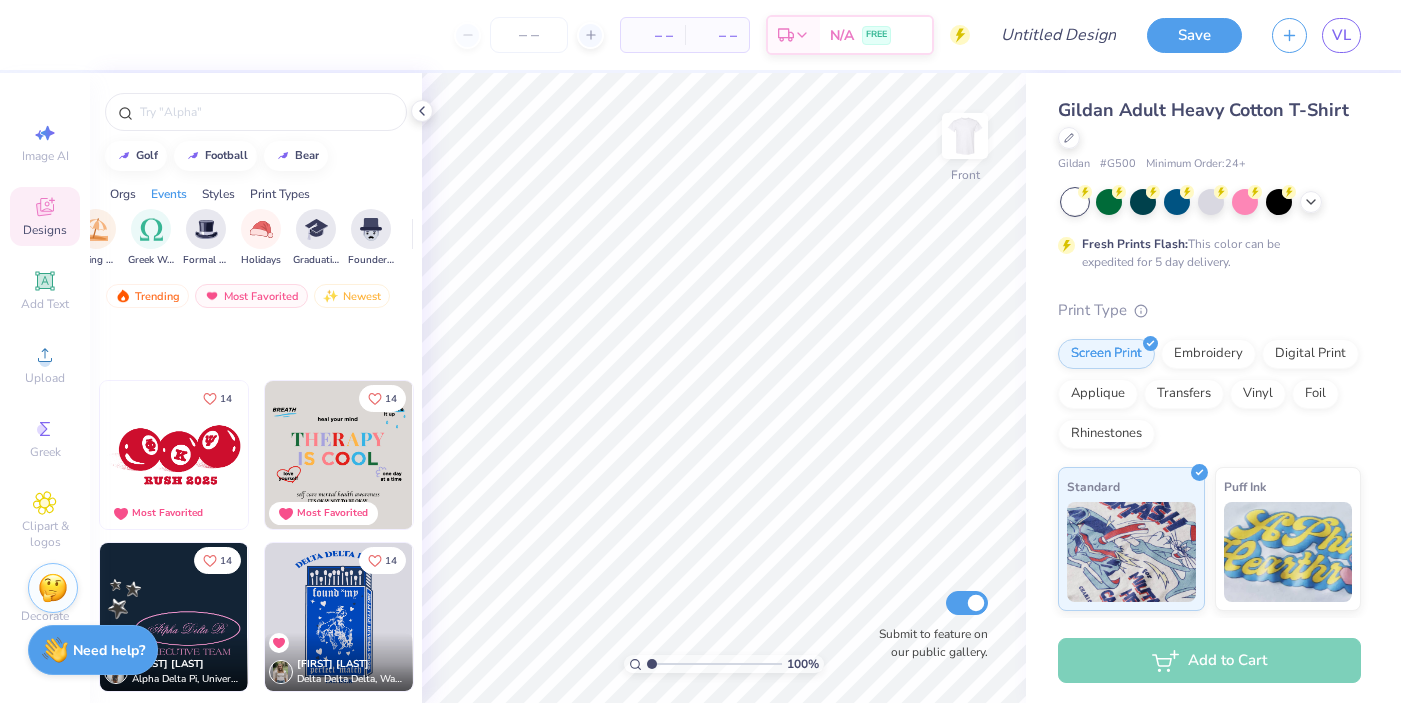 scroll, scrollTop: 50001, scrollLeft: 0, axis: vertical 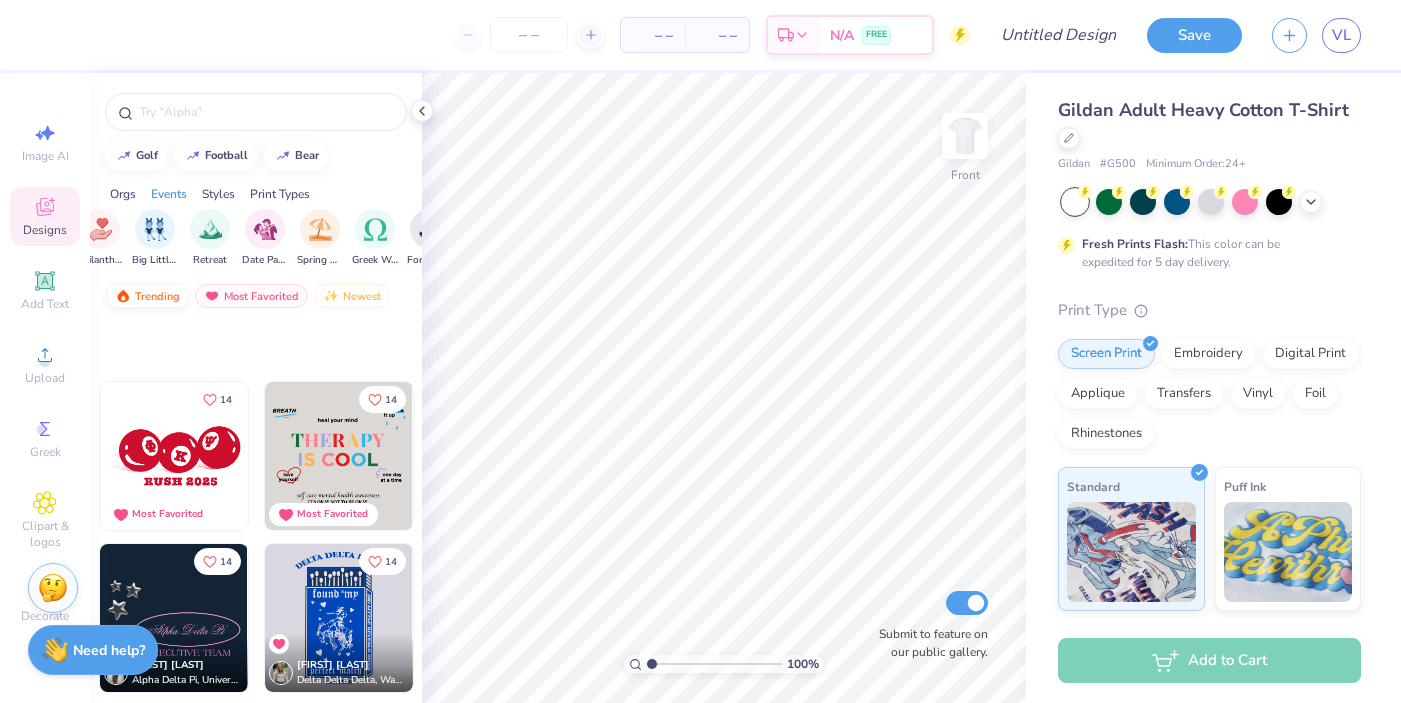 click on "Trending" at bounding box center (147, 296) 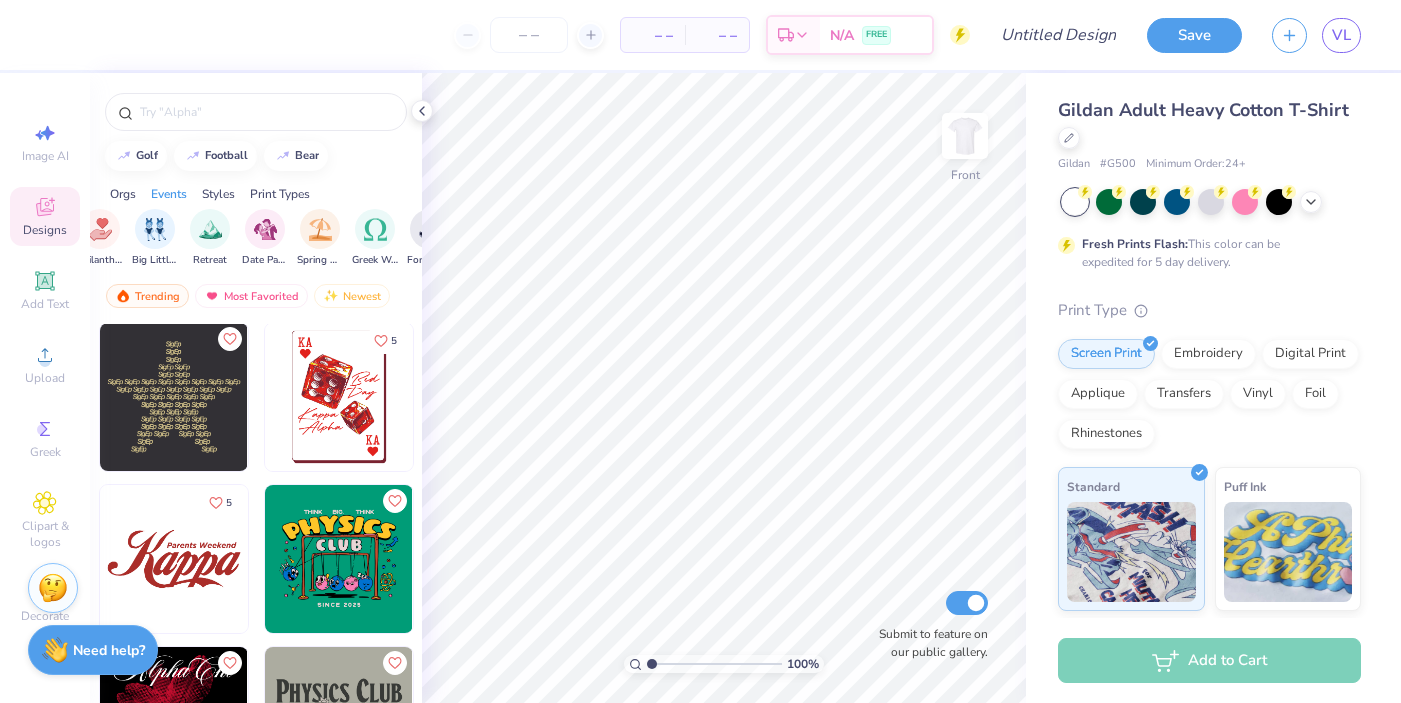 scroll, scrollTop: 11999, scrollLeft: 0, axis: vertical 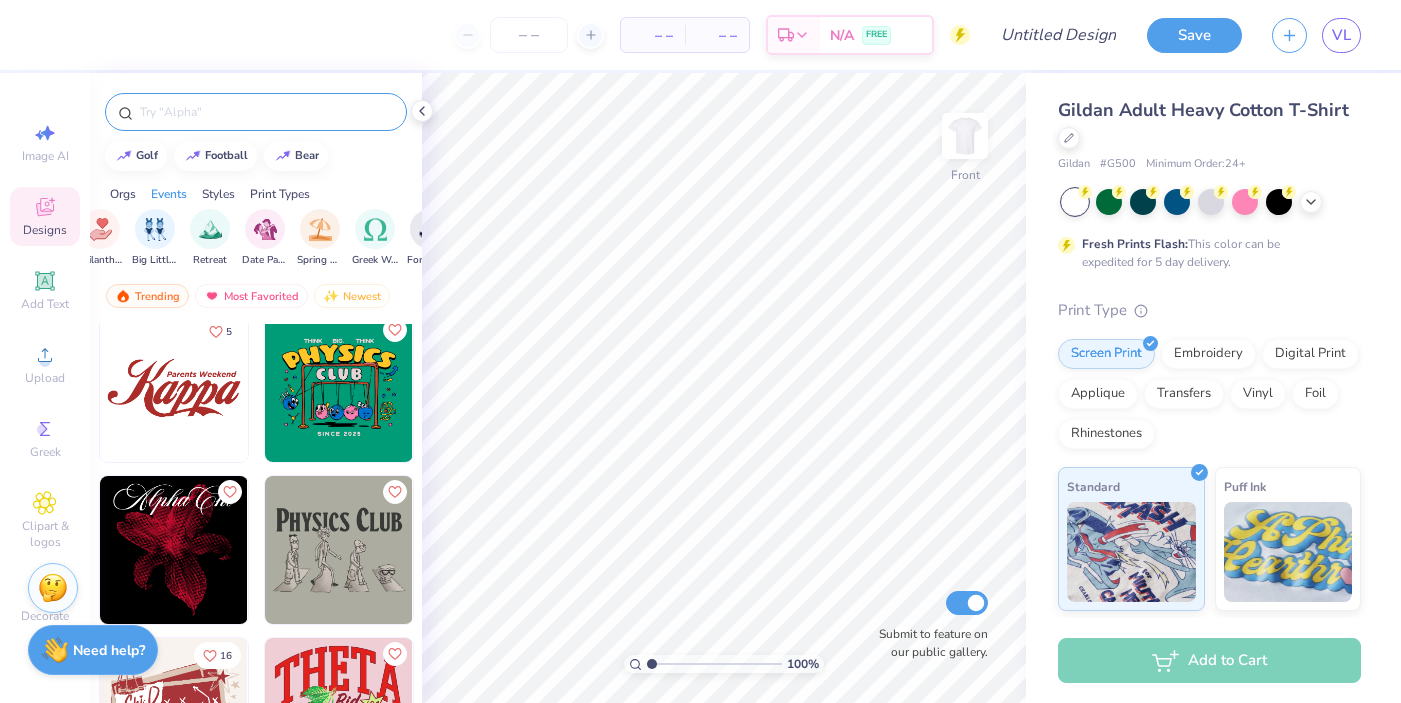 click at bounding box center (266, 112) 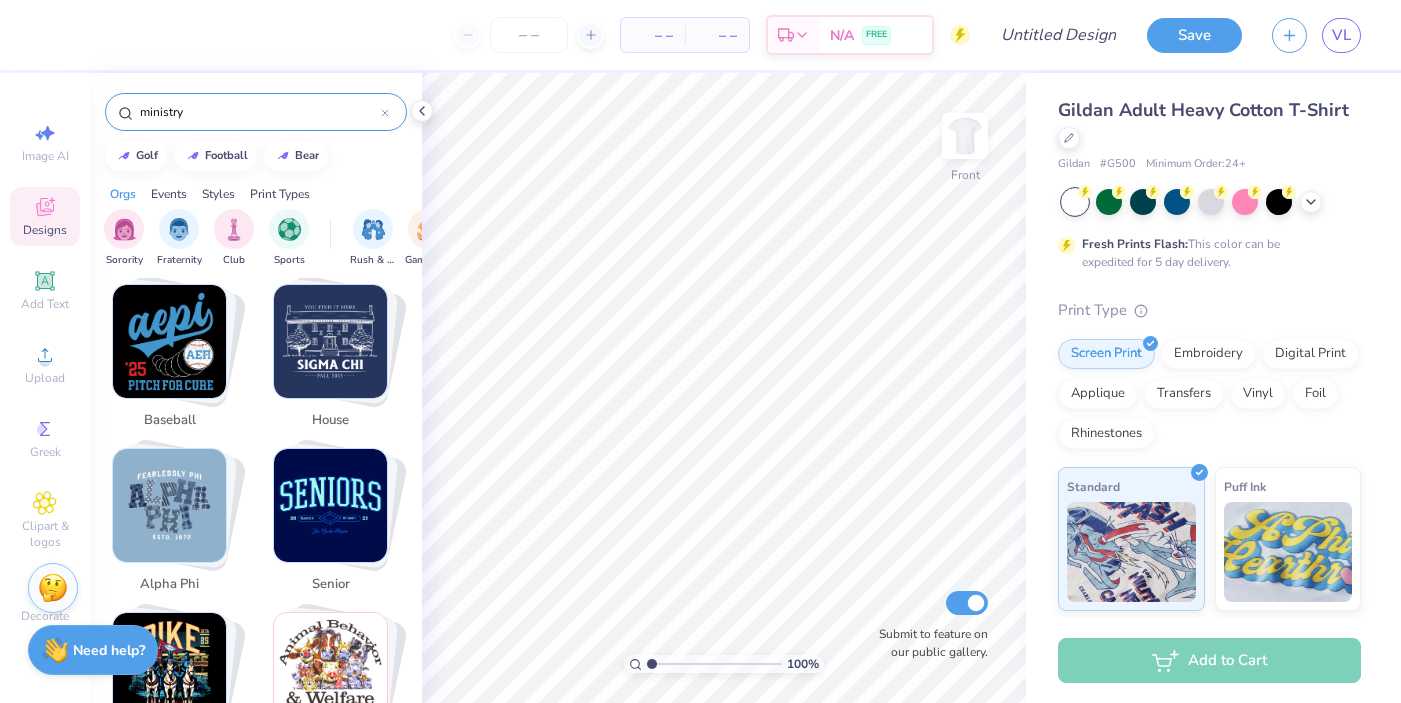 scroll, scrollTop: 819, scrollLeft: 0, axis: vertical 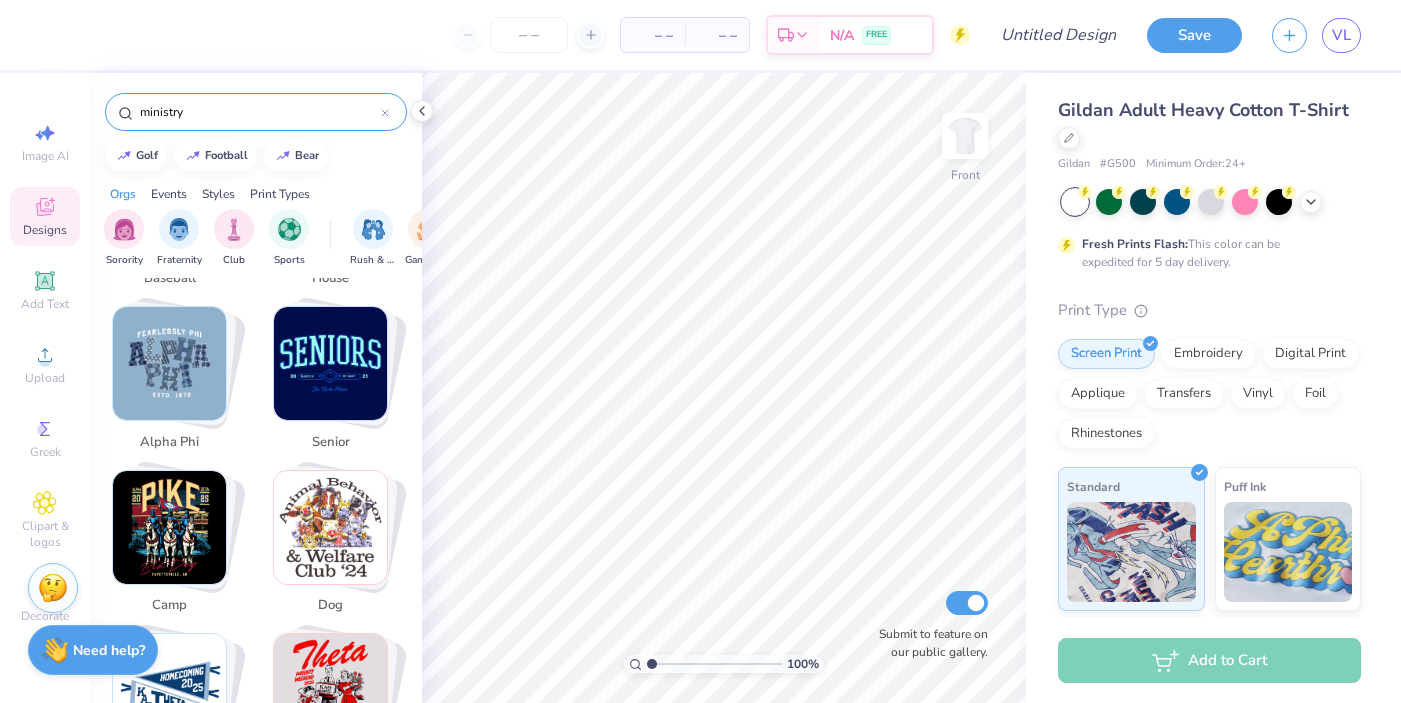 click at bounding box center (330, 363) 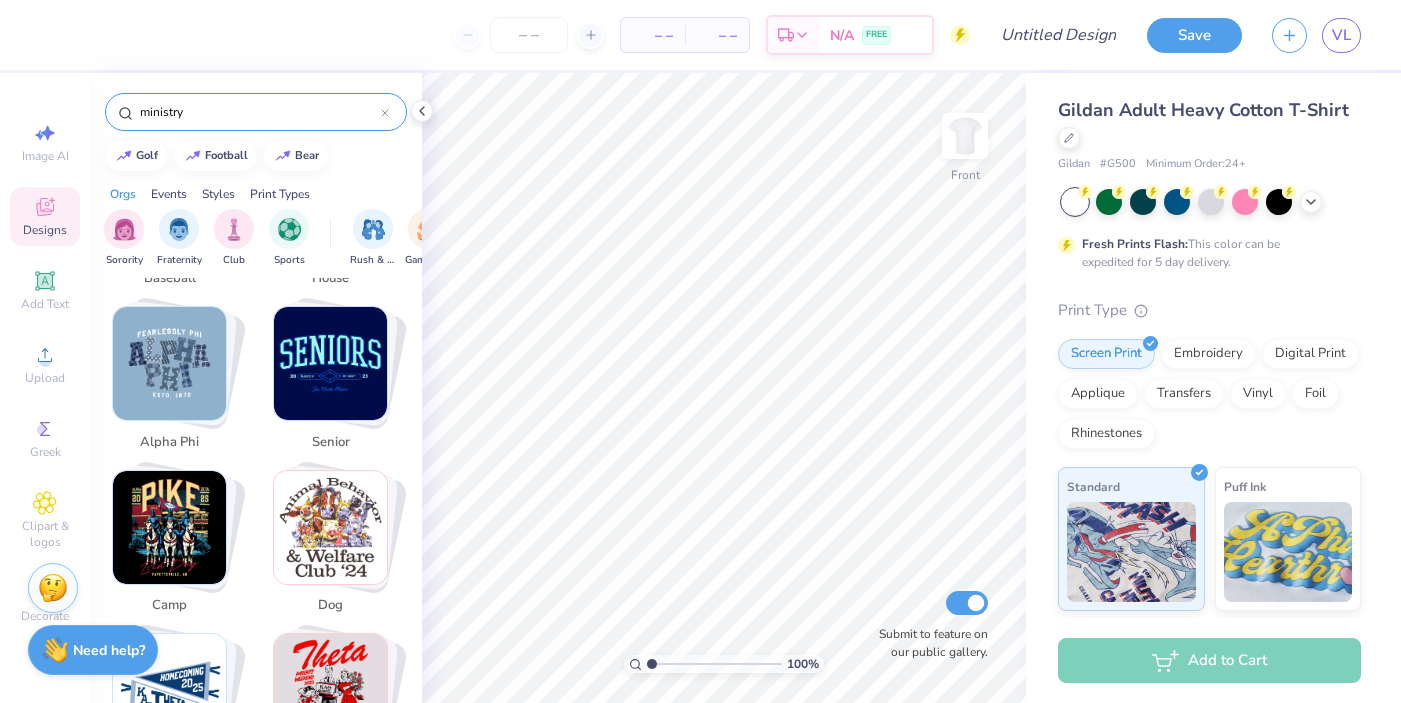 type on "senior" 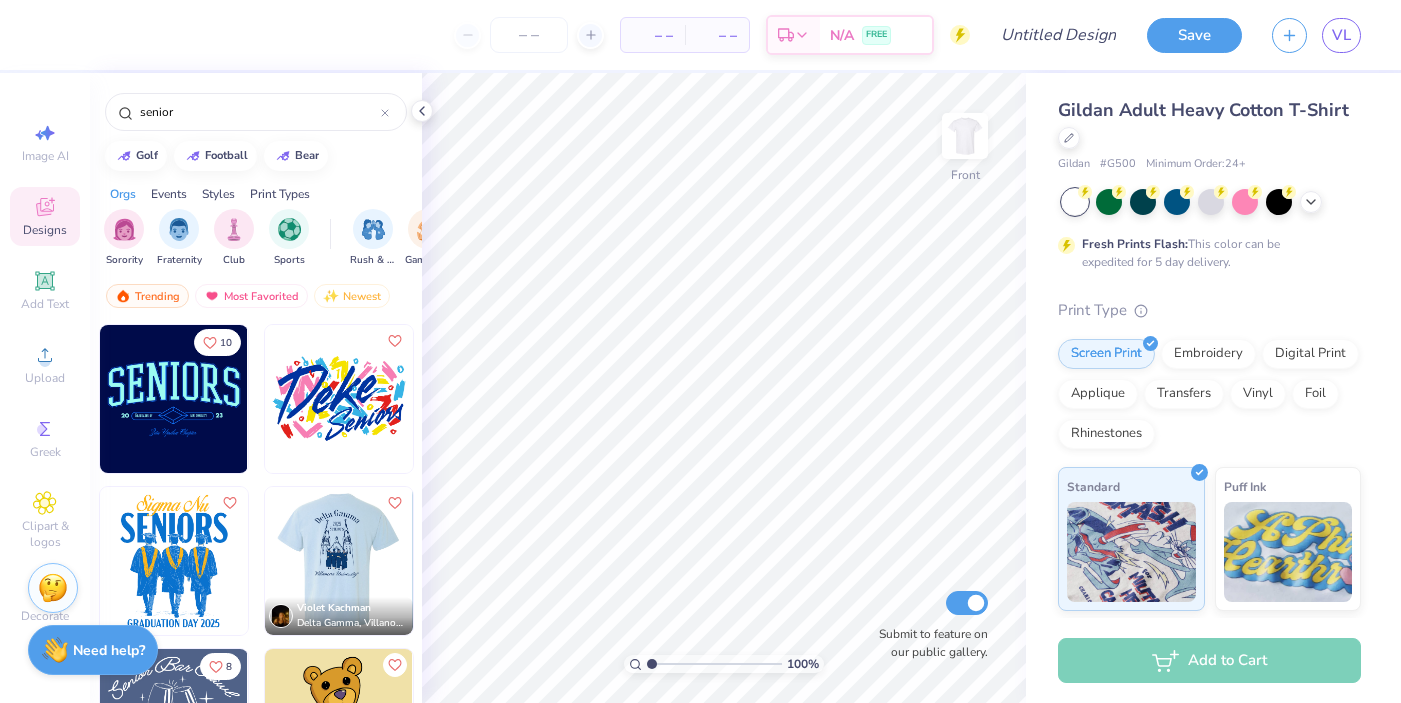 scroll, scrollTop: 32, scrollLeft: 0, axis: vertical 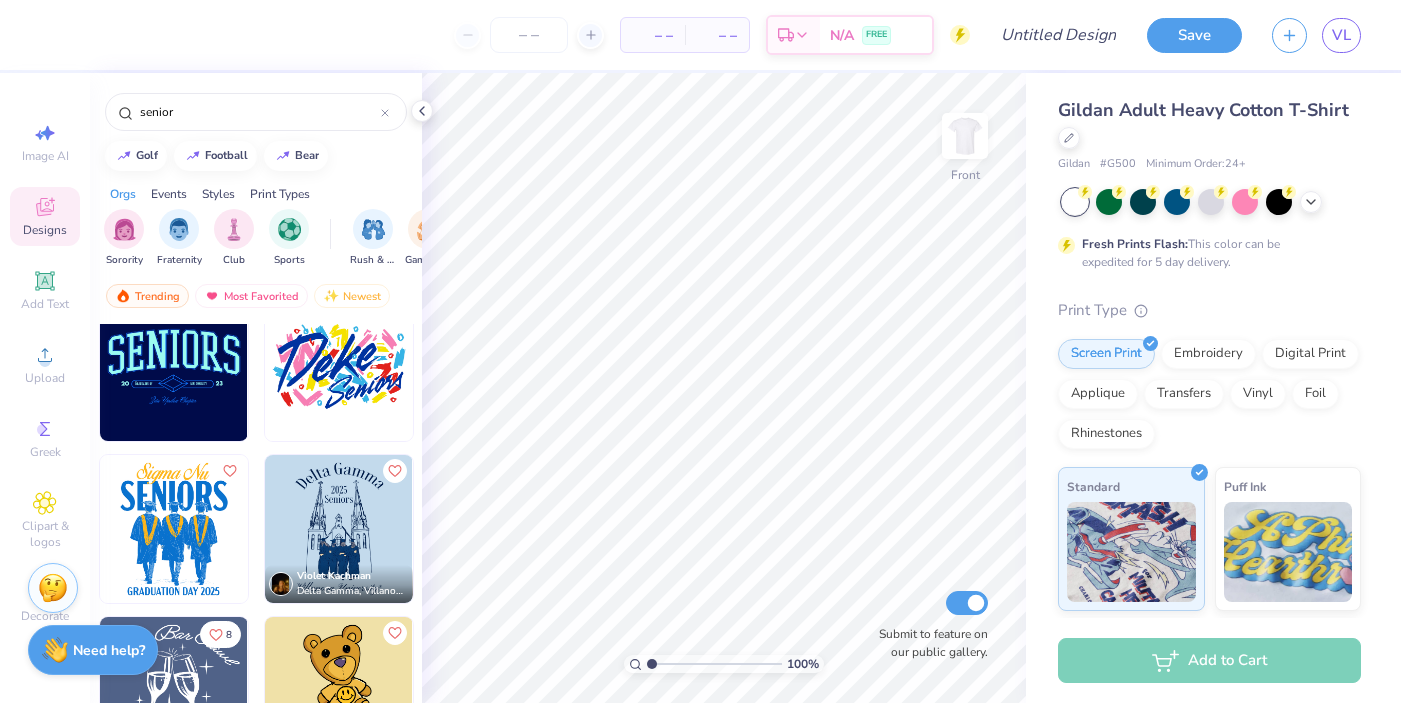 click on "[NUMBER] [FIRST] [LAST], [FIRST] [LAST]" at bounding box center [256, 533] 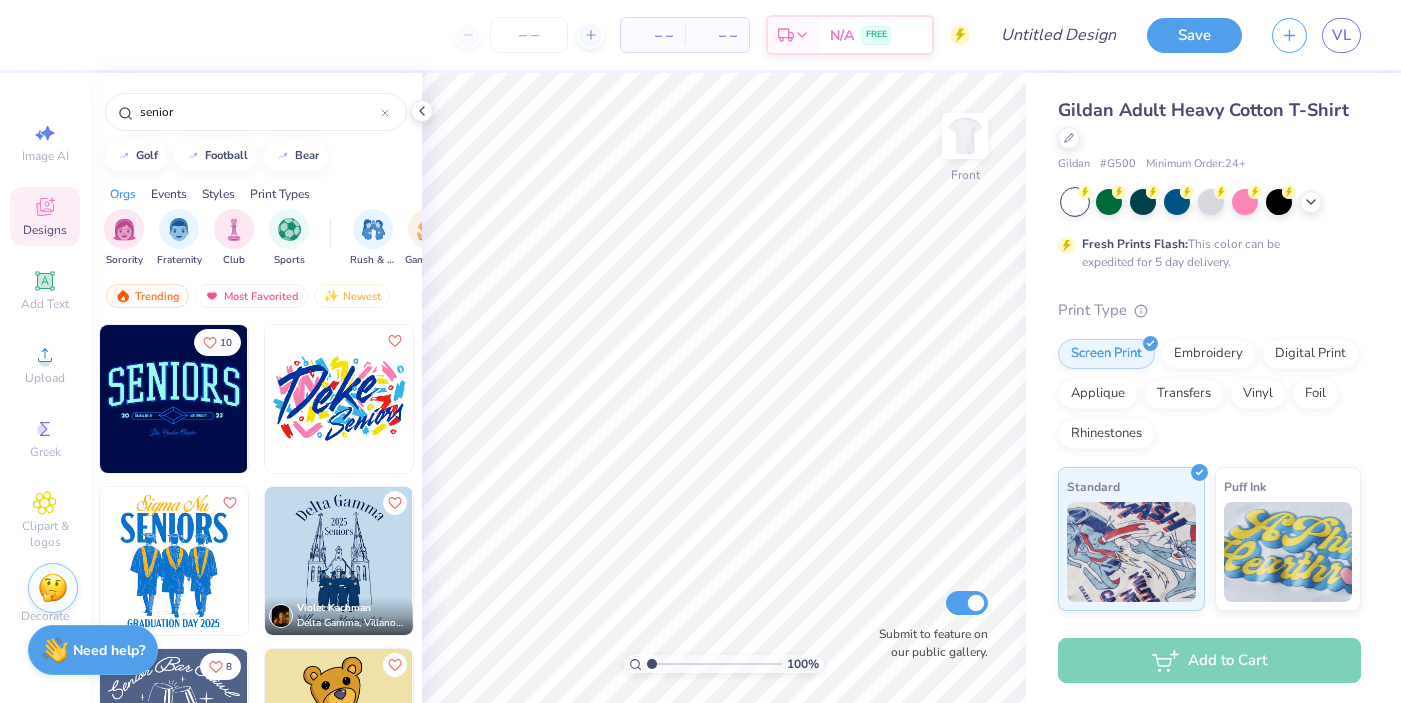 scroll, scrollTop: 32, scrollLeft: 0, axis: vertical 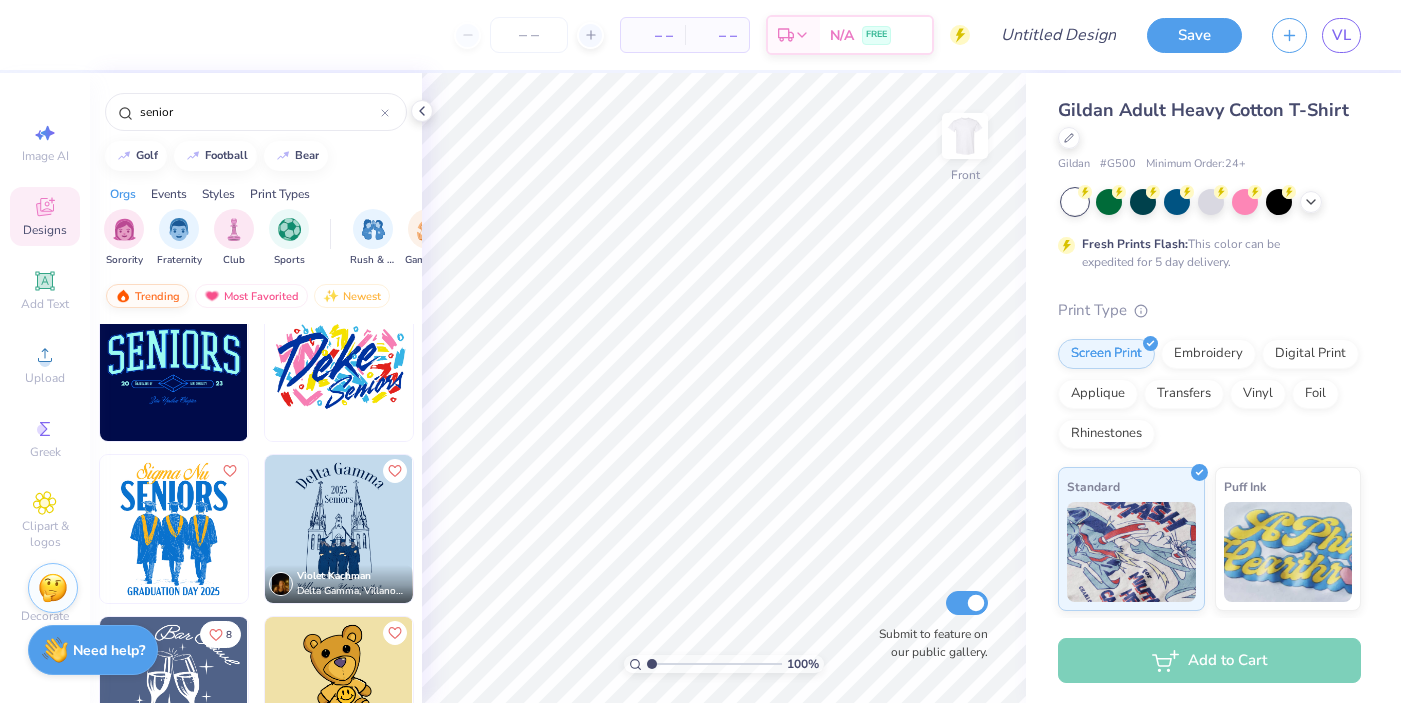 click on "Trending" at bounding box center [147, 296] 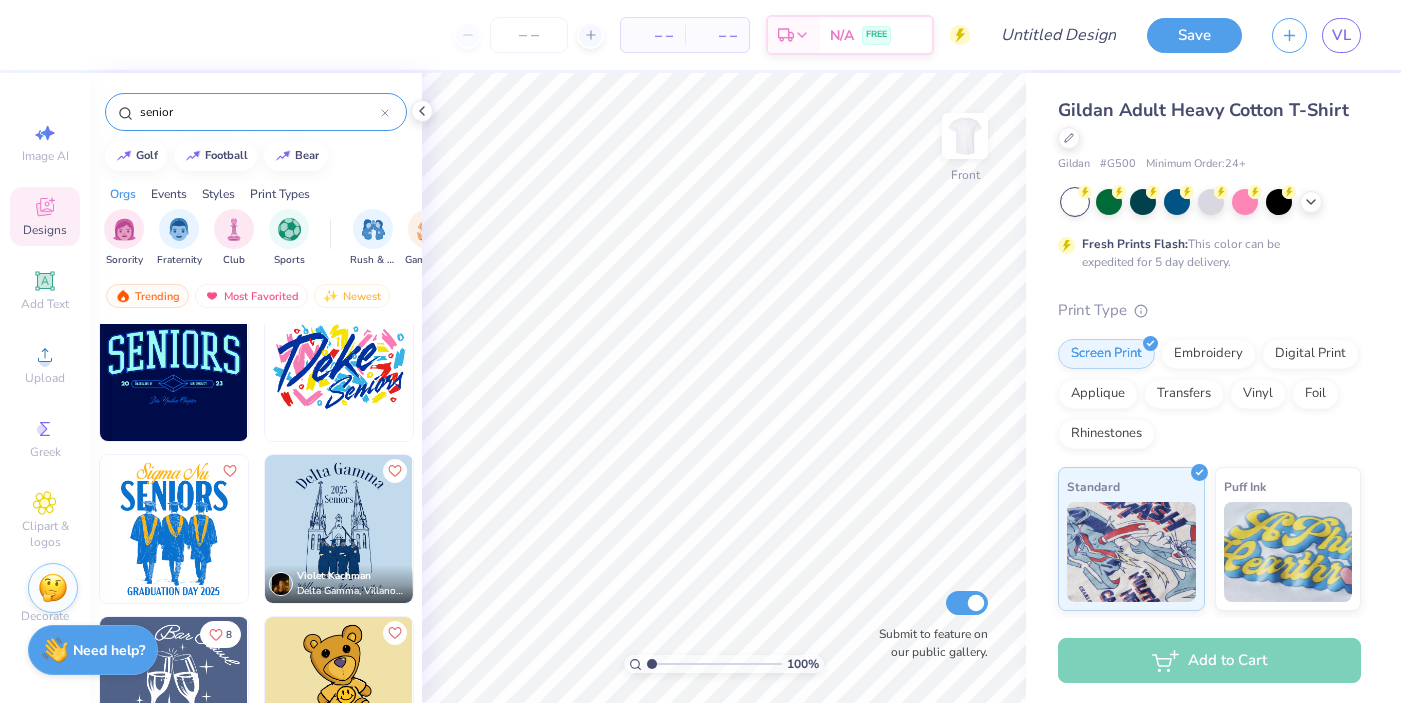 click 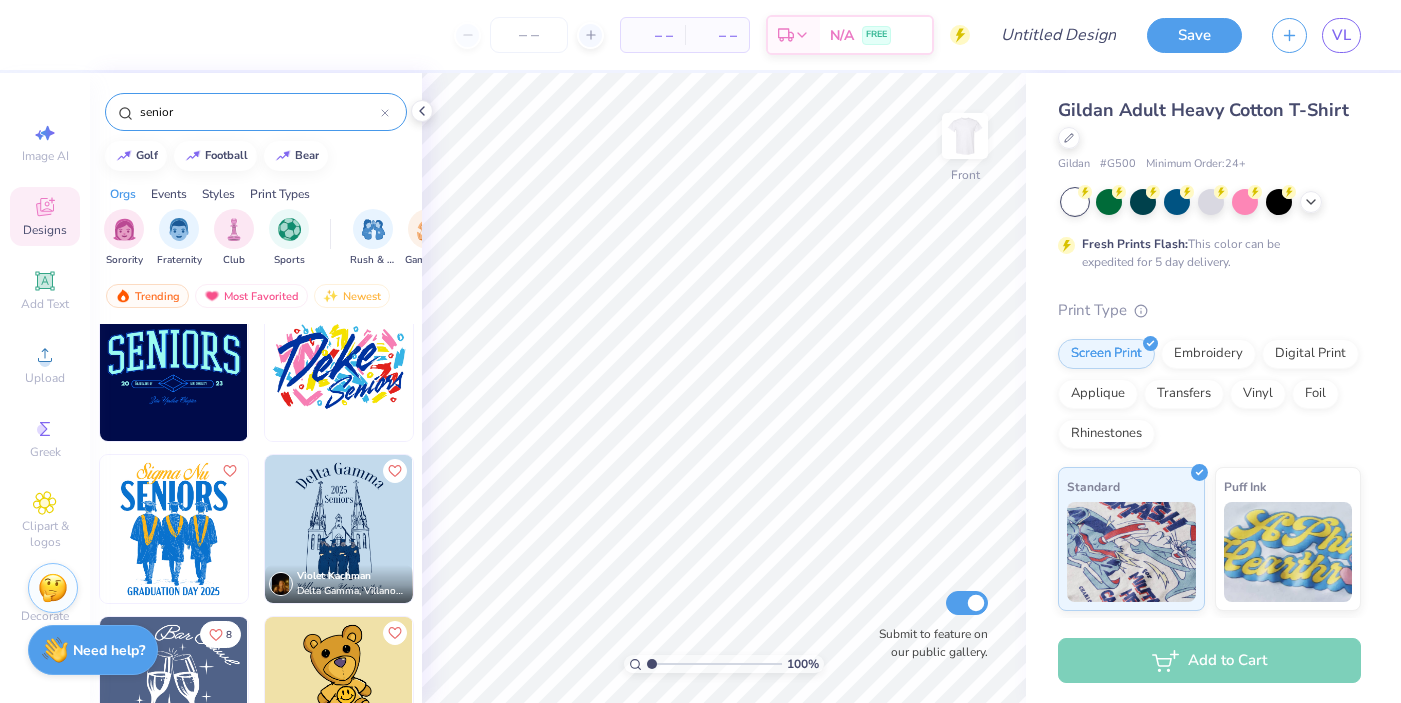 type 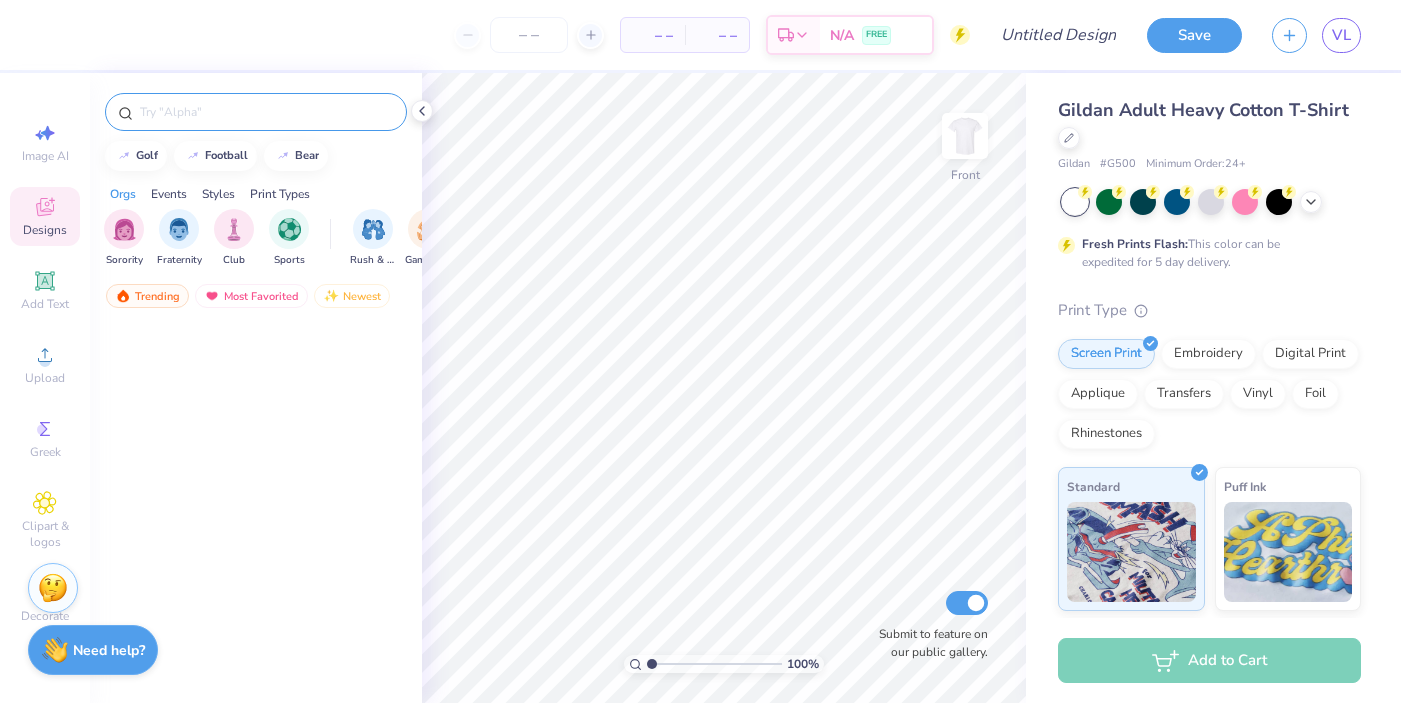 scroll, scrollTop: 6958, scrollLeft: 0, axis: vertical 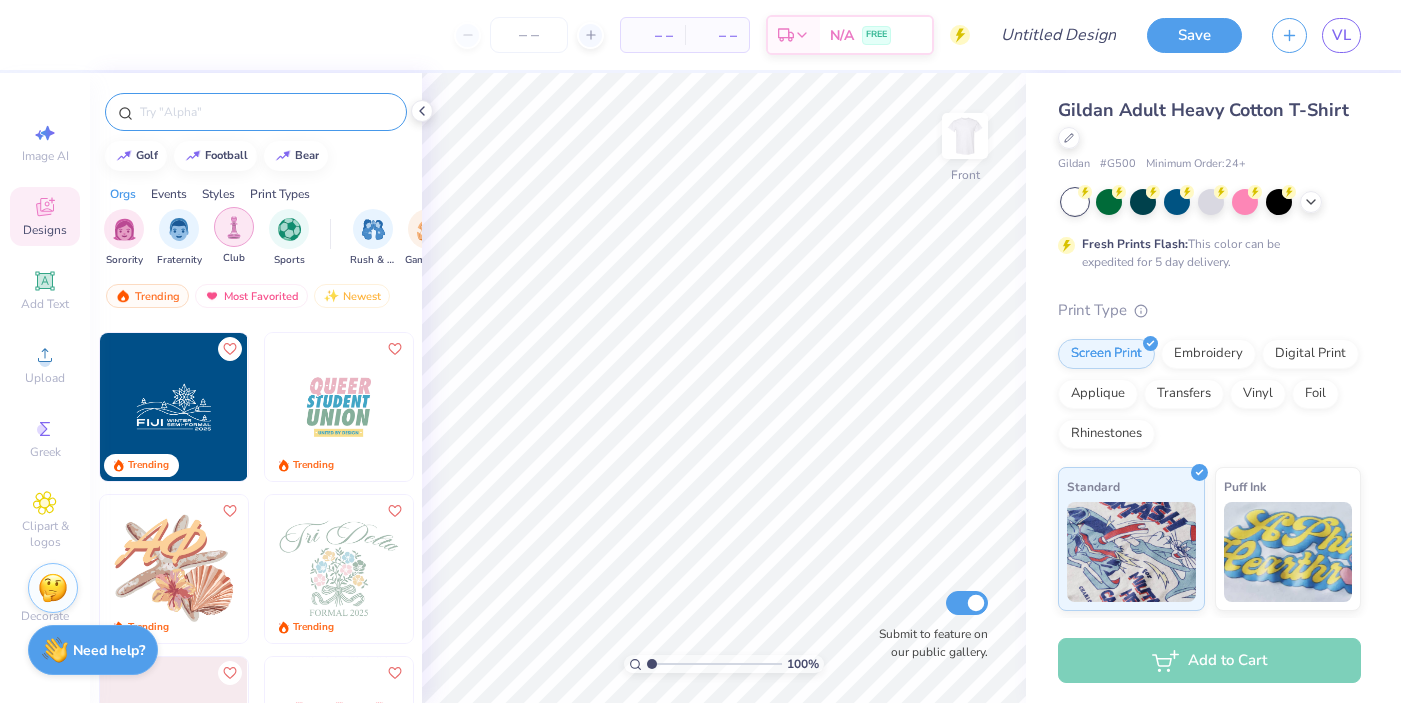 click at bounding box center [234, 227] 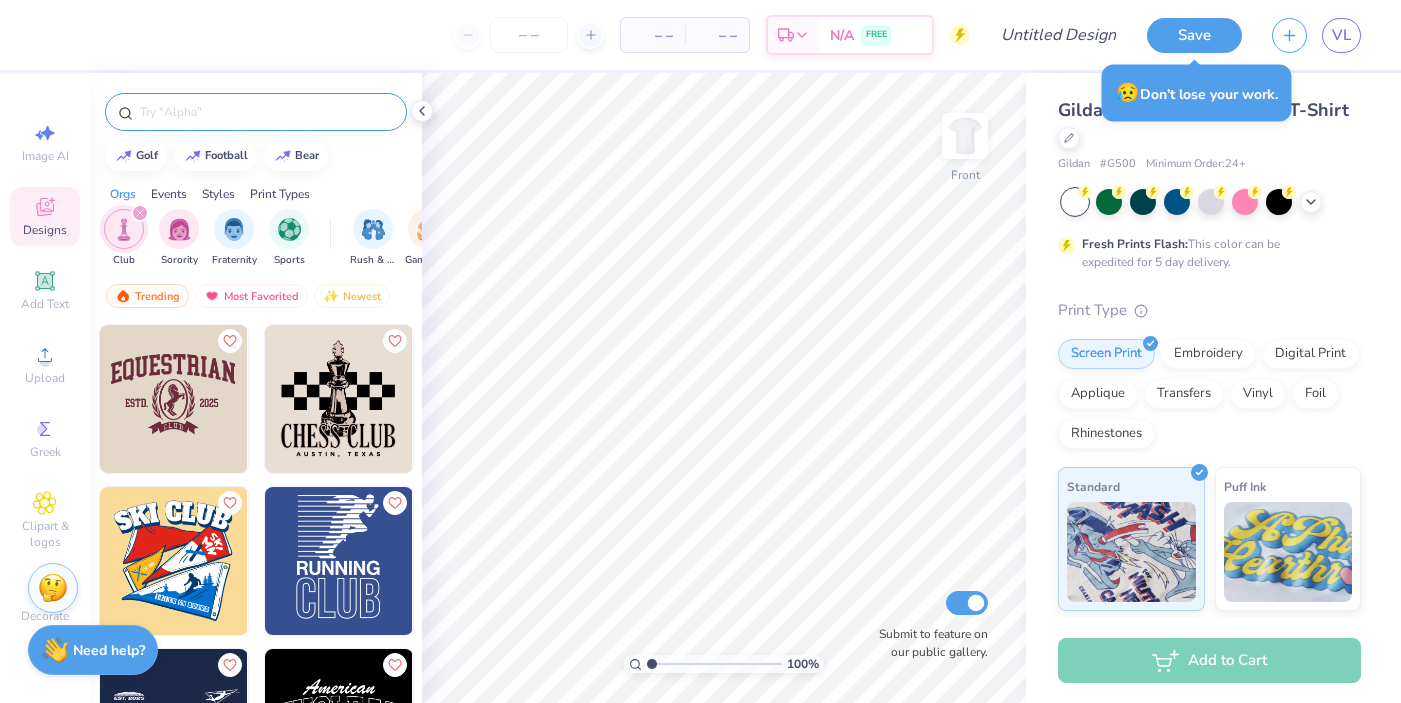 scroll, scrollTop: 12961, scrollLeft: 0, axis: vertical 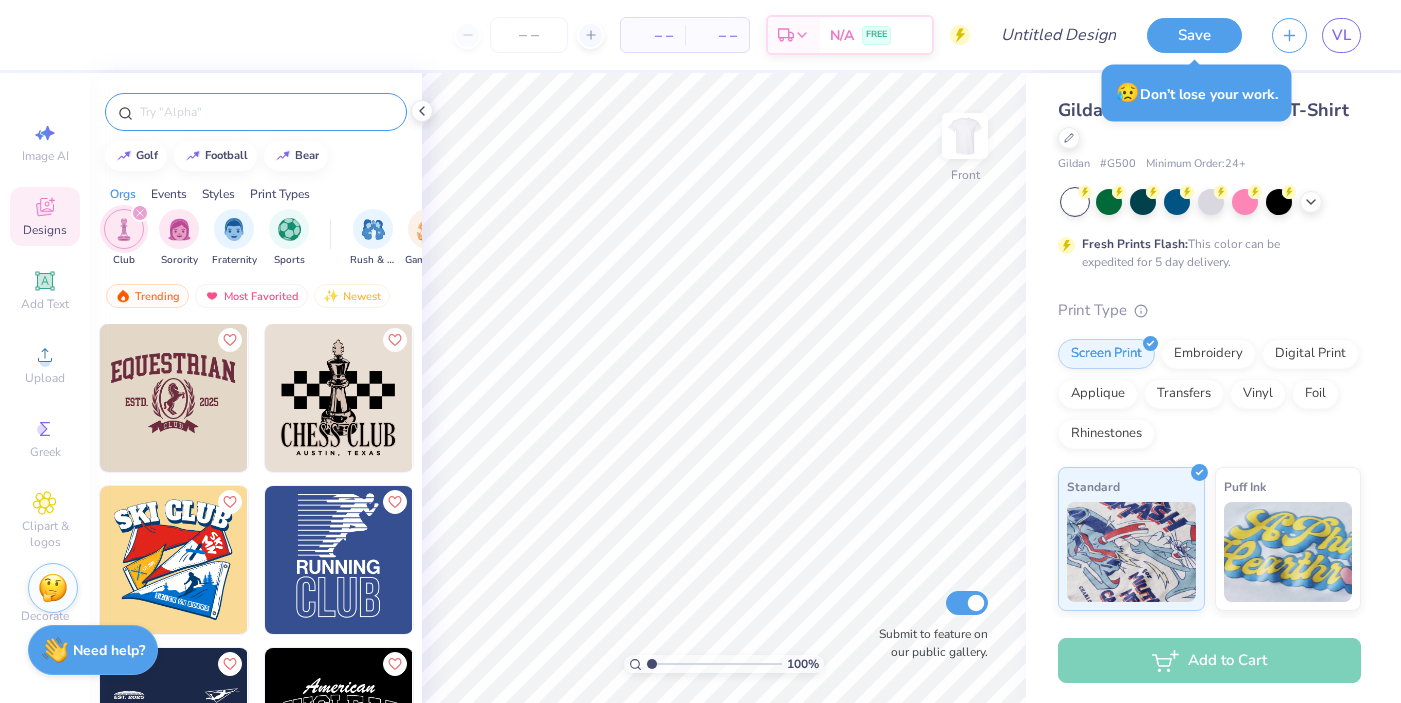 click at bounding box center (140, 213) 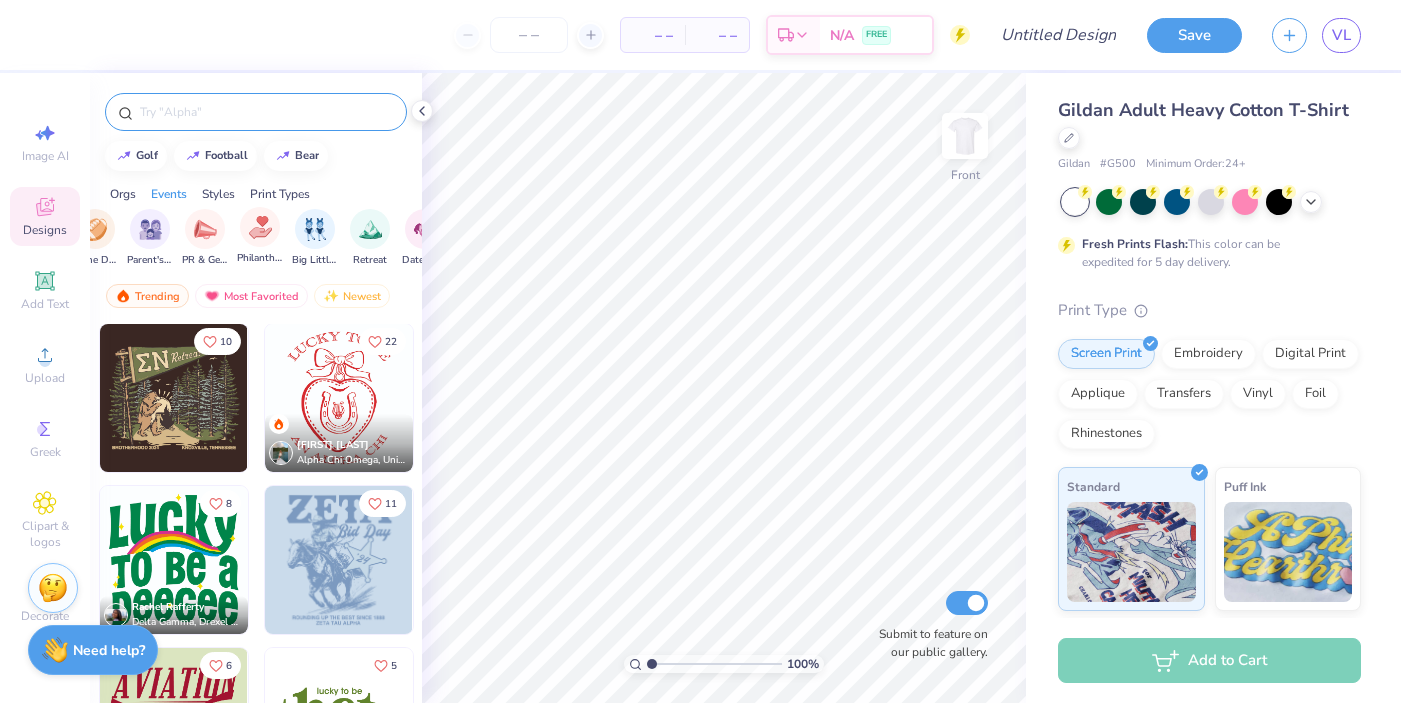 scroll, scrollTop: 0, scrollLeft: 341, axis: horizontal 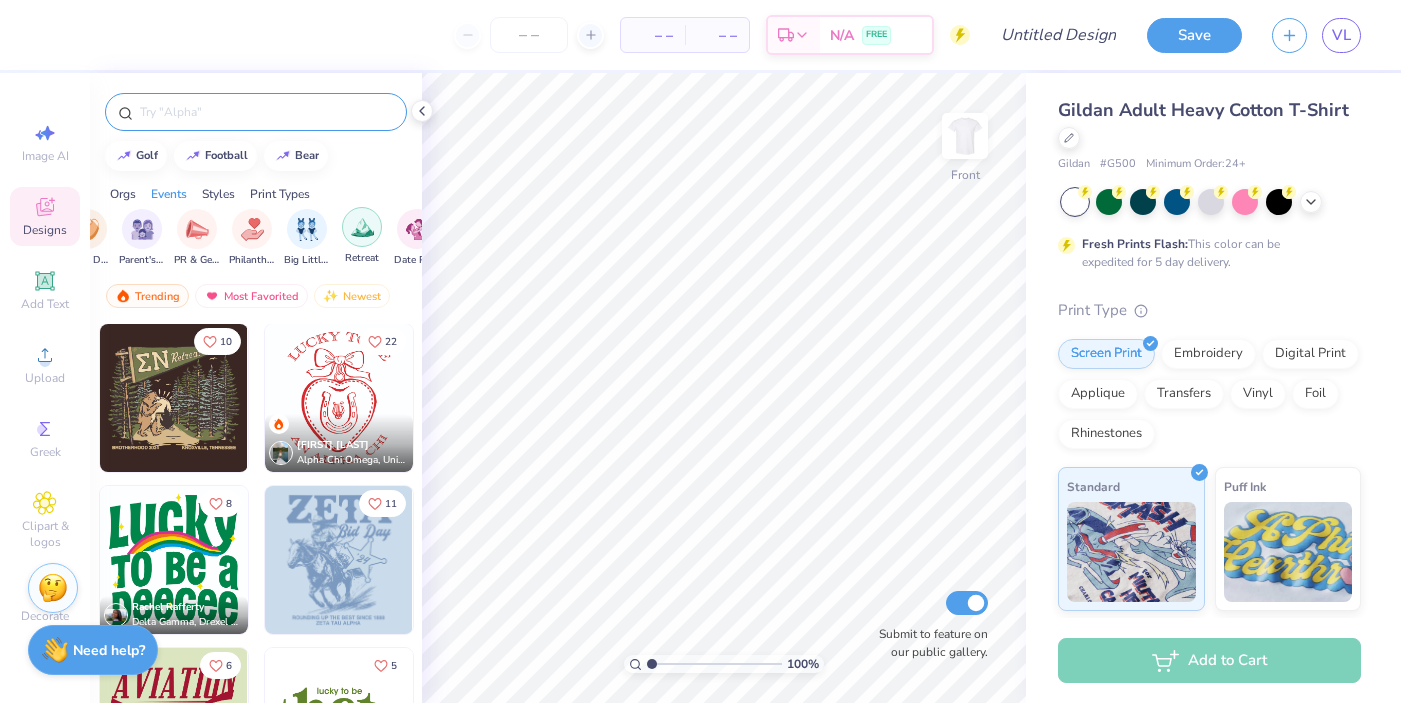 click at bounding box center (362, 227) 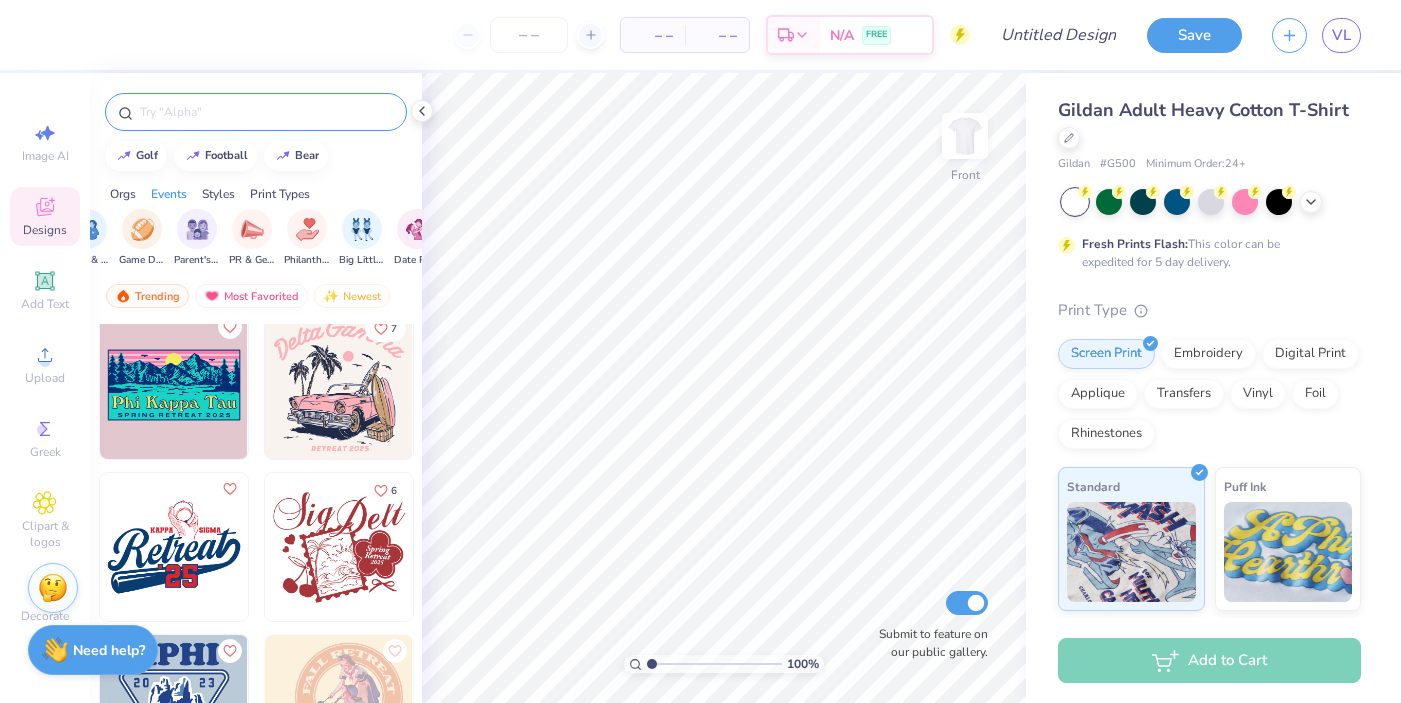 scroll, scrollTop: 2941, scrollLeft: 0, axis: vertical 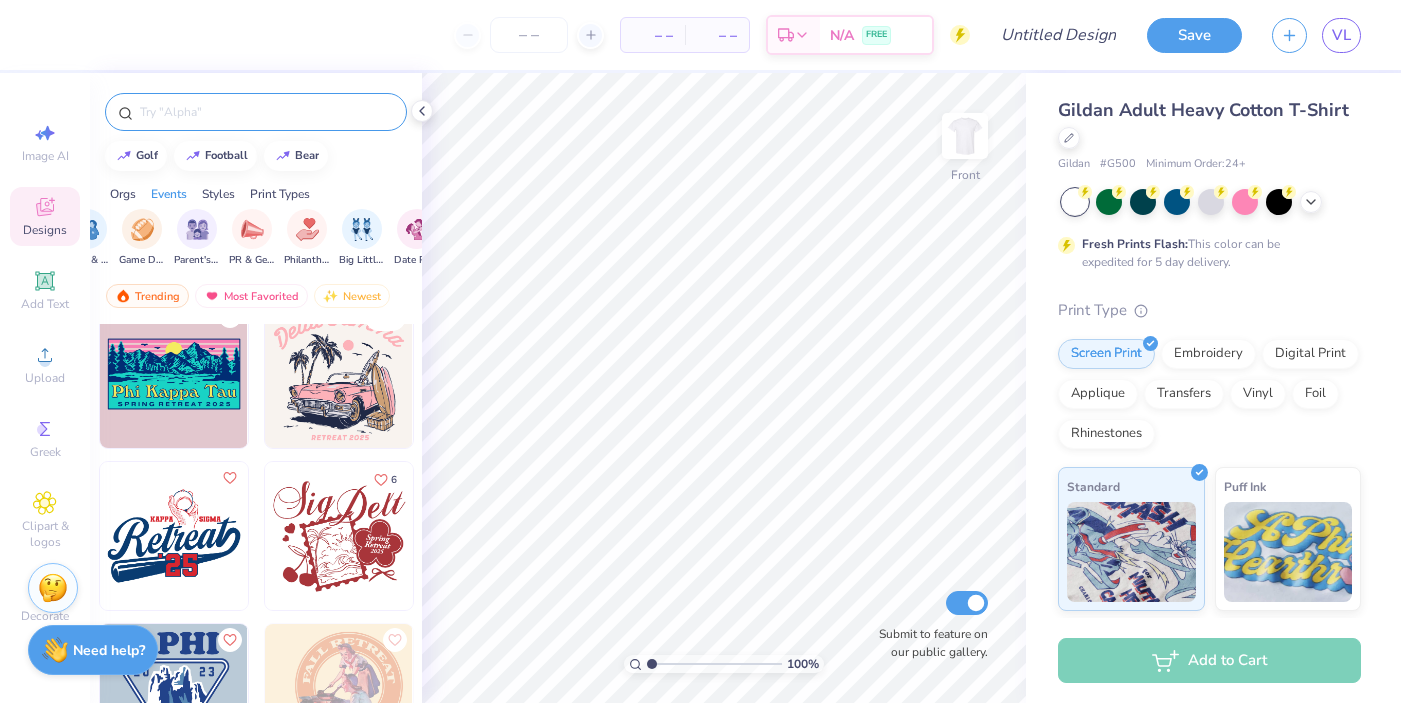 click at bounding box center (174, 374) 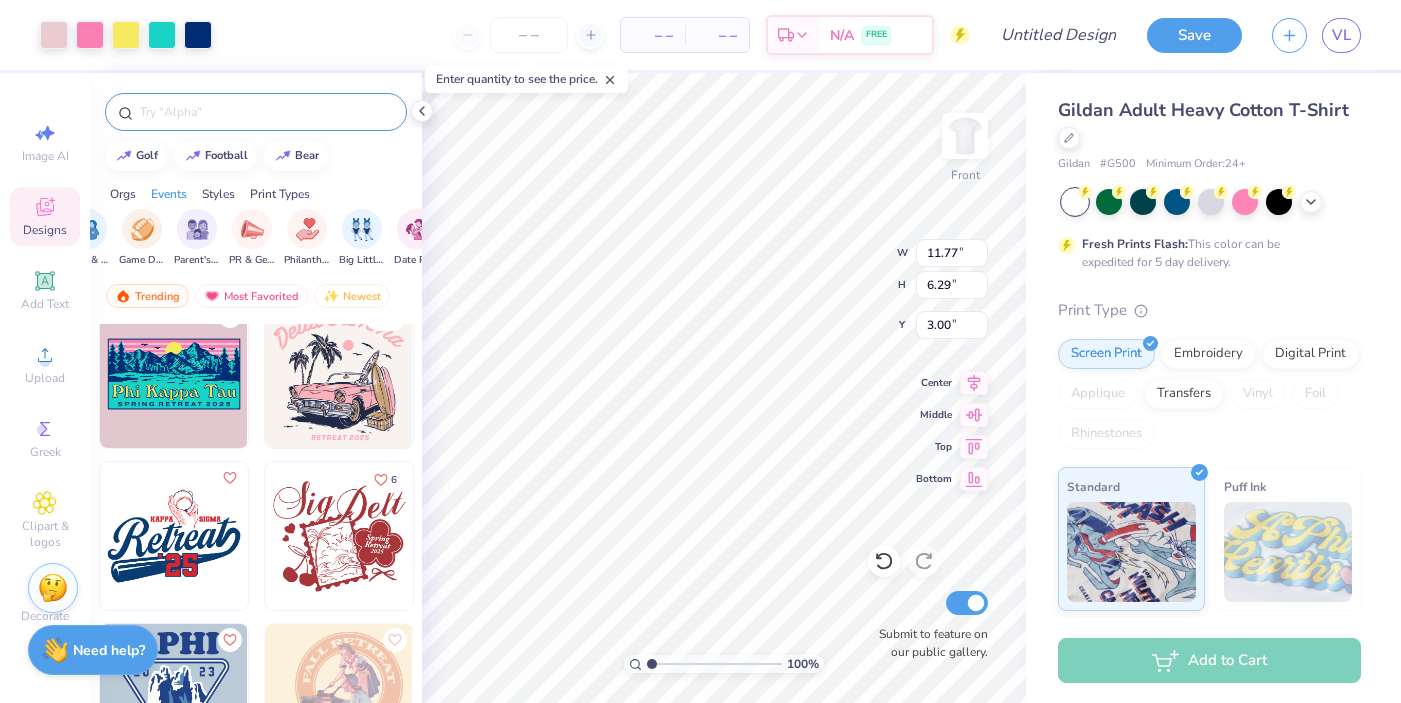 type on "11.77" 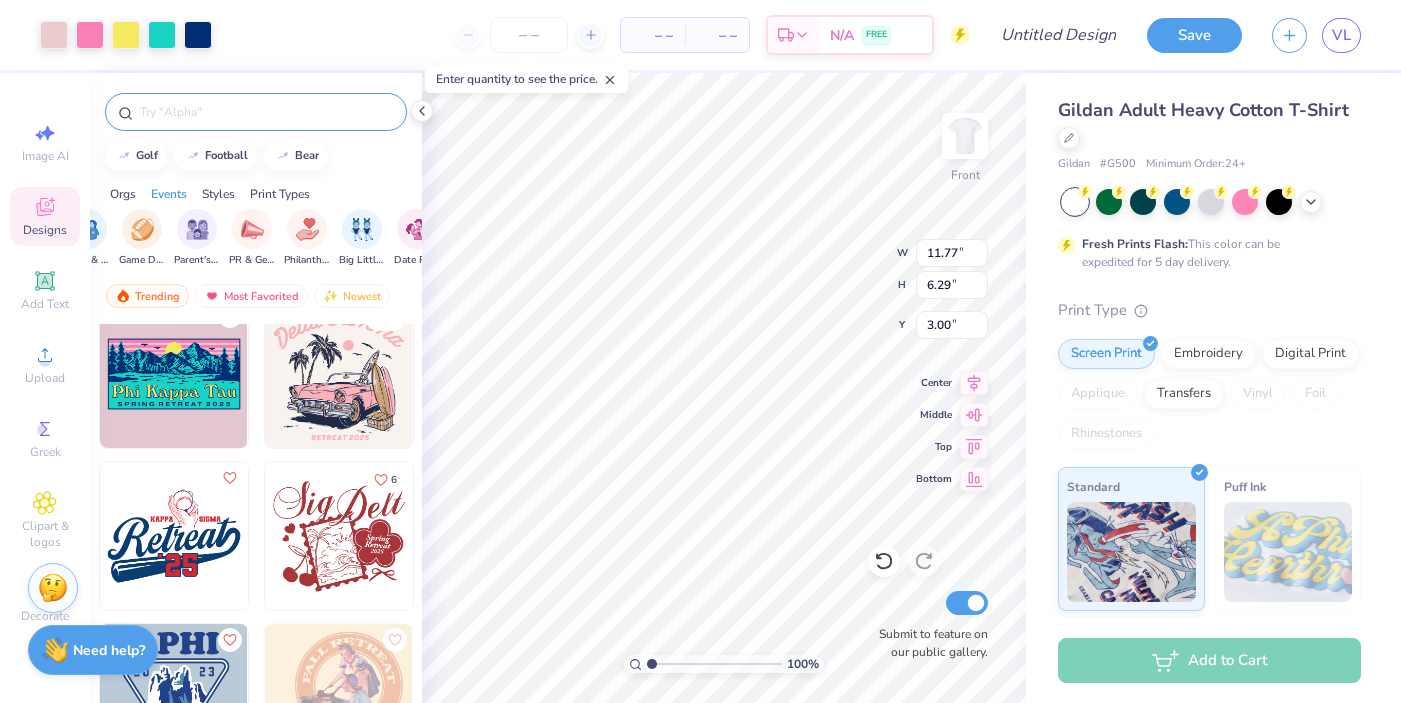 type on "6.29" 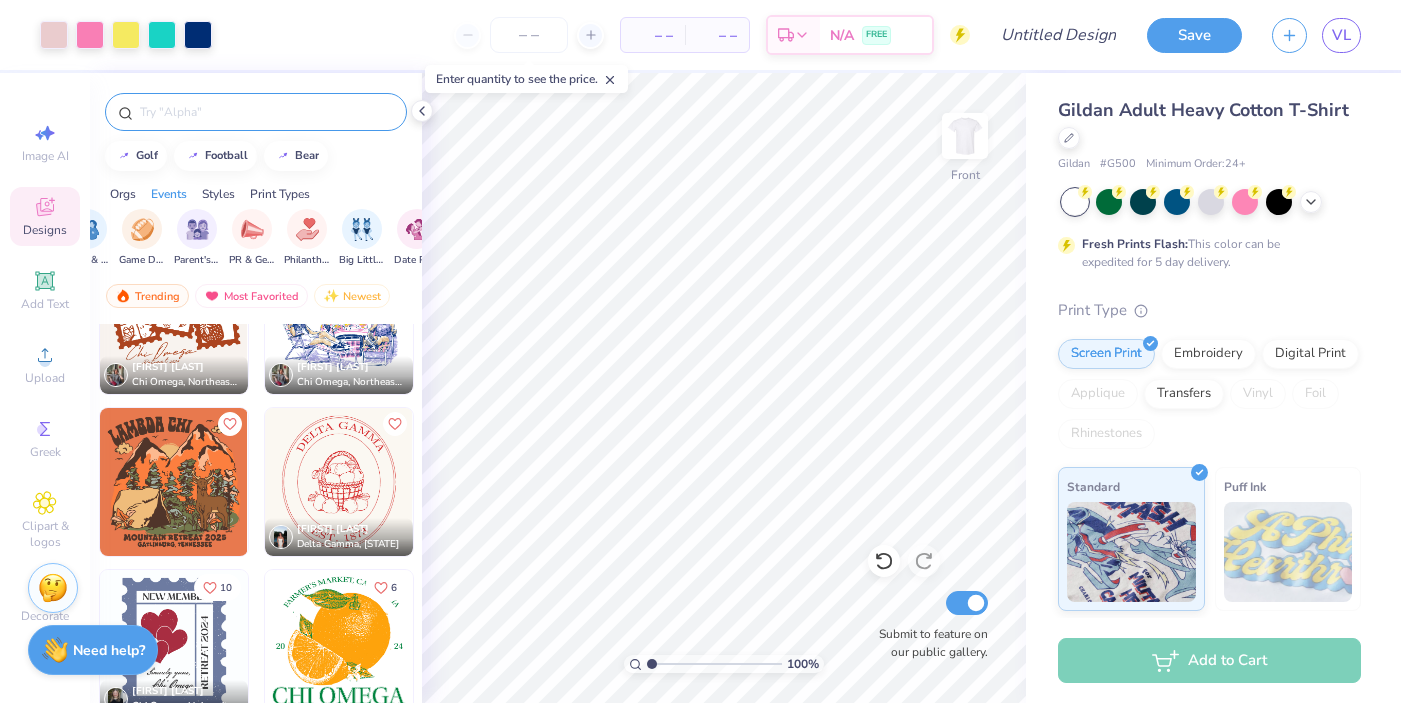 scroll, scrollTop: 4208, scrollLeft: 0, axis: vertical 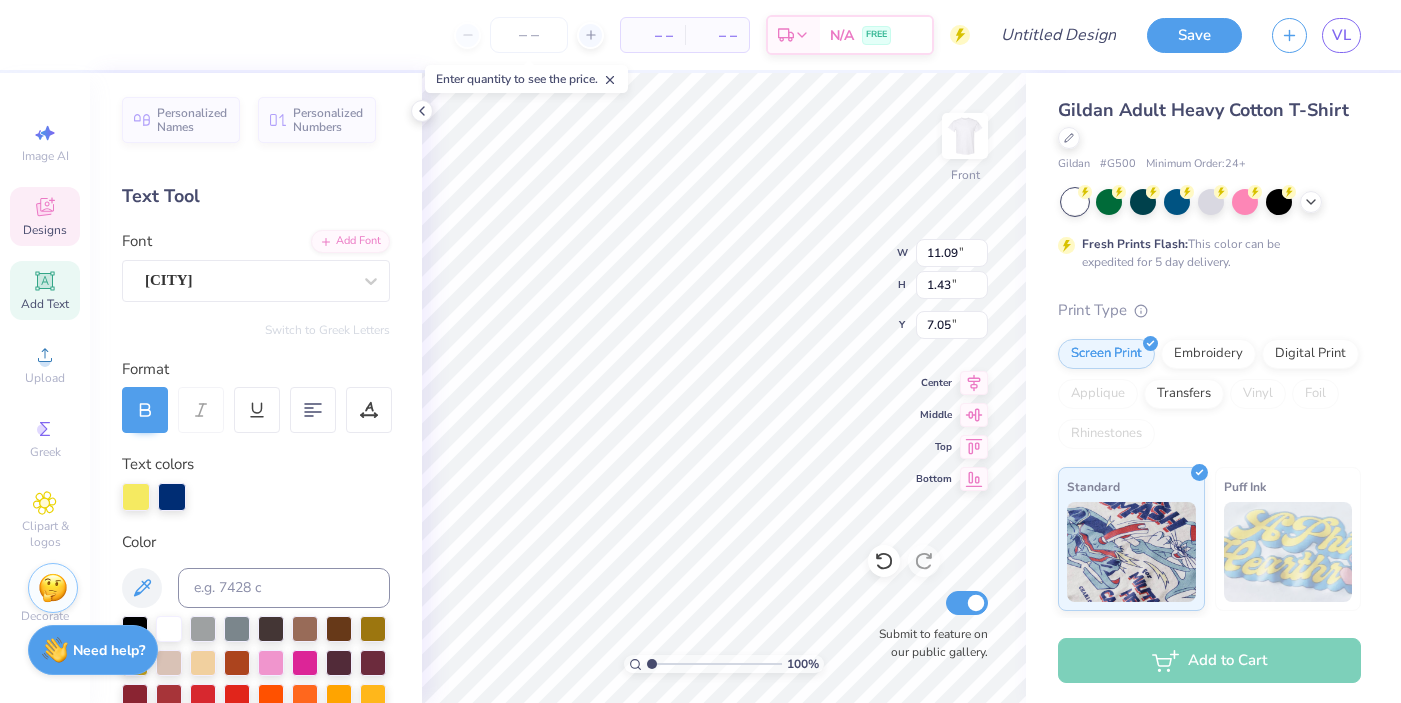 type on "P" 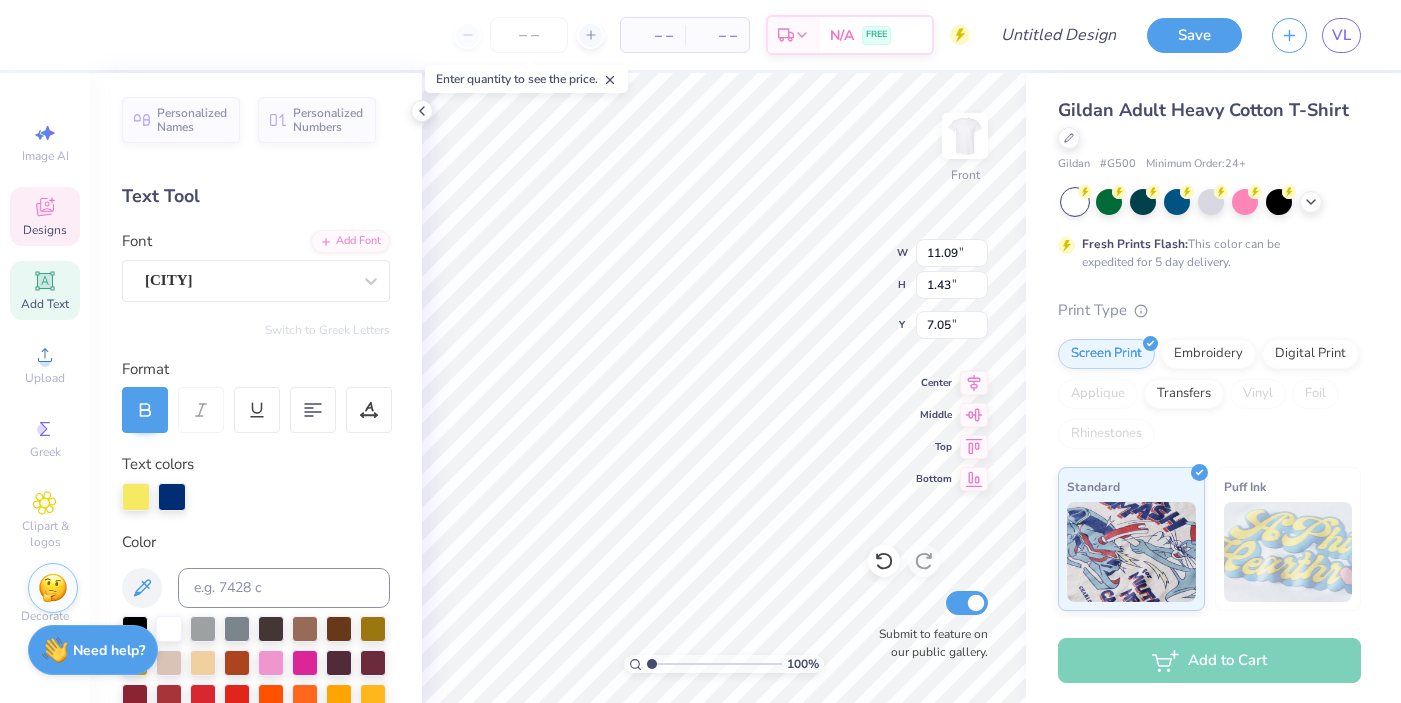 scroll, scrollTop: 0, scrollLeft: 3, axis: horizontal 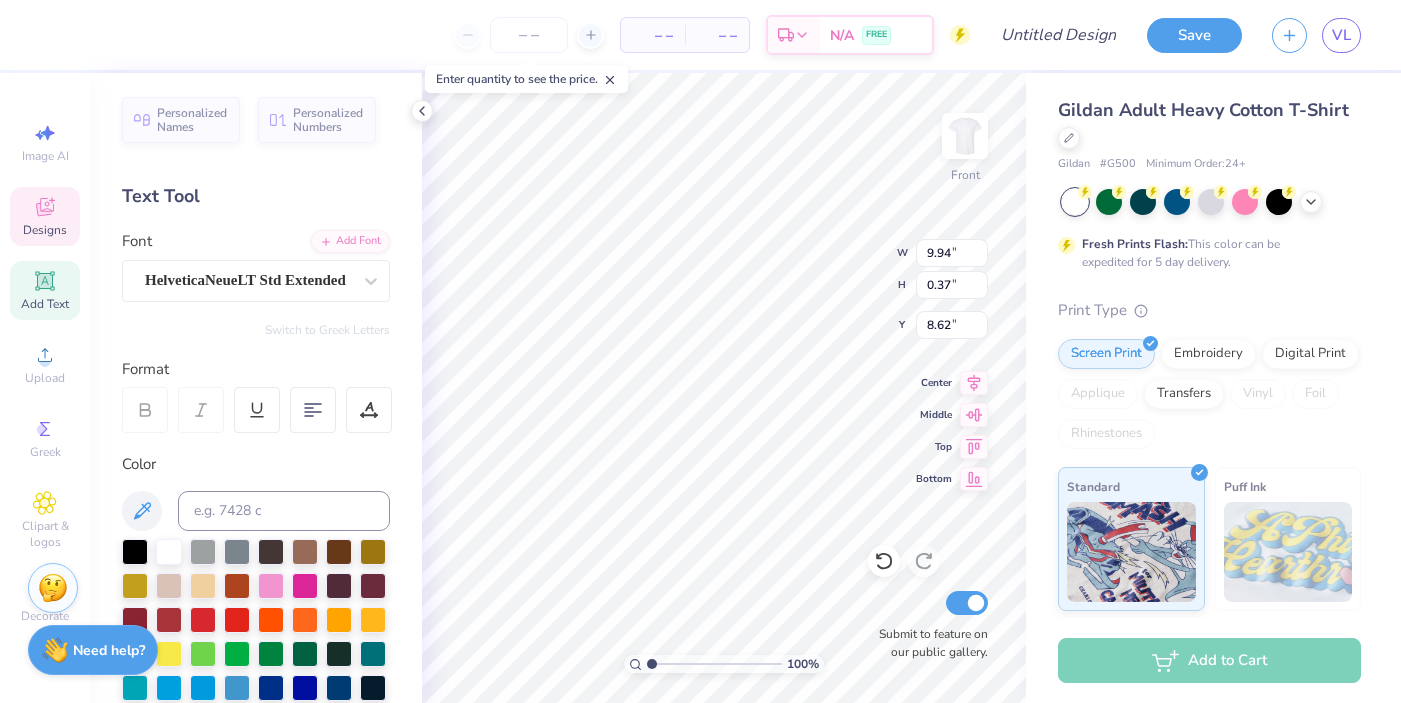 type on "11.60" 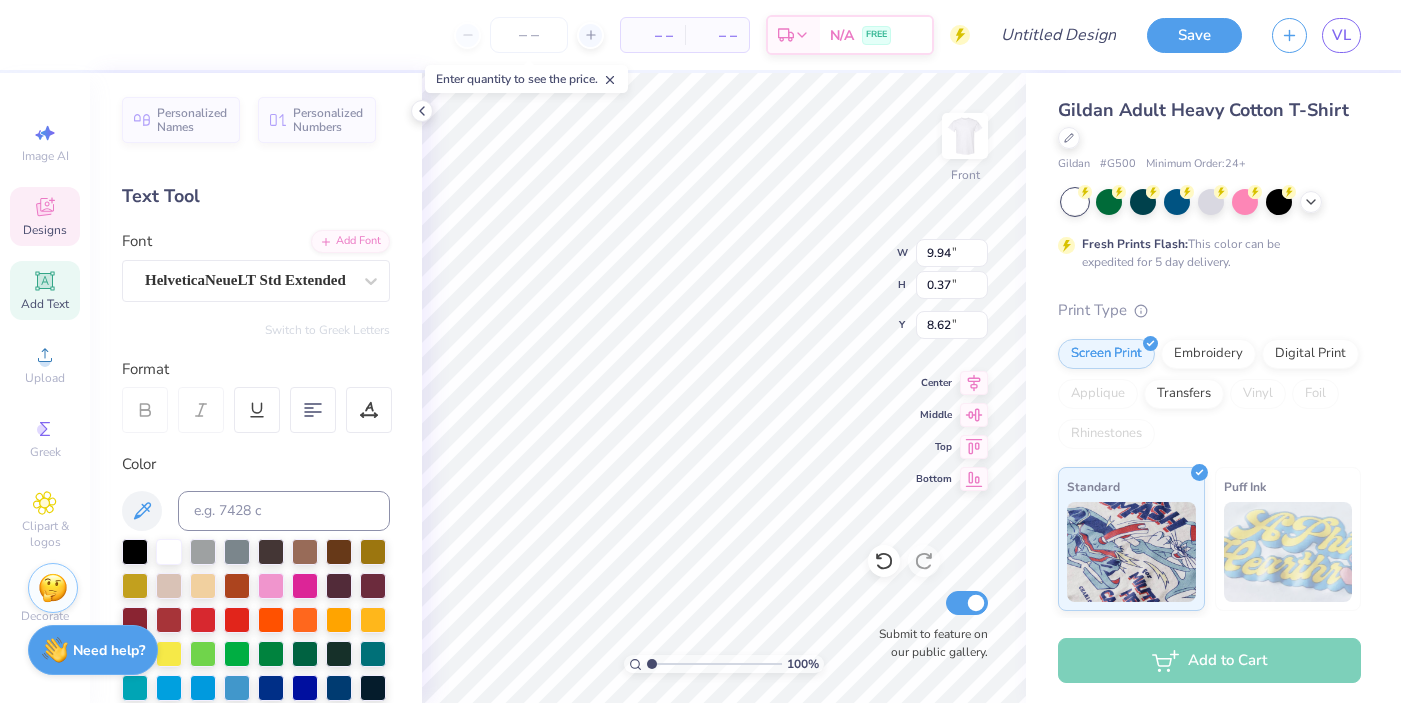 type on "5.97" 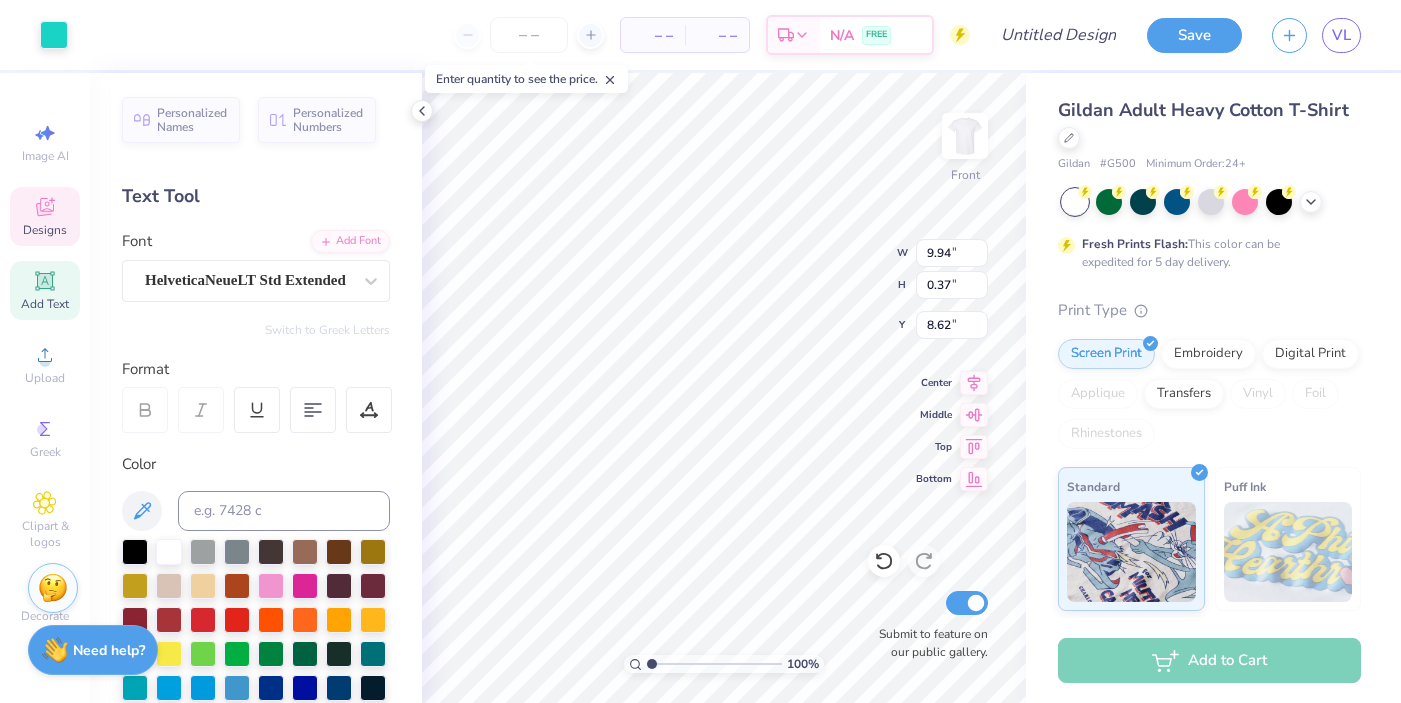 type on "11.60" 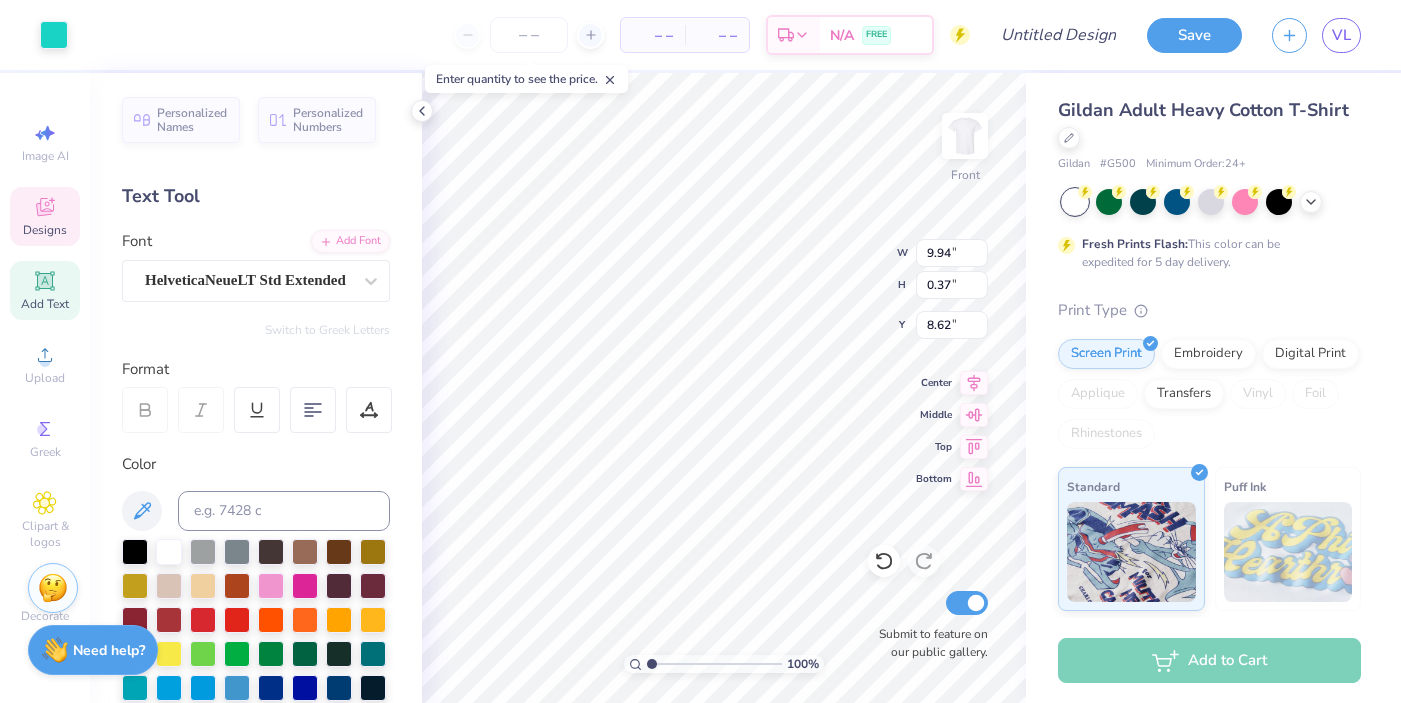 type on "5.97" 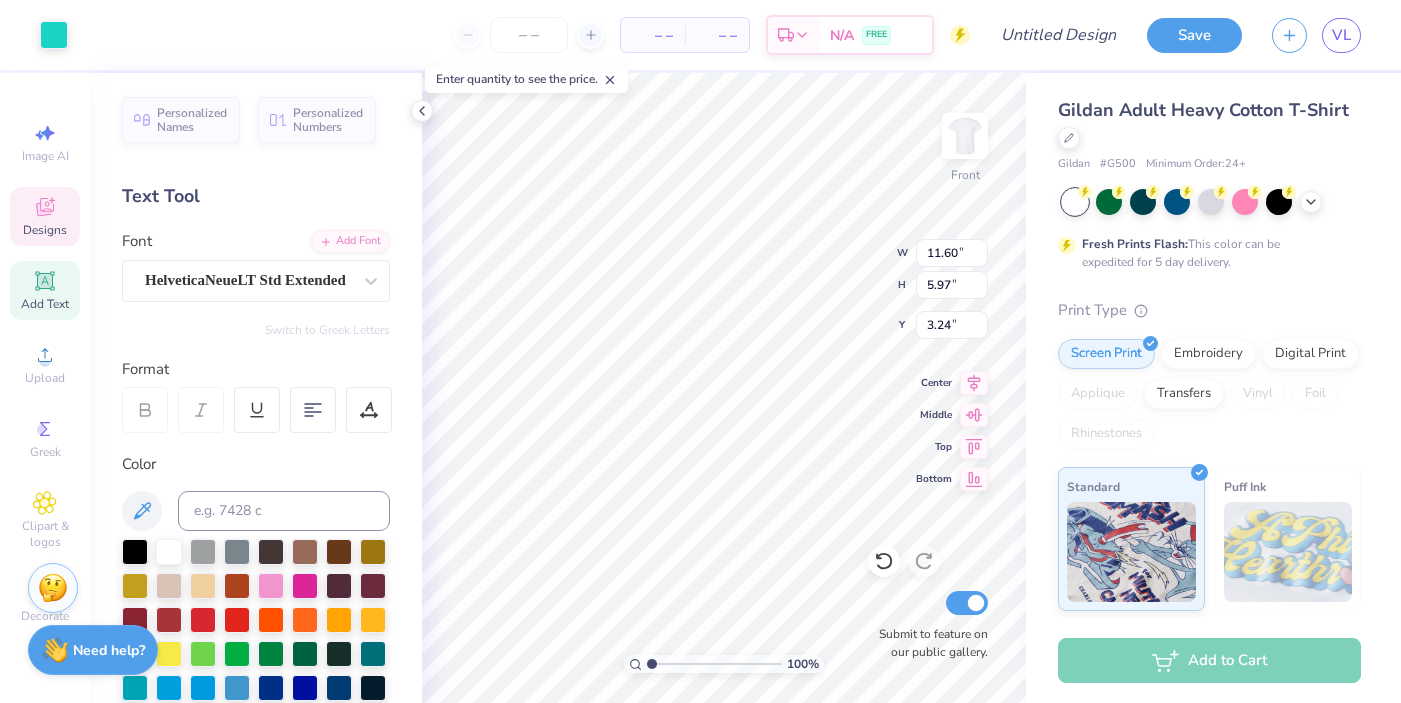 type on "9.94" 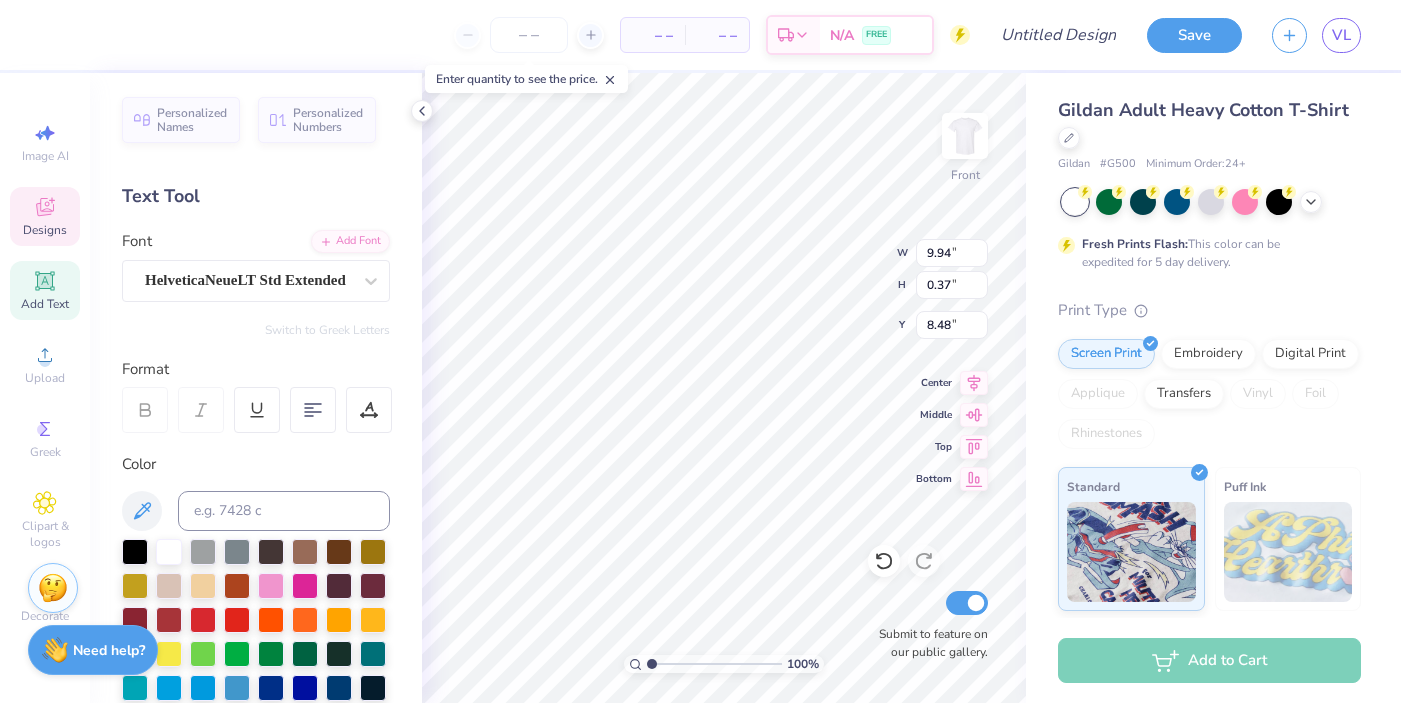 scroll, scrollTop: 0, scrollLeft: 11, axis: horizontal 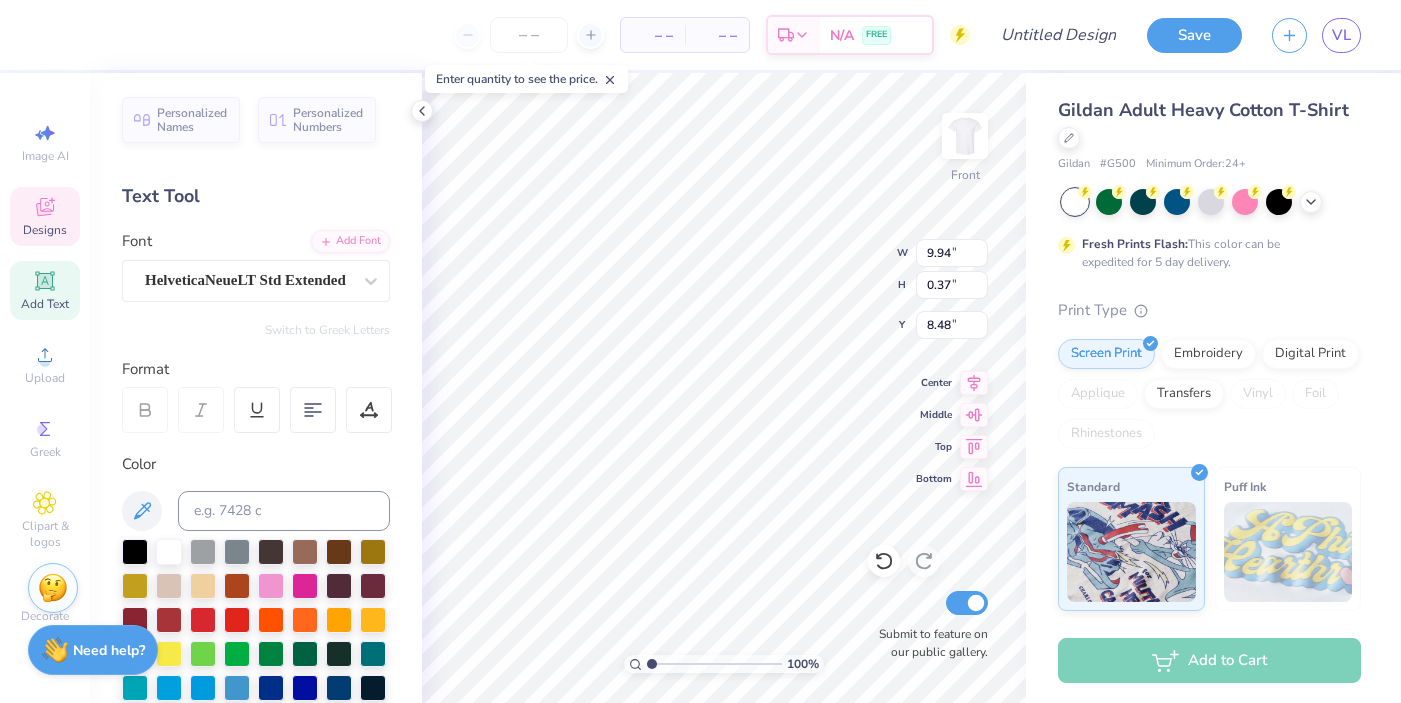 type on "S" 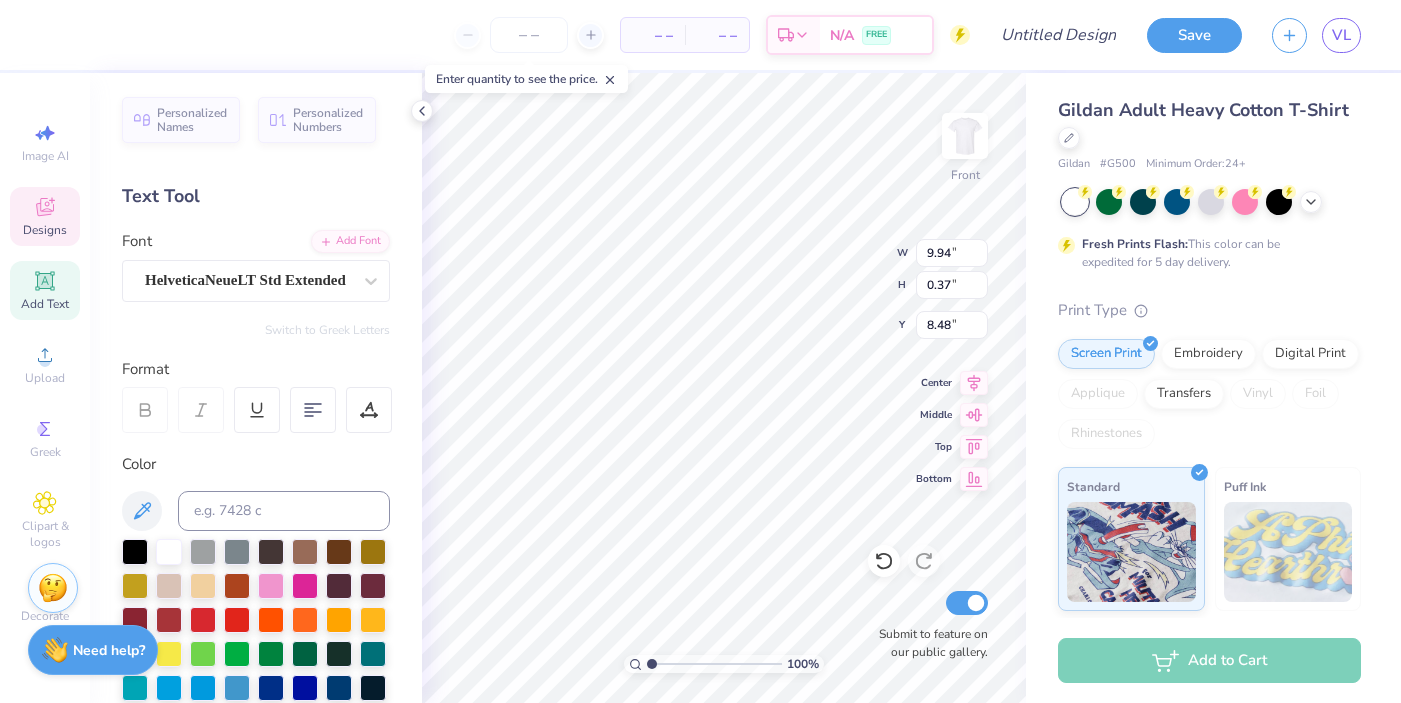 scroll, scrollTop: 0, scrollLeft: 6, axis: horizontal 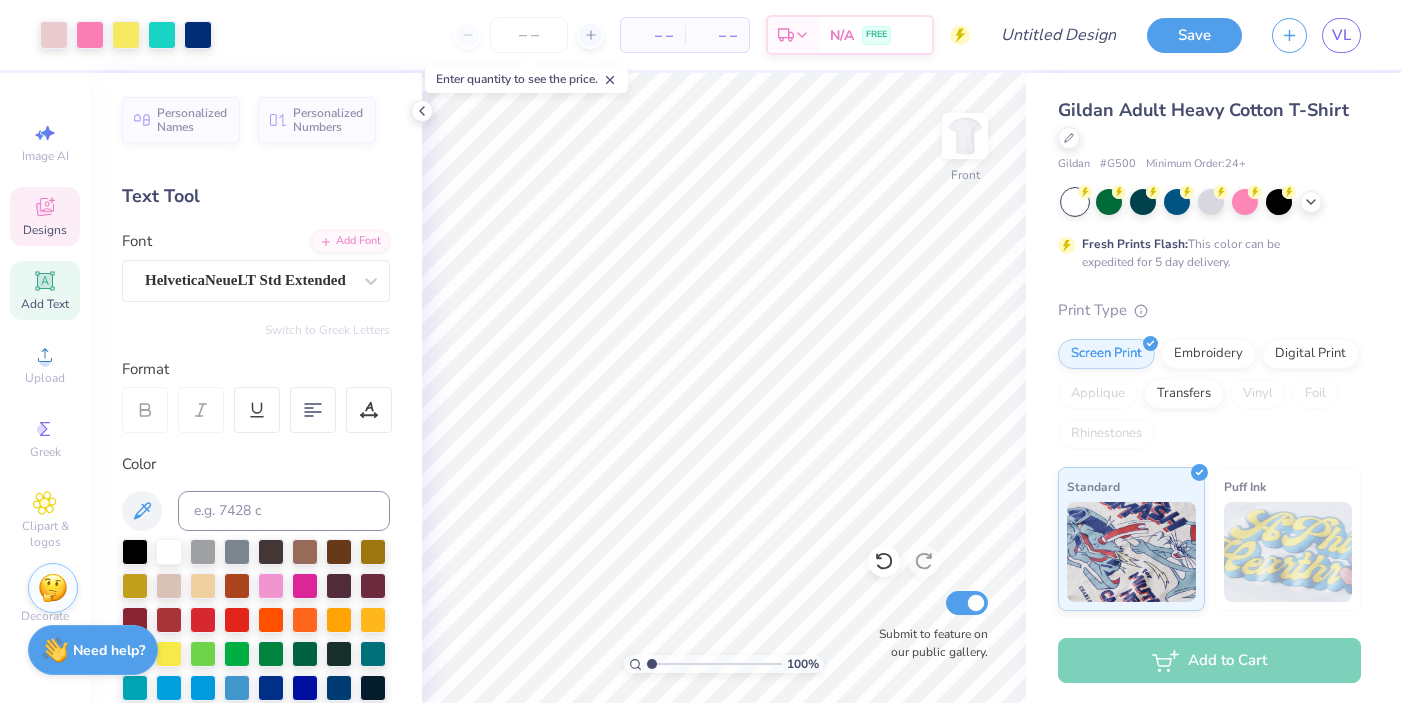 click on "Designs" at bounding box center [45, 230] 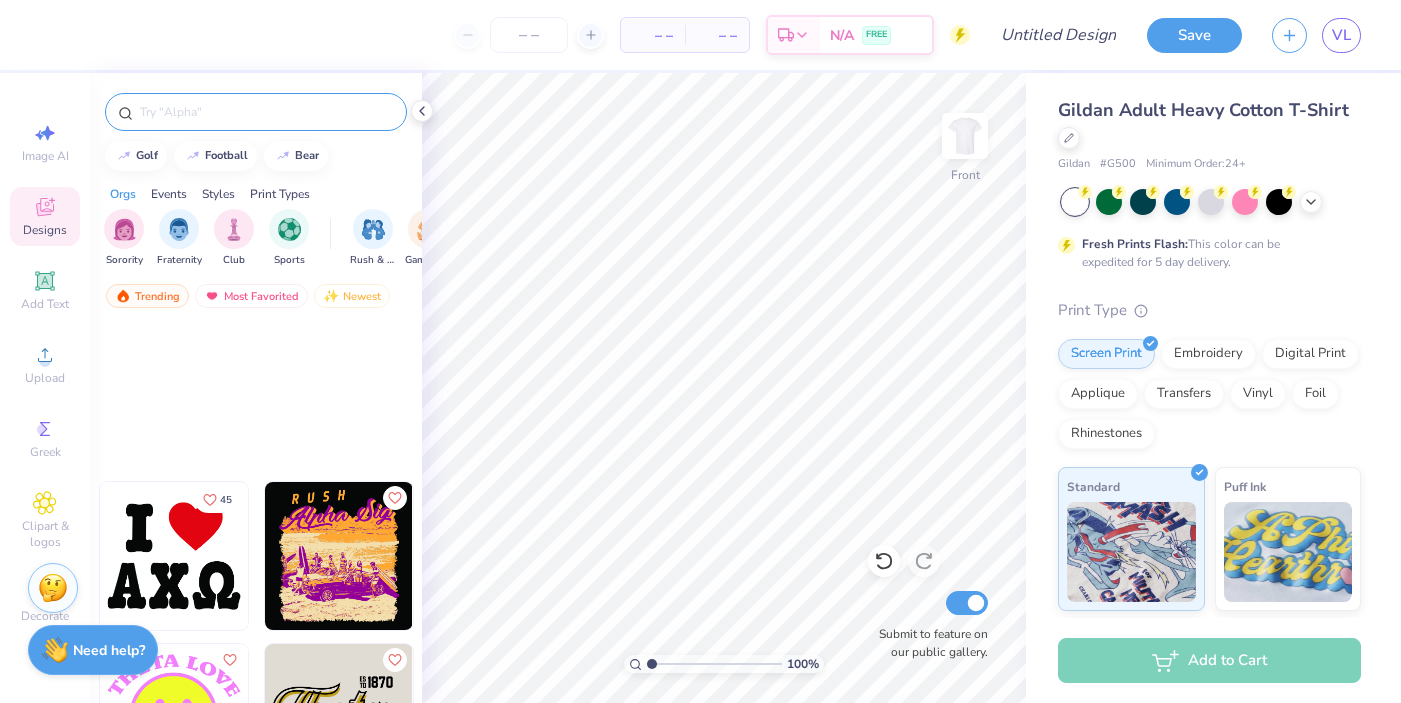 scroll, scrollTop: 63710, scrollLeft: 0, axis: vertical 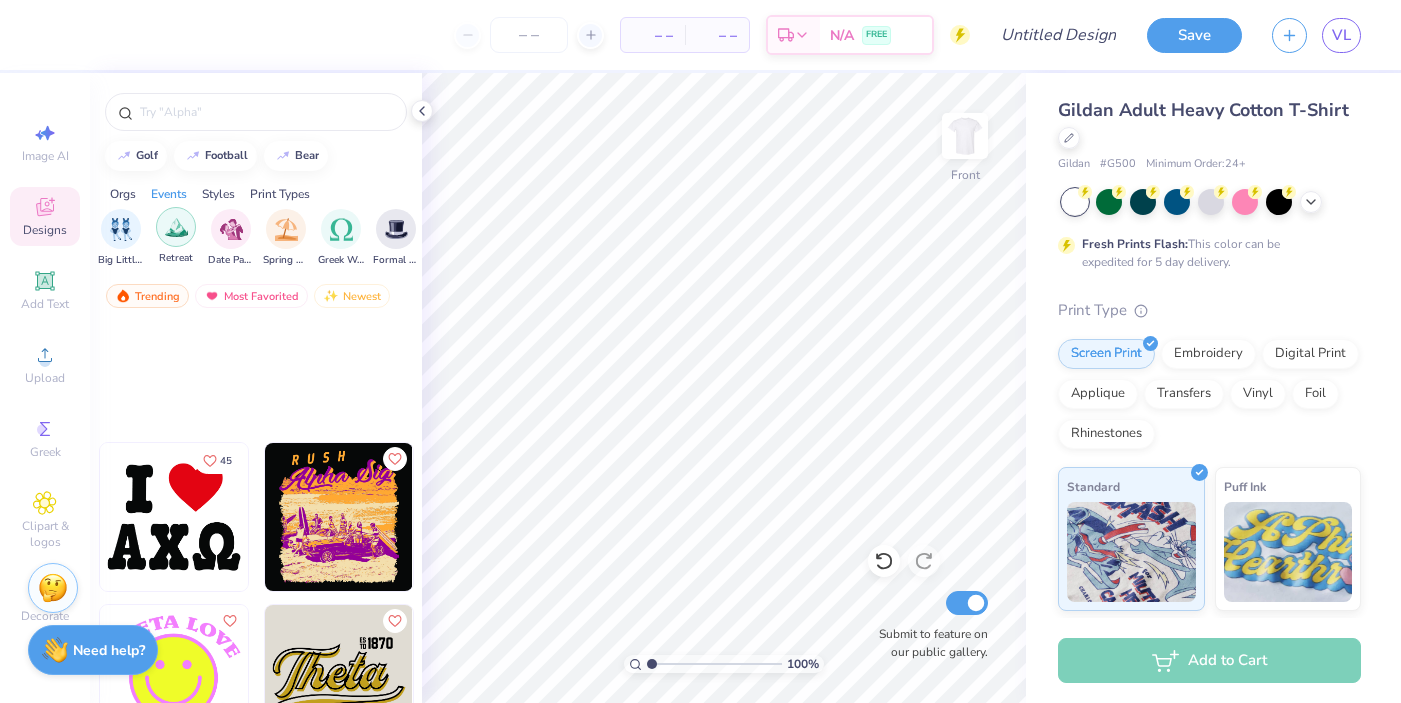 click at bounding box center [176, 227] 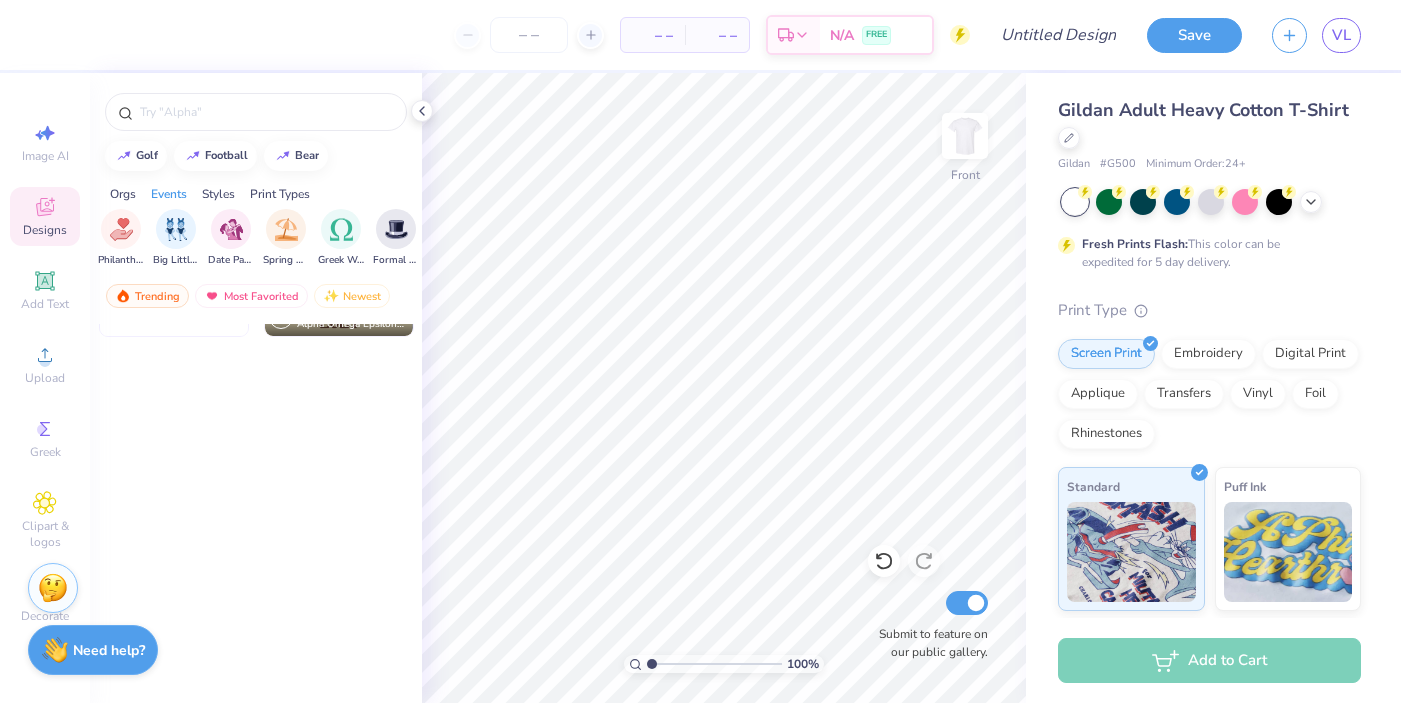 scroll, scrollTop: 8235, scrollLeft: 0, axis: vertical 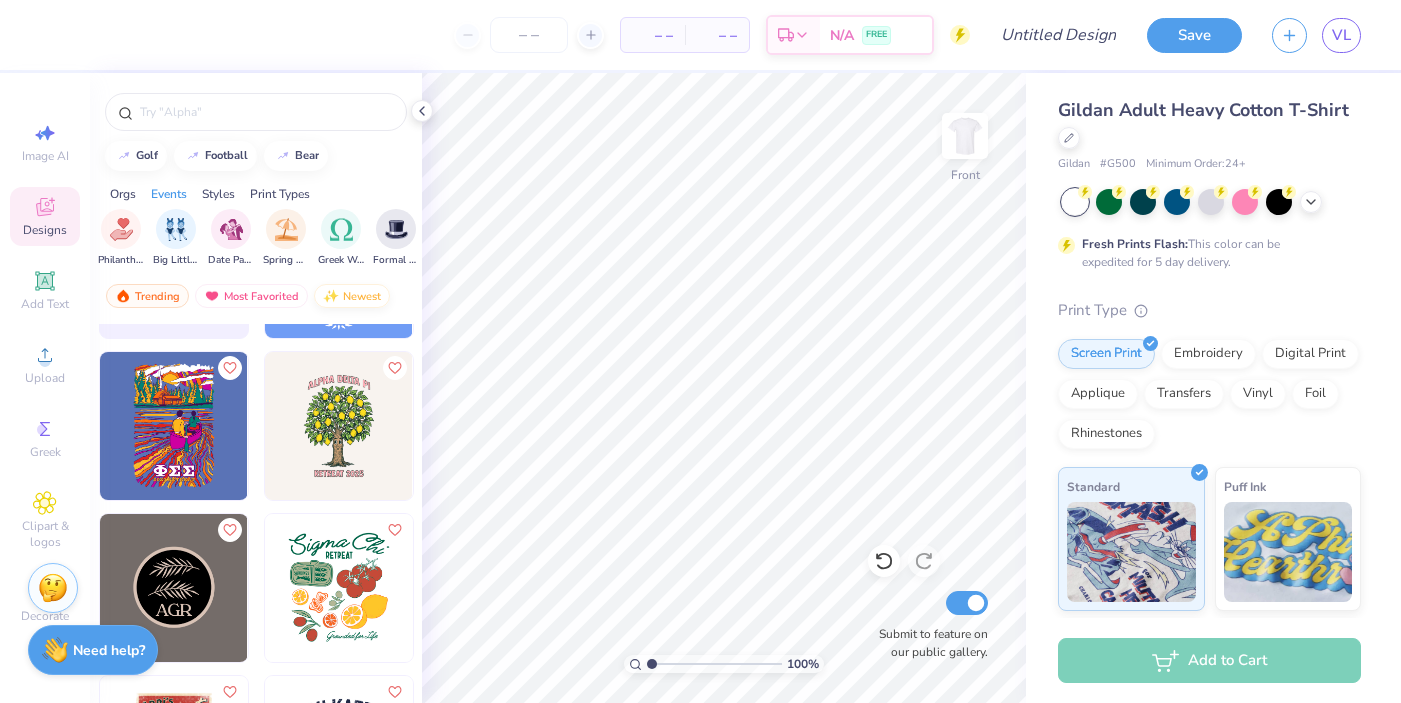 click on "Newest" at bounding box center [352, 296] 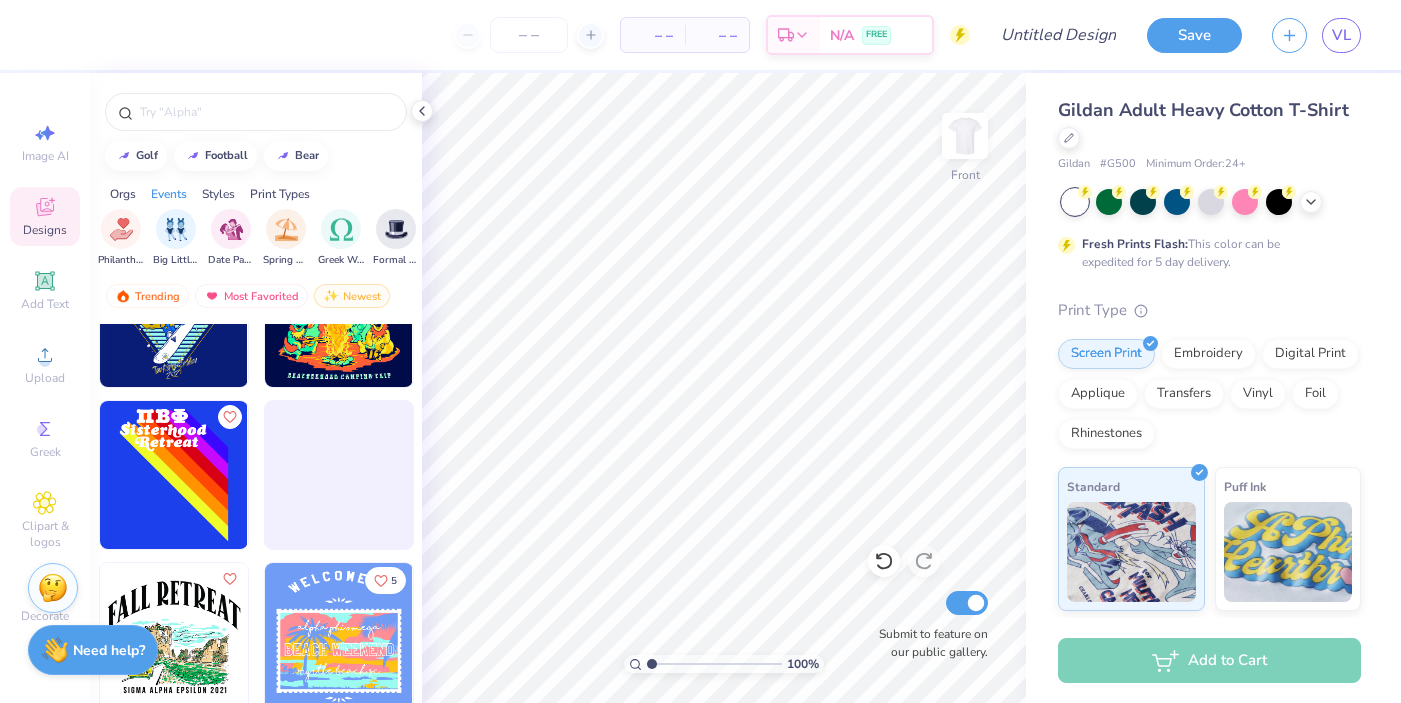 scroll, scrollTop: 10724, scrollLeft: 0, axis: vertical 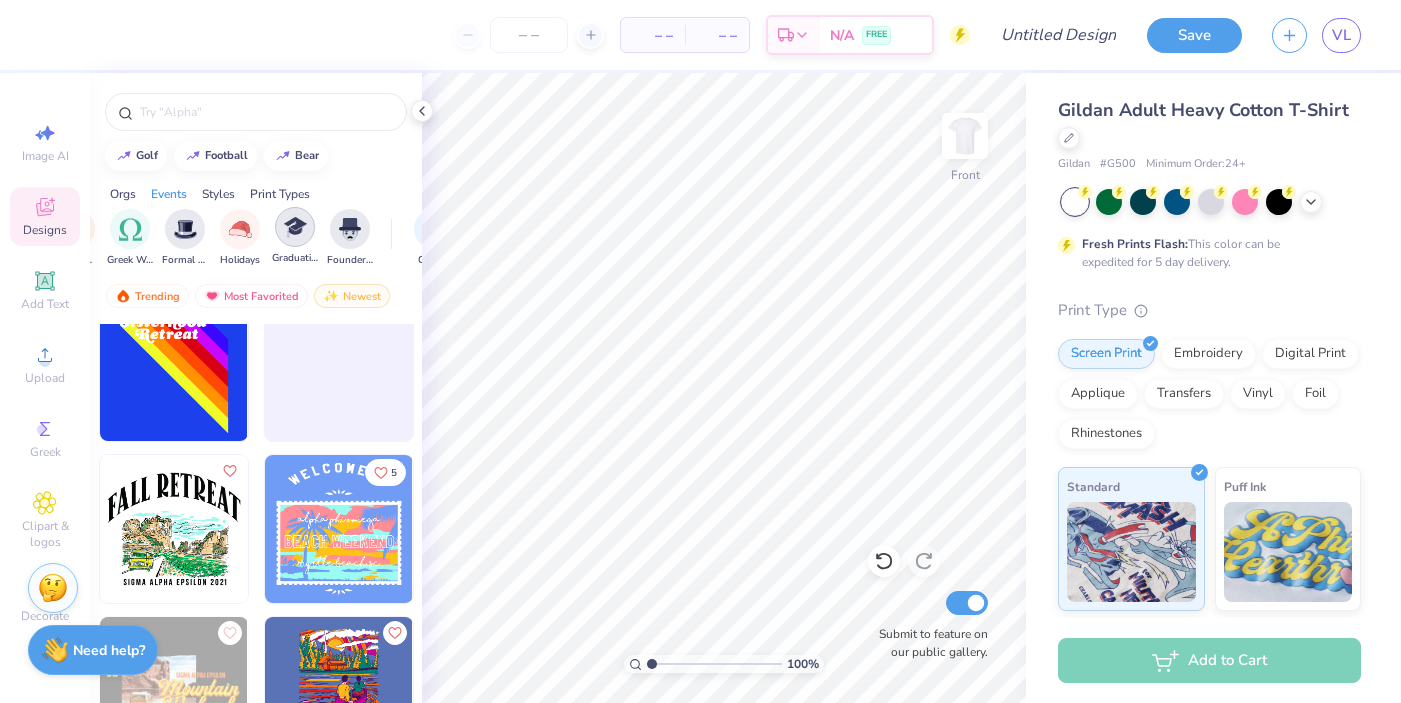 click at bounding box center [295, 227] 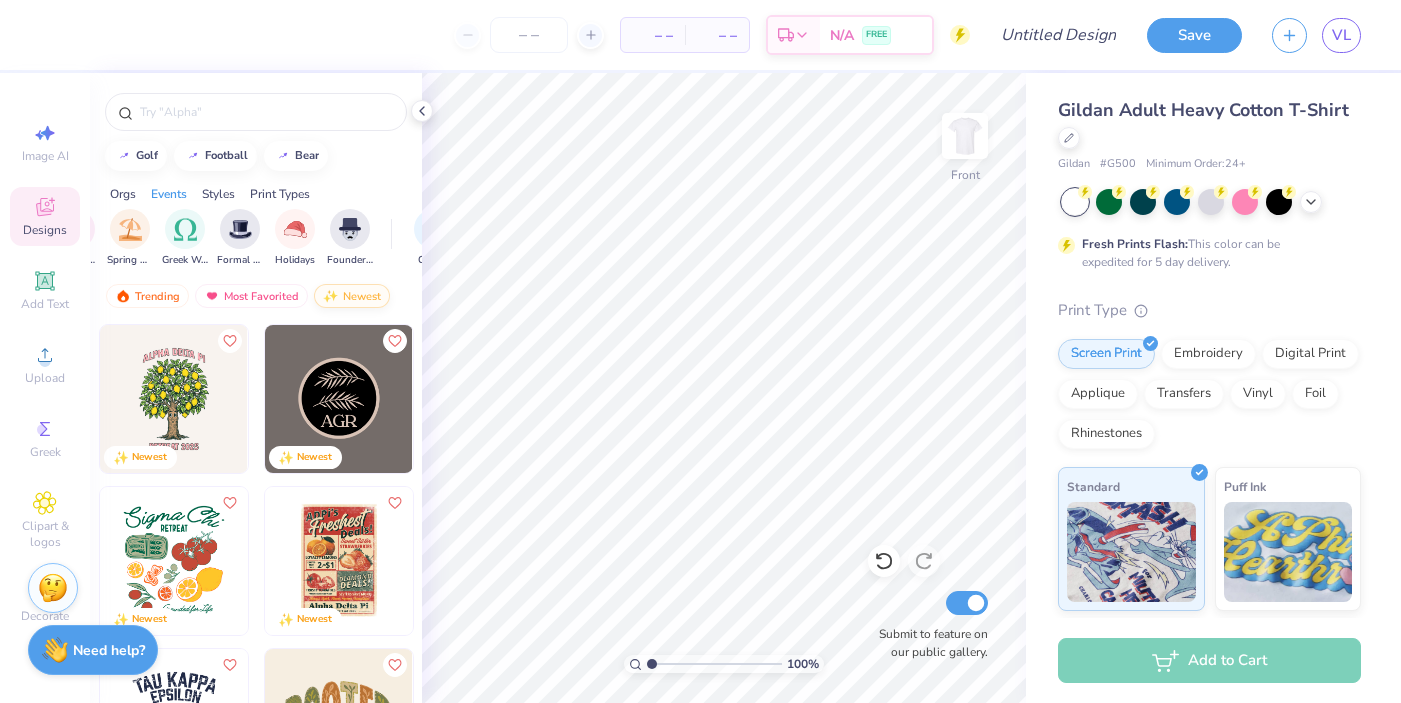 click at bounding box center (331, 296) 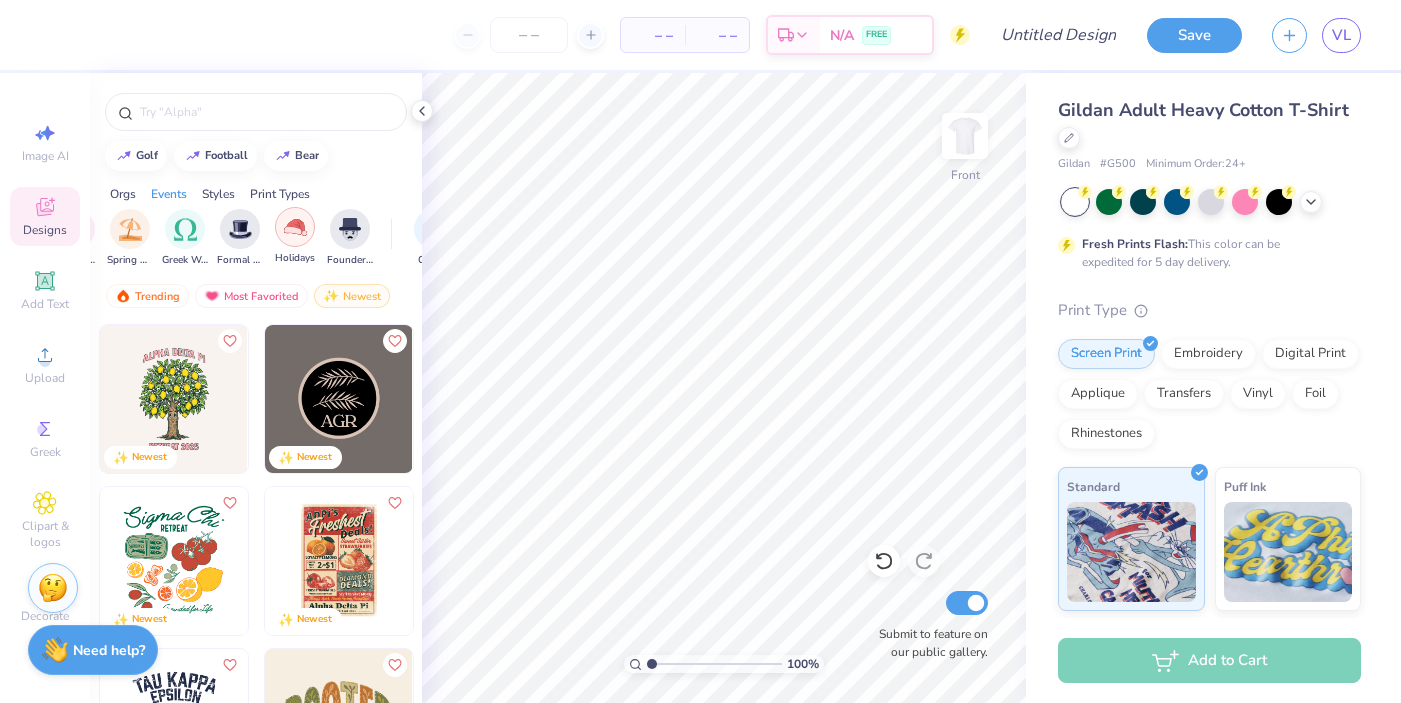 click at bounding box center [295, 227] 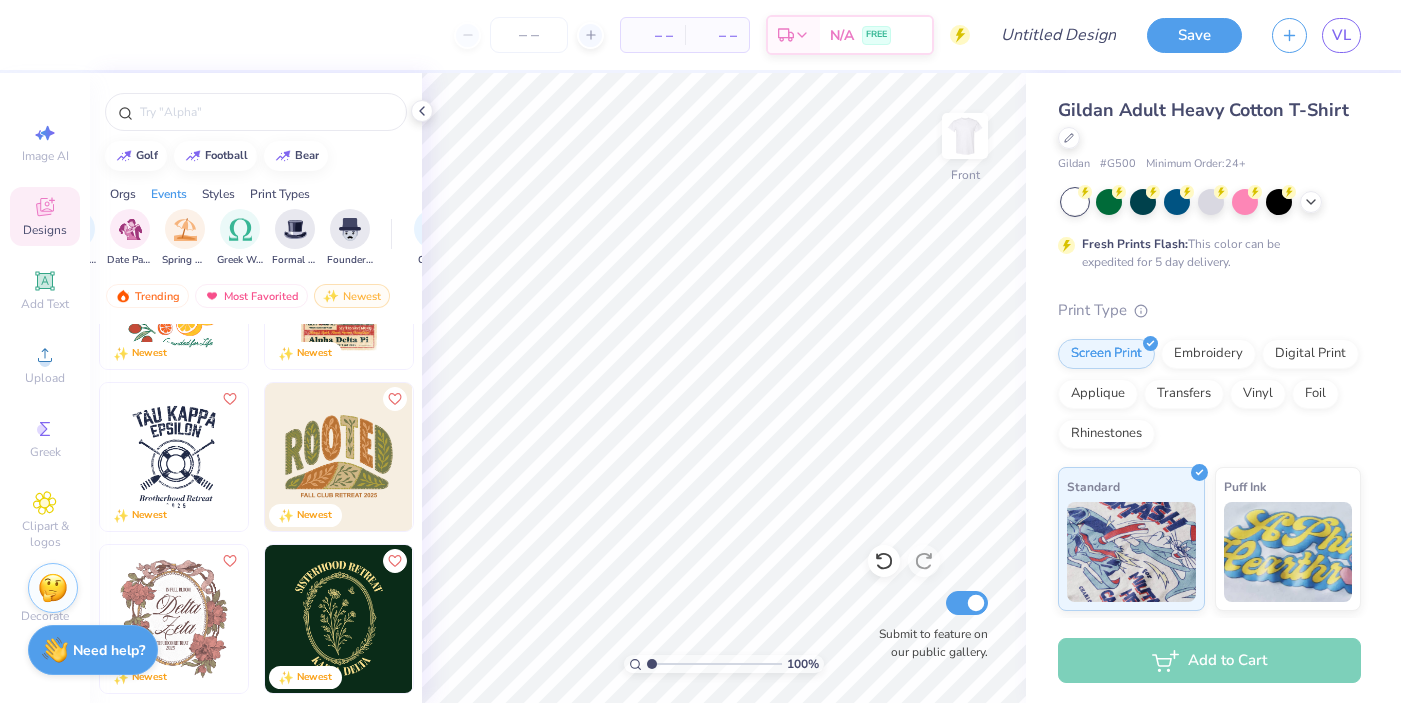 scroll, scrollTop: 435, scrollLeft: 0, axis: vertical 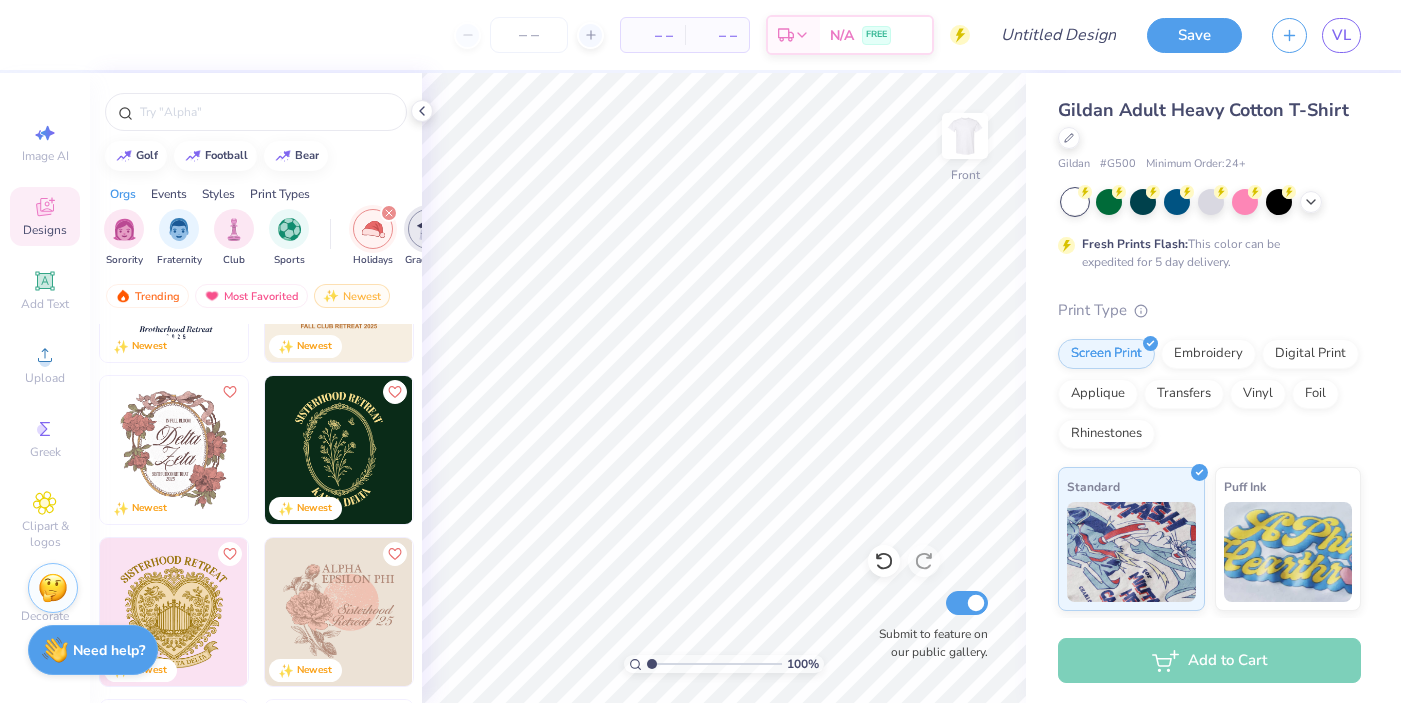 click on "Events" at bounding box center (169, 194) 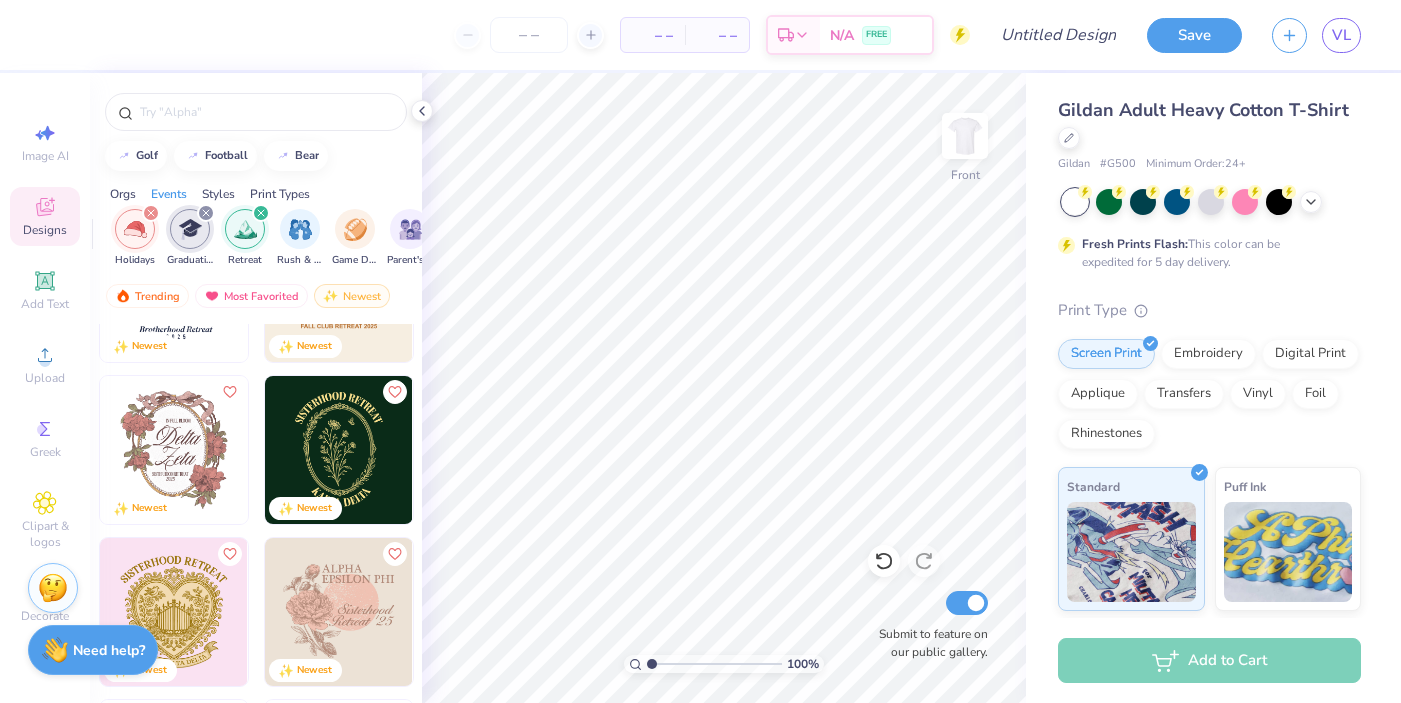 scroll, scrollTop: 0, scrollLeft: 249, axis: horizontal 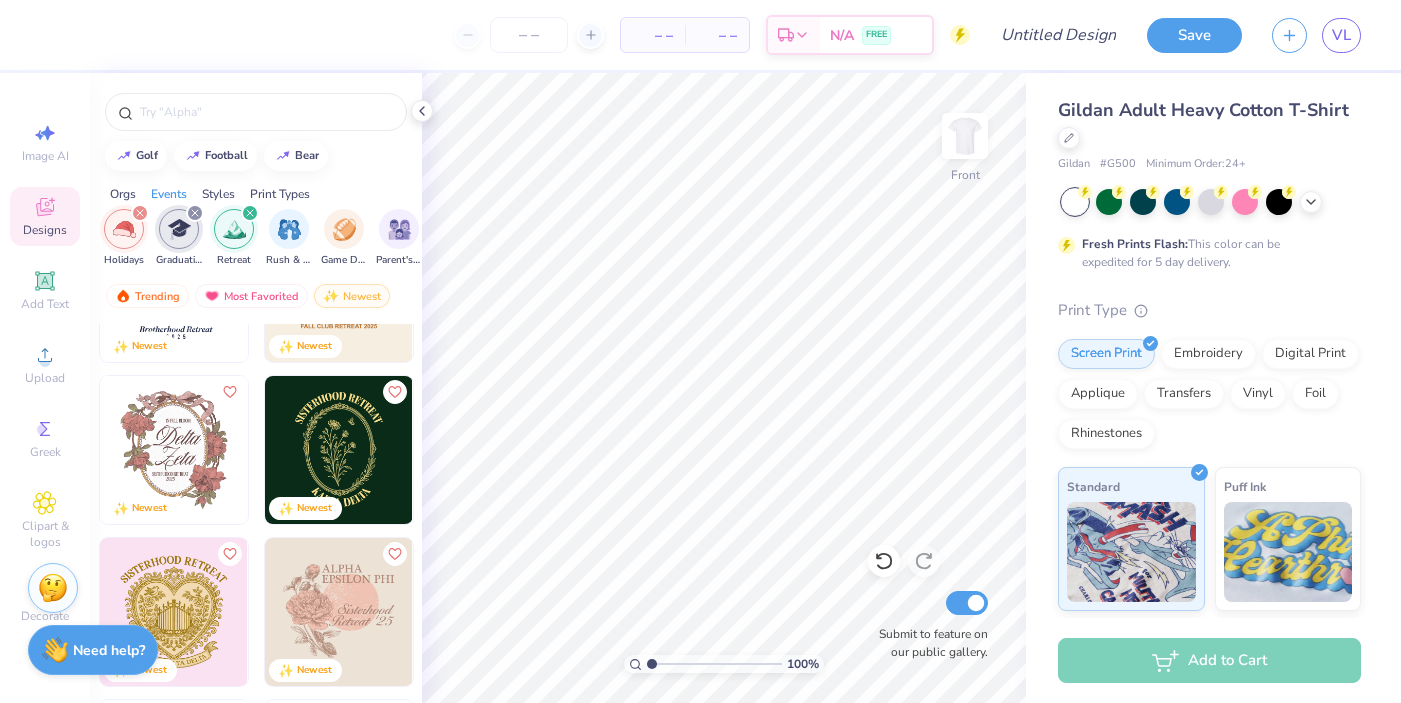 click 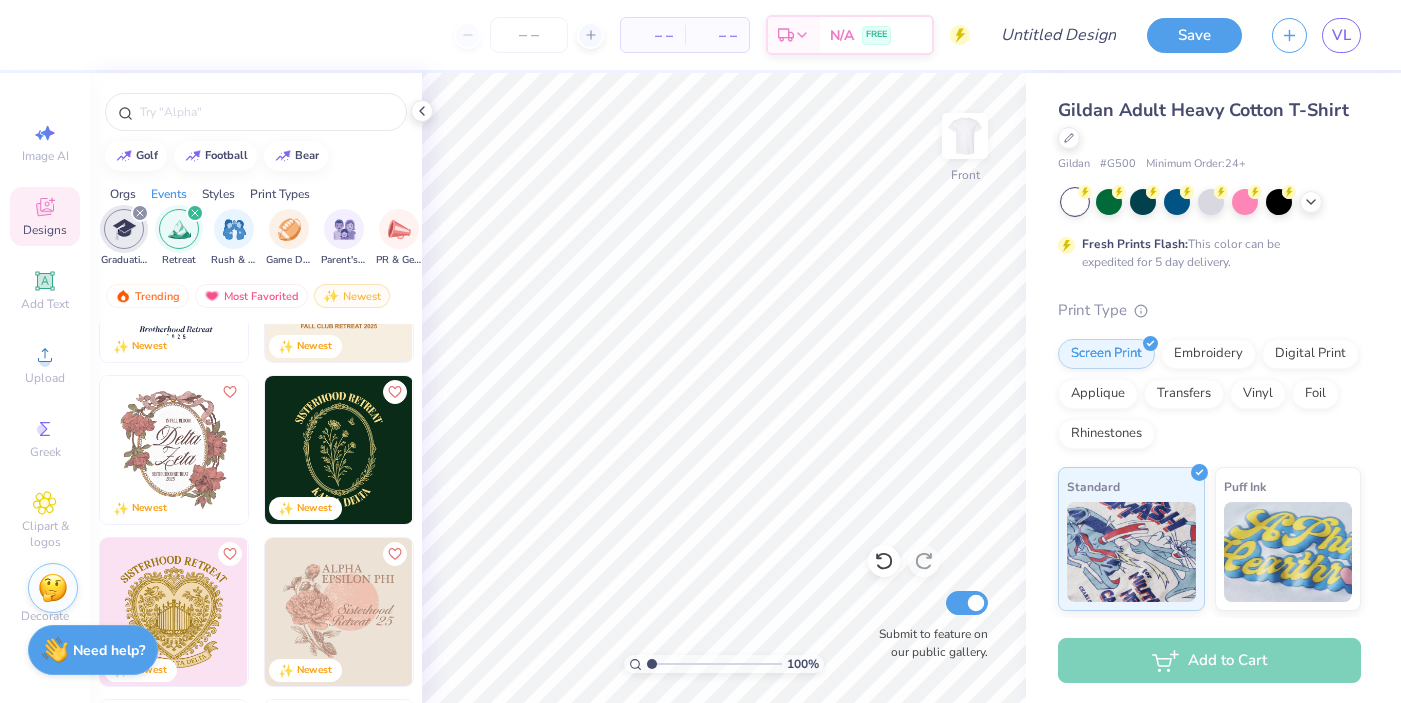 click 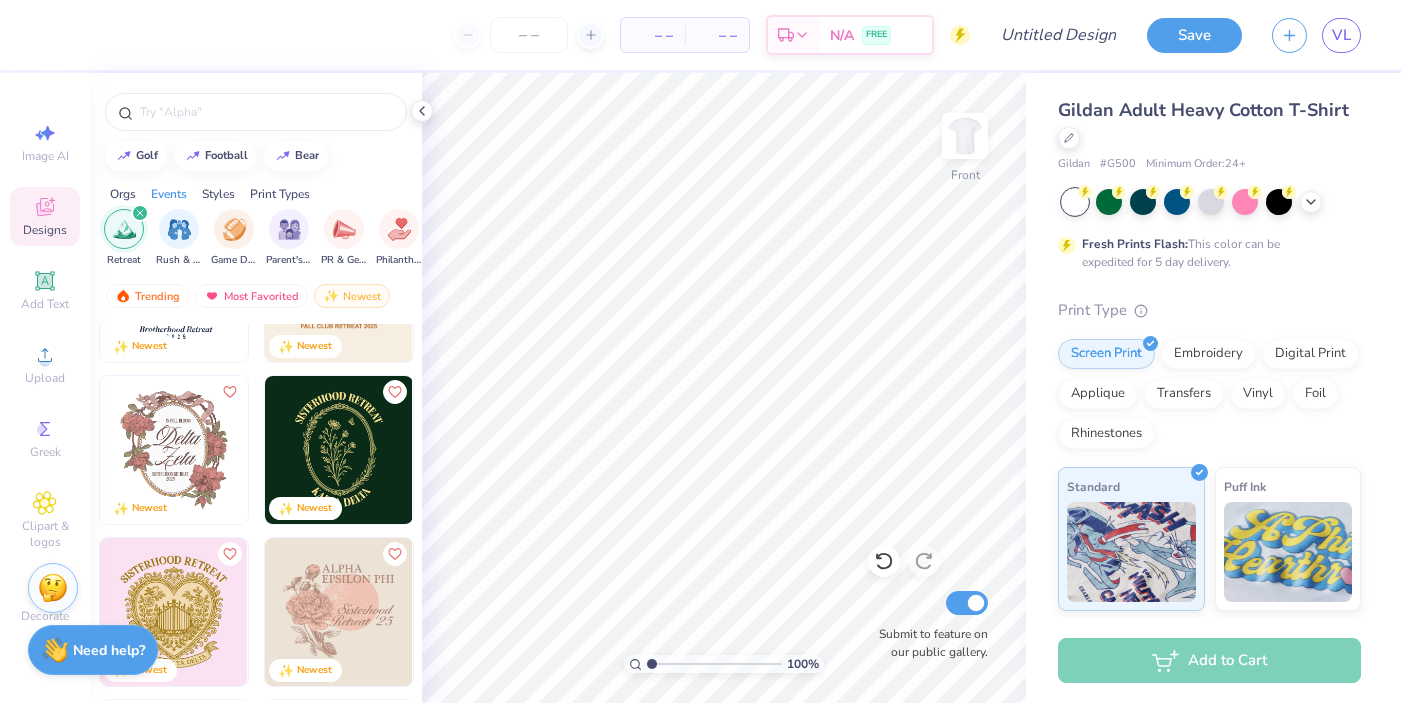click 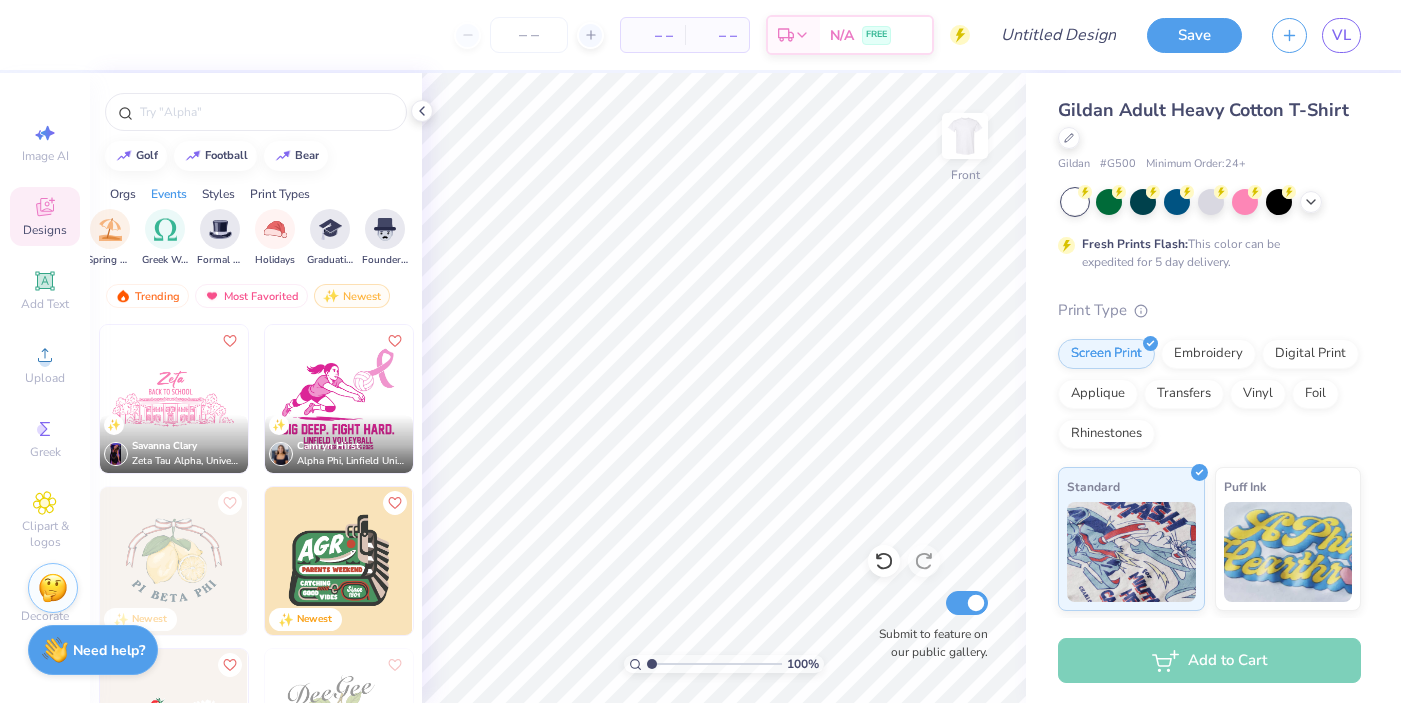 scroll, scrollTop: 0, scrollLeft: 786, axis: horizontal 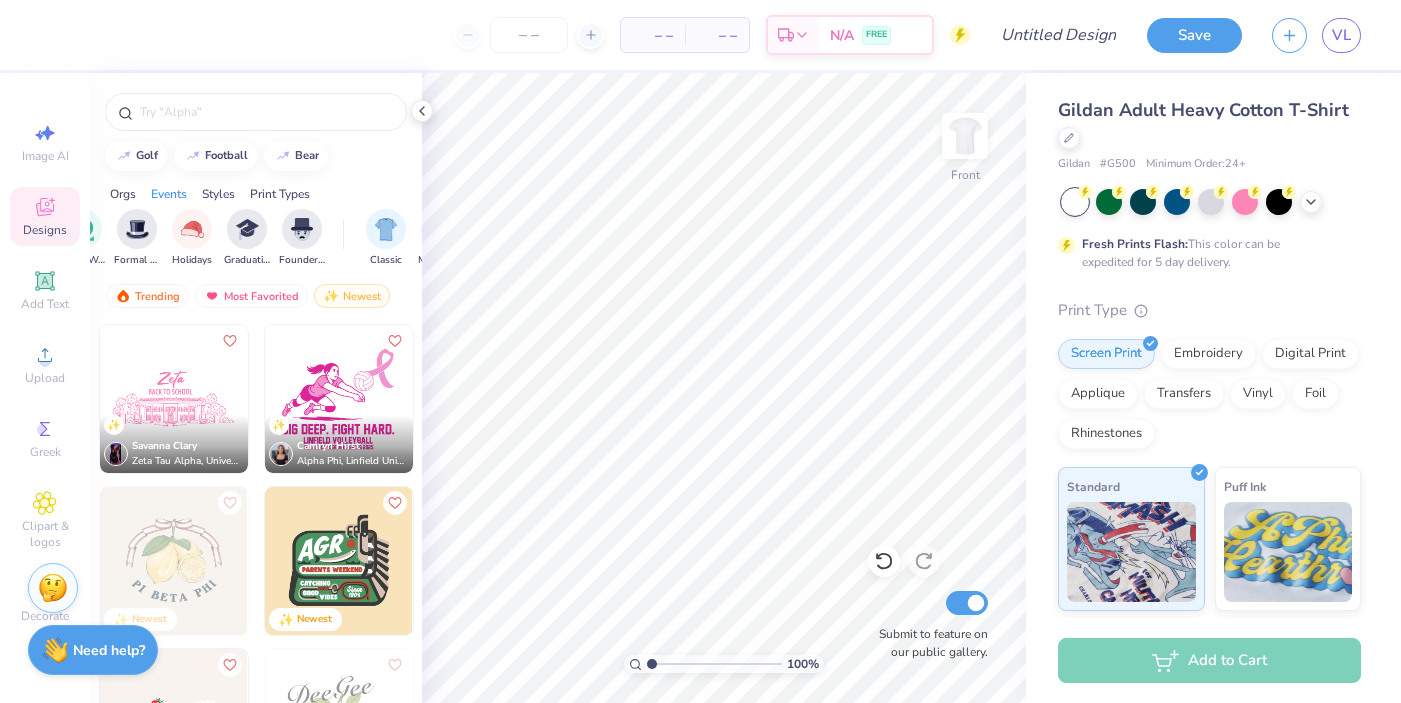 click on "Rush & Bid Game Day Parent's Weekend PR & General Philanthropy Big Little Reveal Retreat Date Parties & Socials Spring Break Greek Week Formal & Semi Holidays Graduation Founder’s Day" at bounding box center [-45, 238] 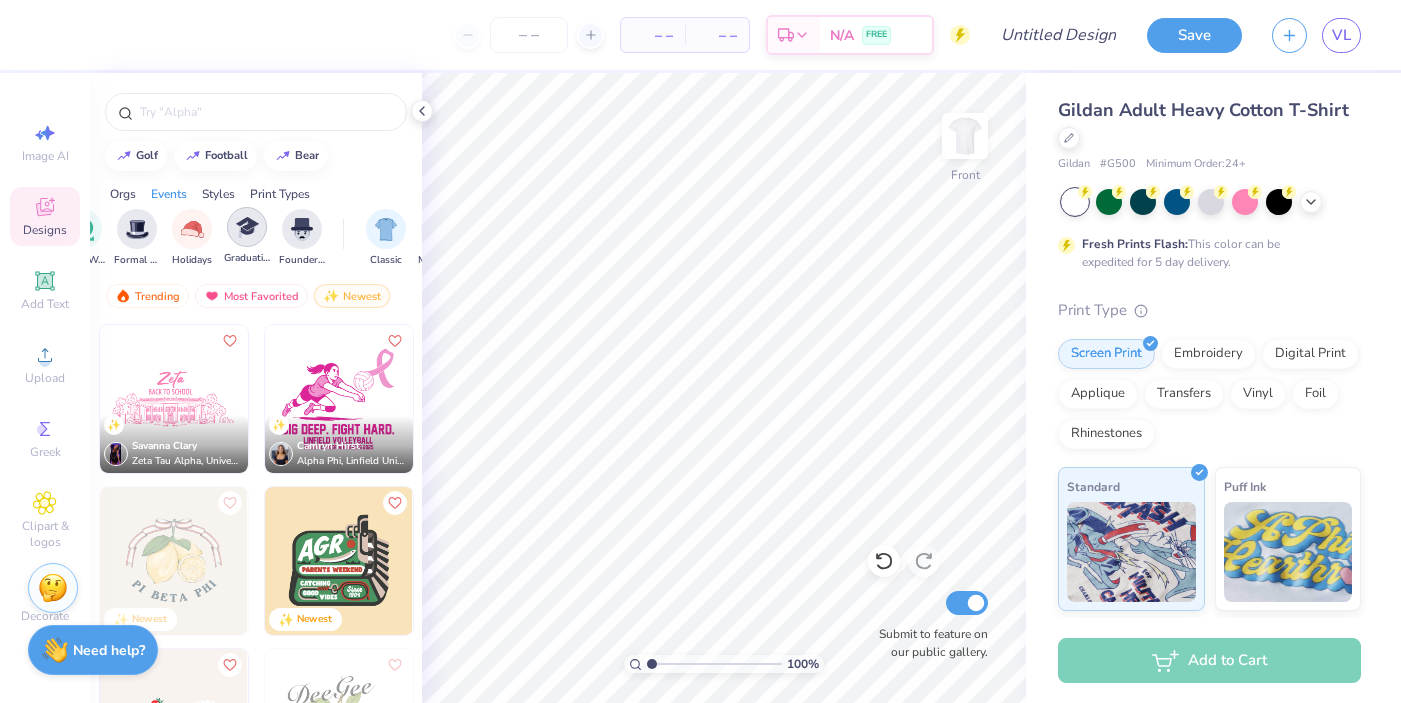 click at bounding box center [247, 227] 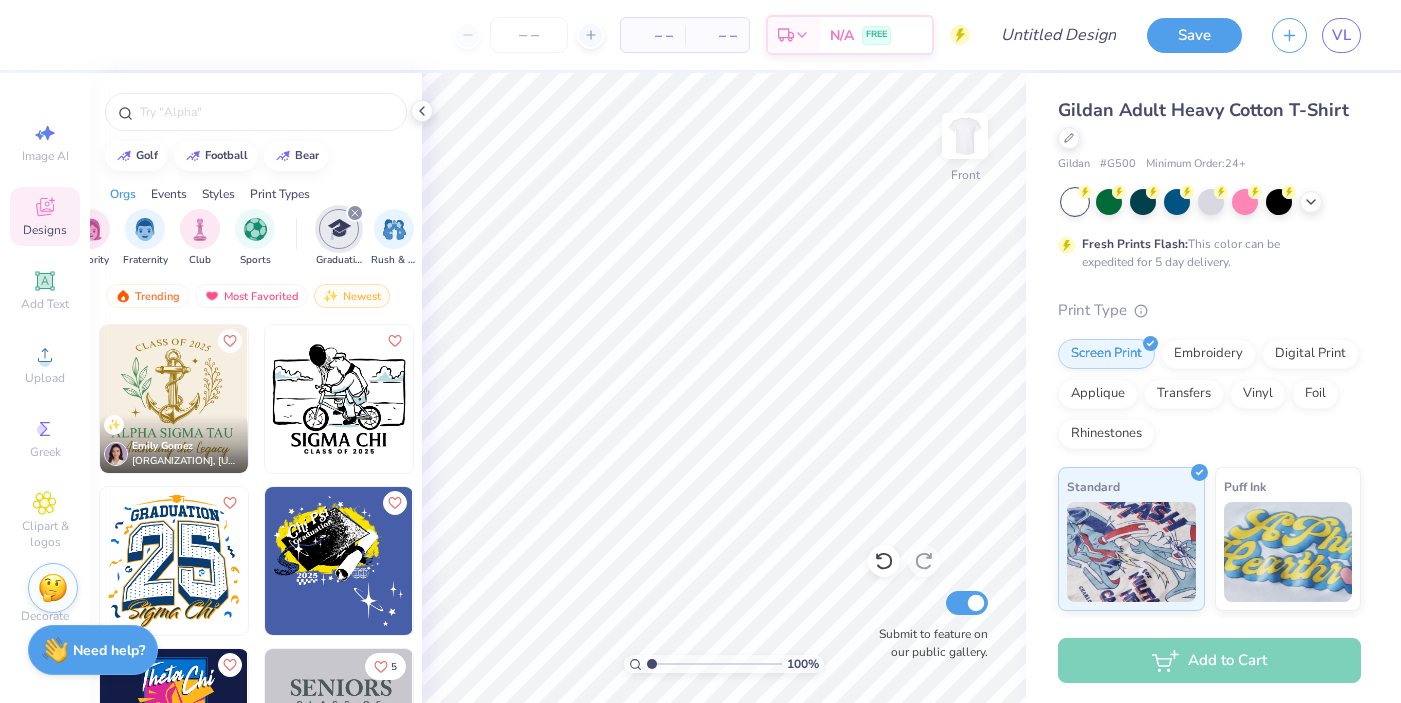 scroll, scrollTop: 0, scrollLeft: 0, axis: both 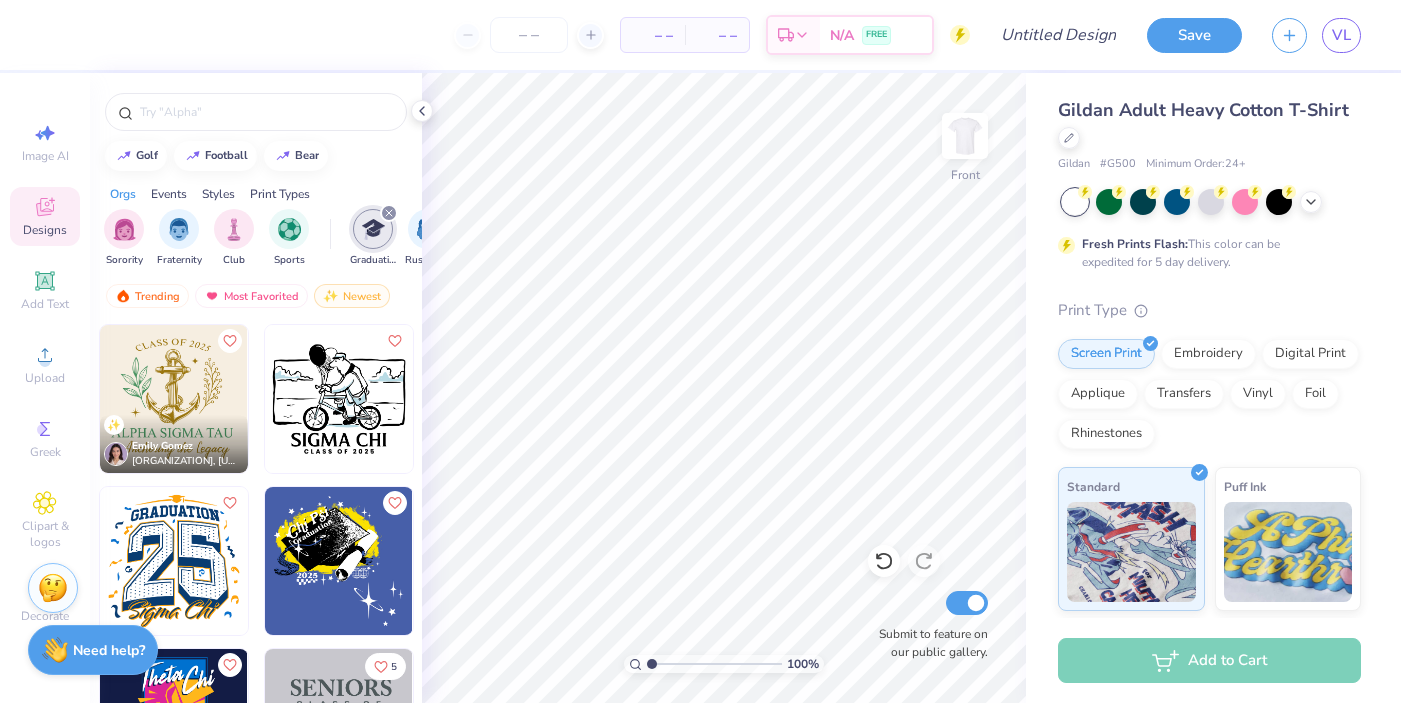 click at bounding box center (339, 399) 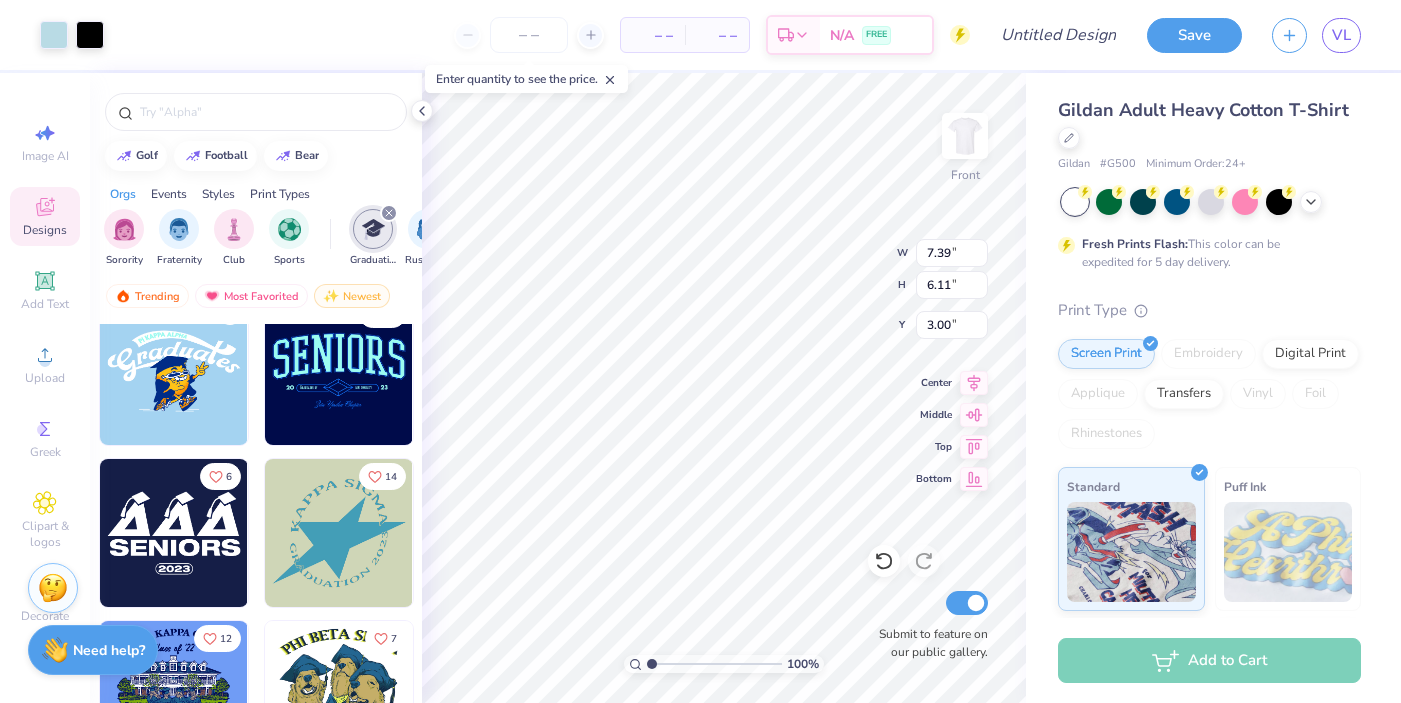scroll, scrollTop: 517, scrollLeft: 0, axis: vertical 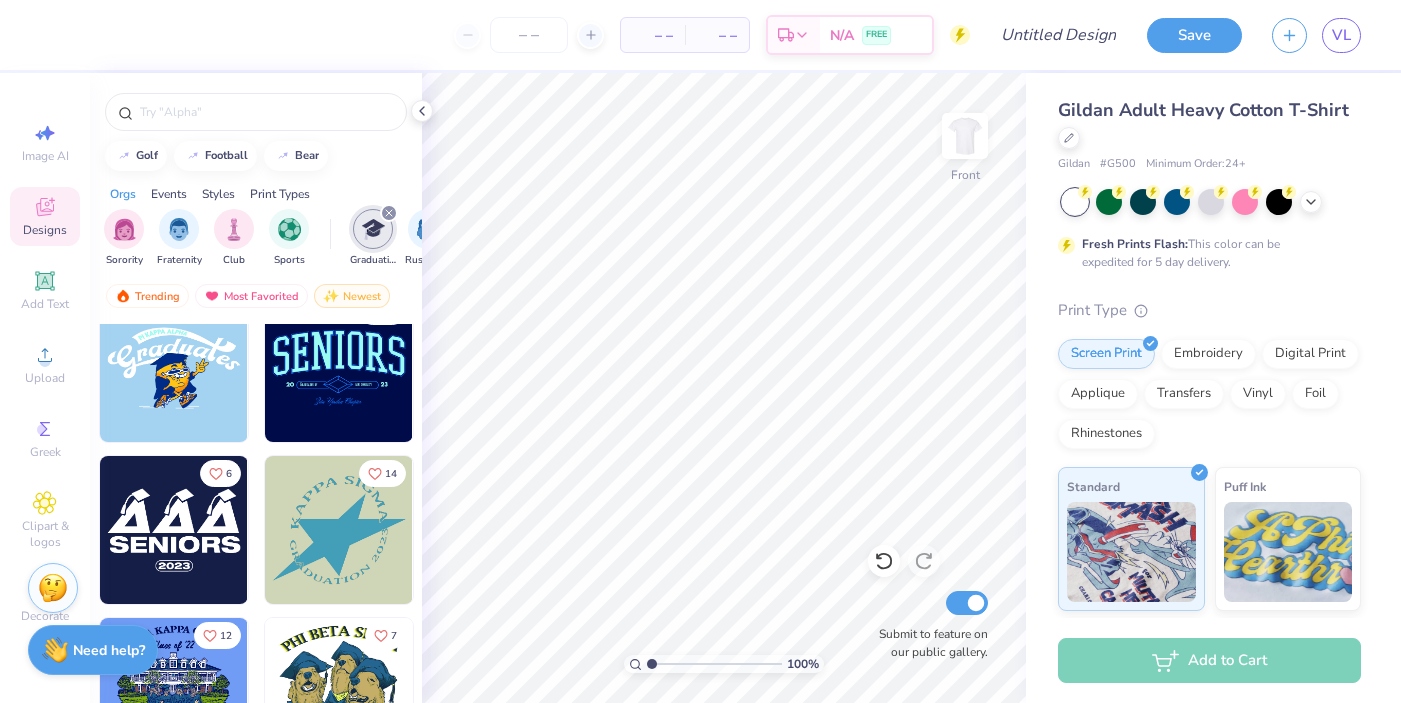 click at bounding box center (174, 368) 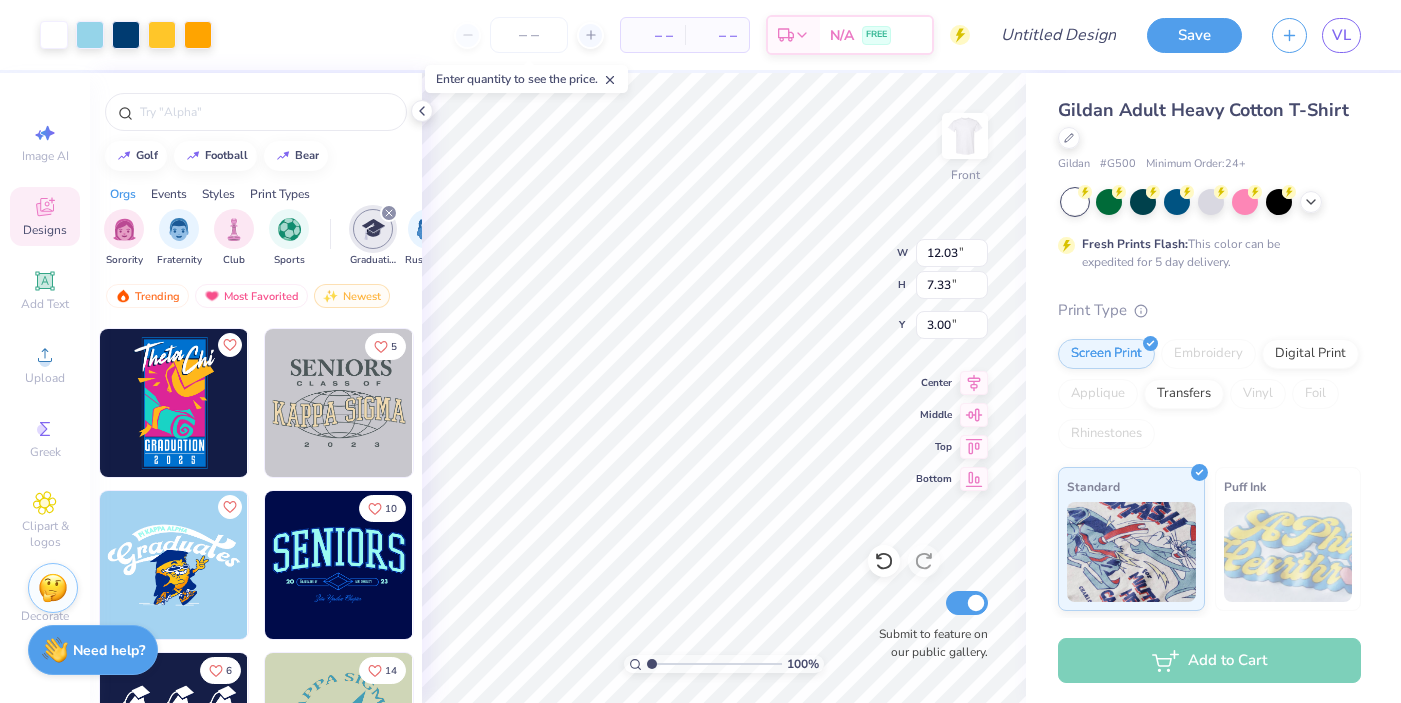 scroll, scrollTop: 380, scrollLeft: 0, axis: vertical 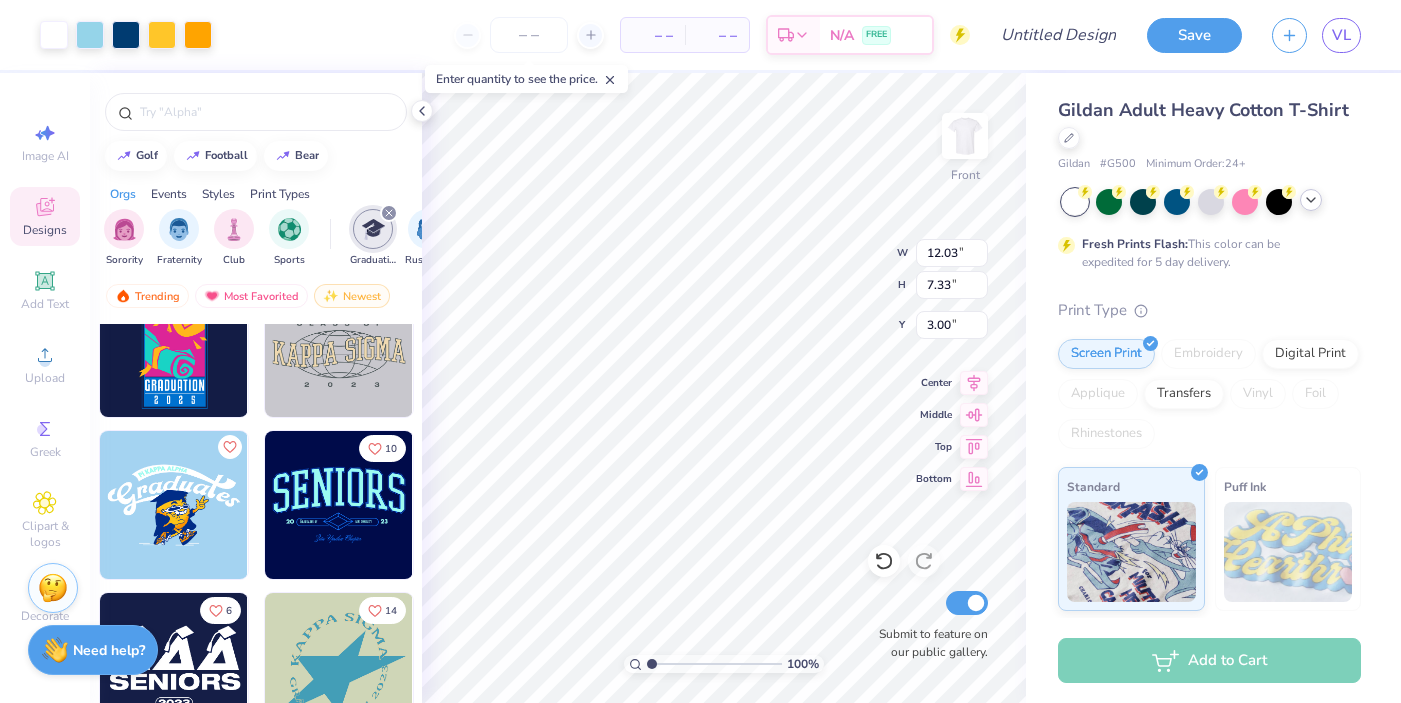 click 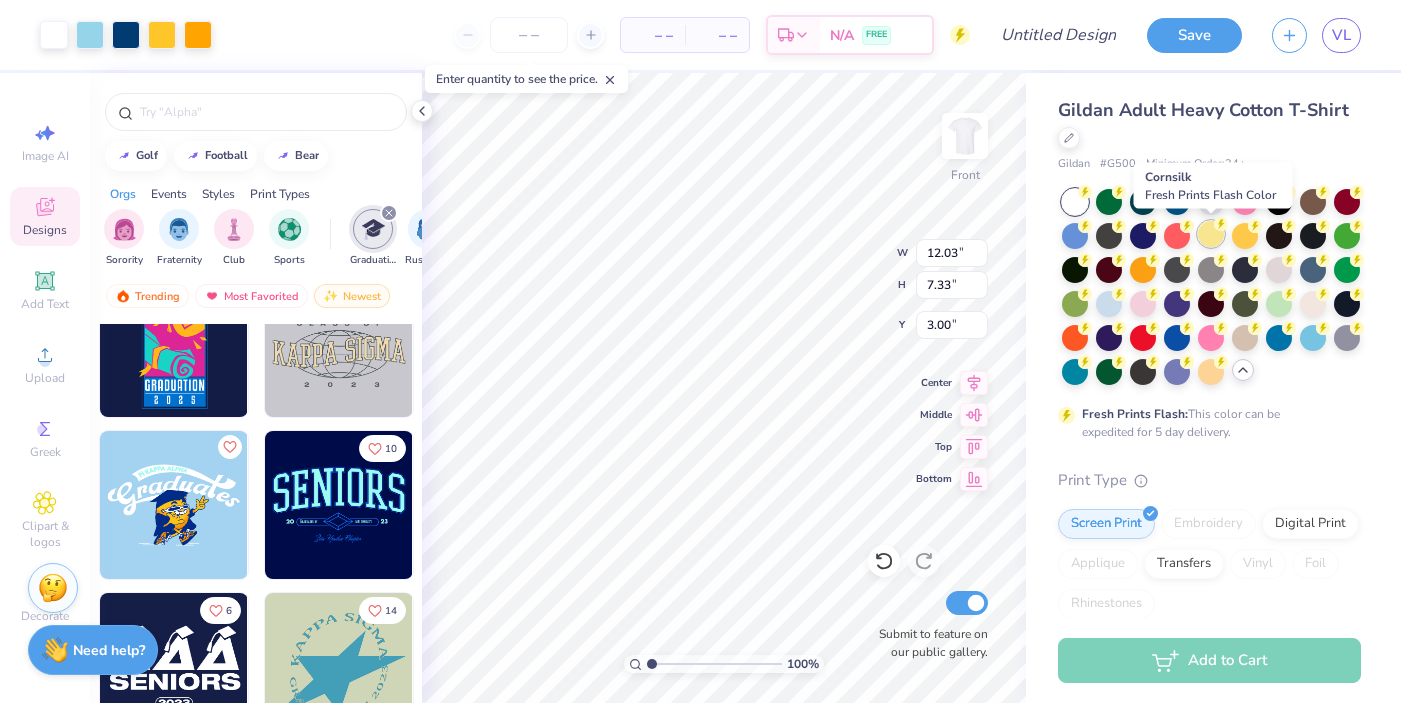 click at bounding box center [1211, 234] 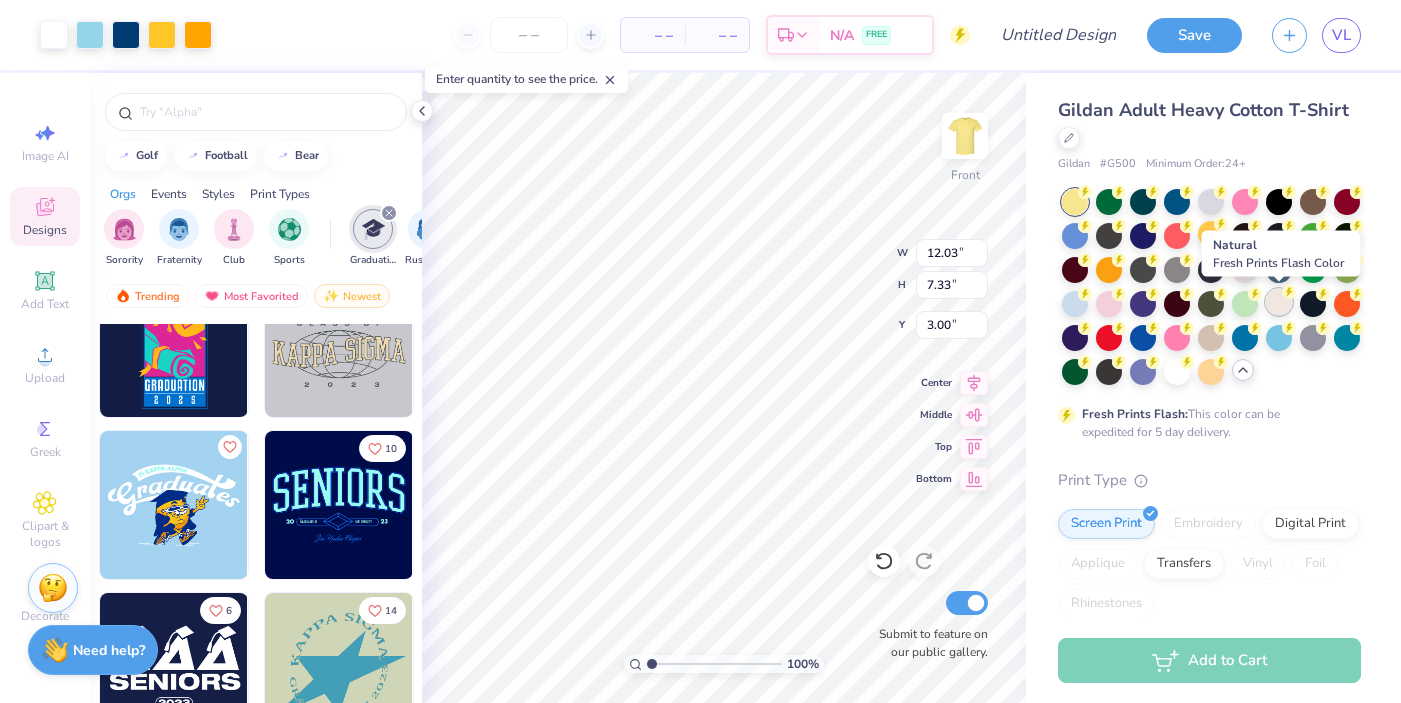 click at bounding box center (1279, 302) 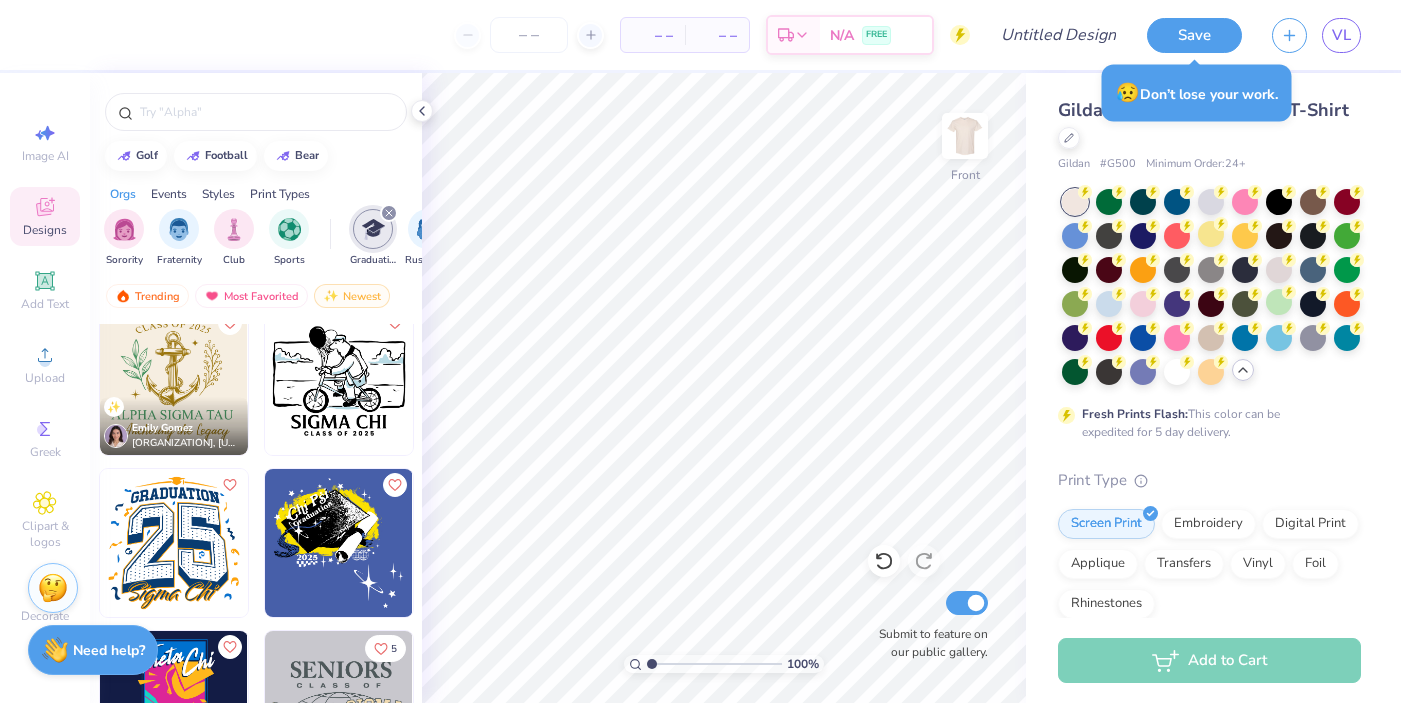scroll, scrollTop: 0, scrollLeft: 0, axis: both 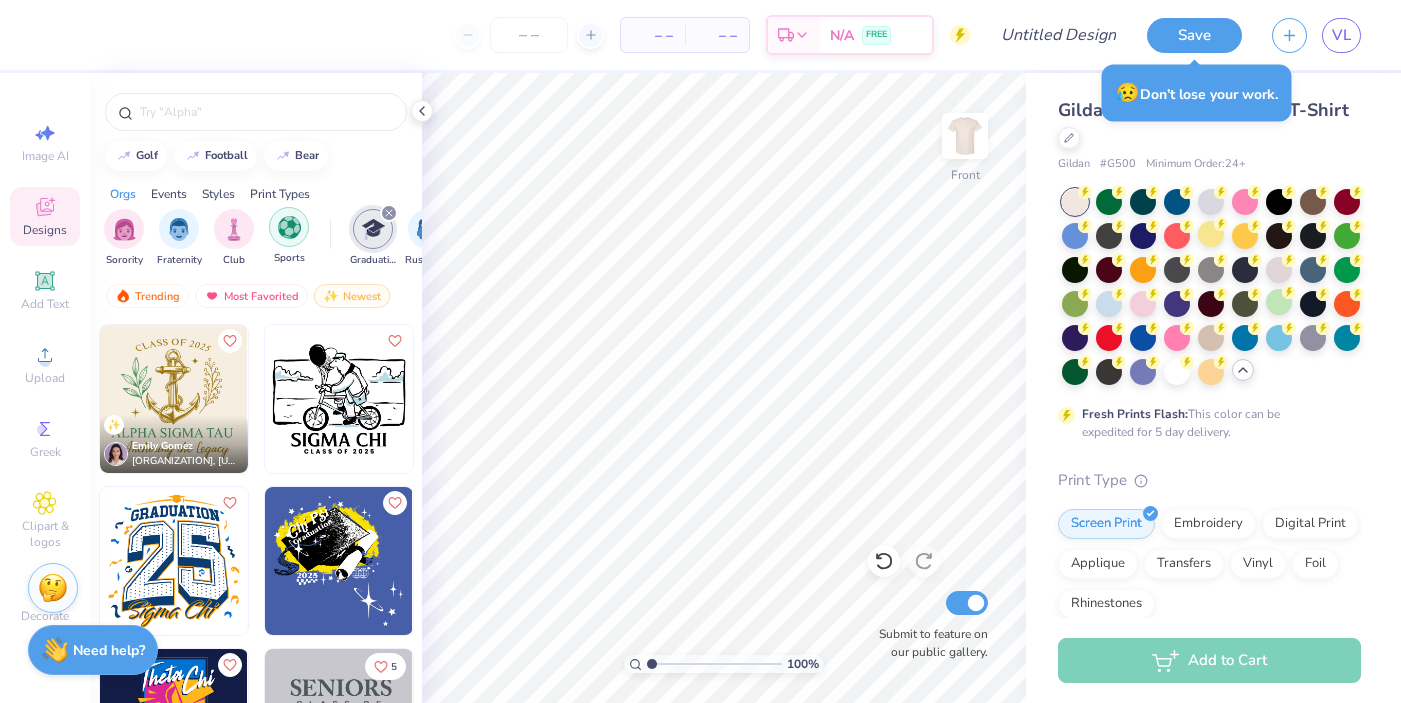 click at bounding box center (289, 227) 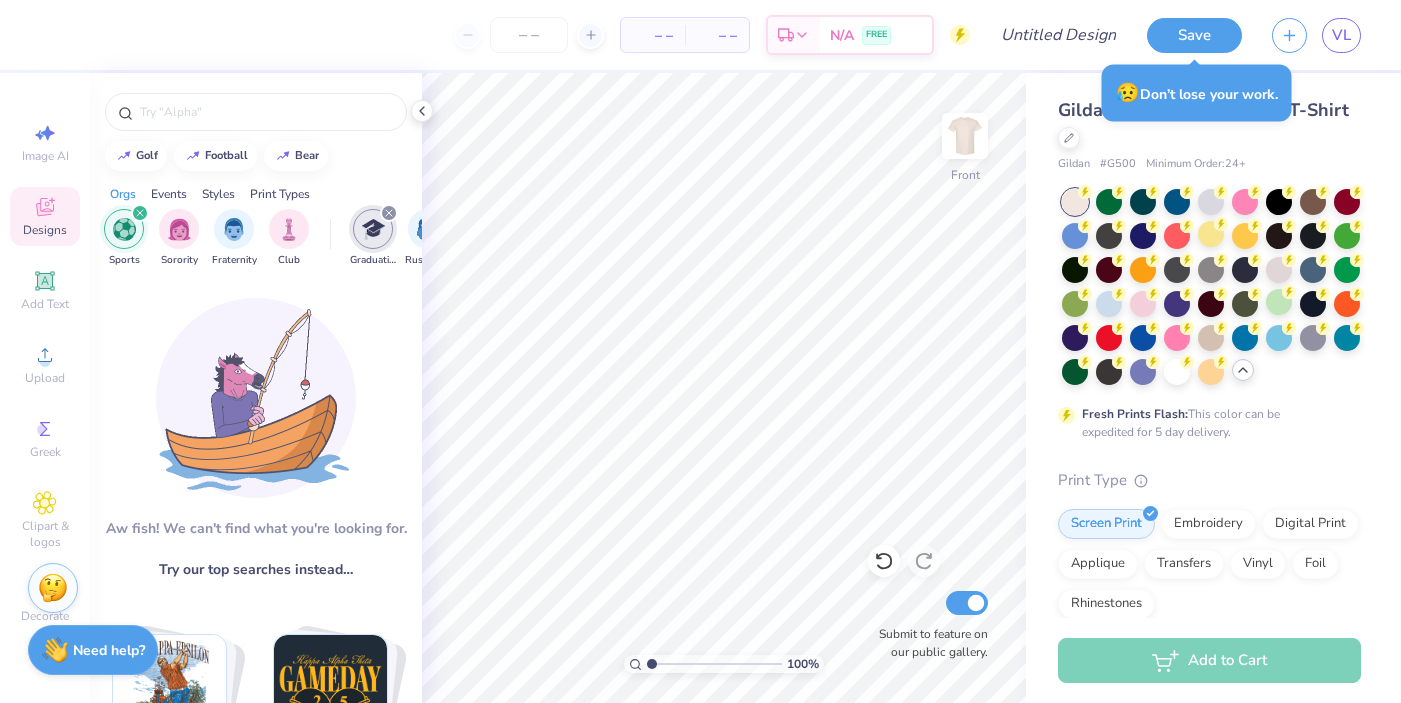 click at bounding box center [289, 229] 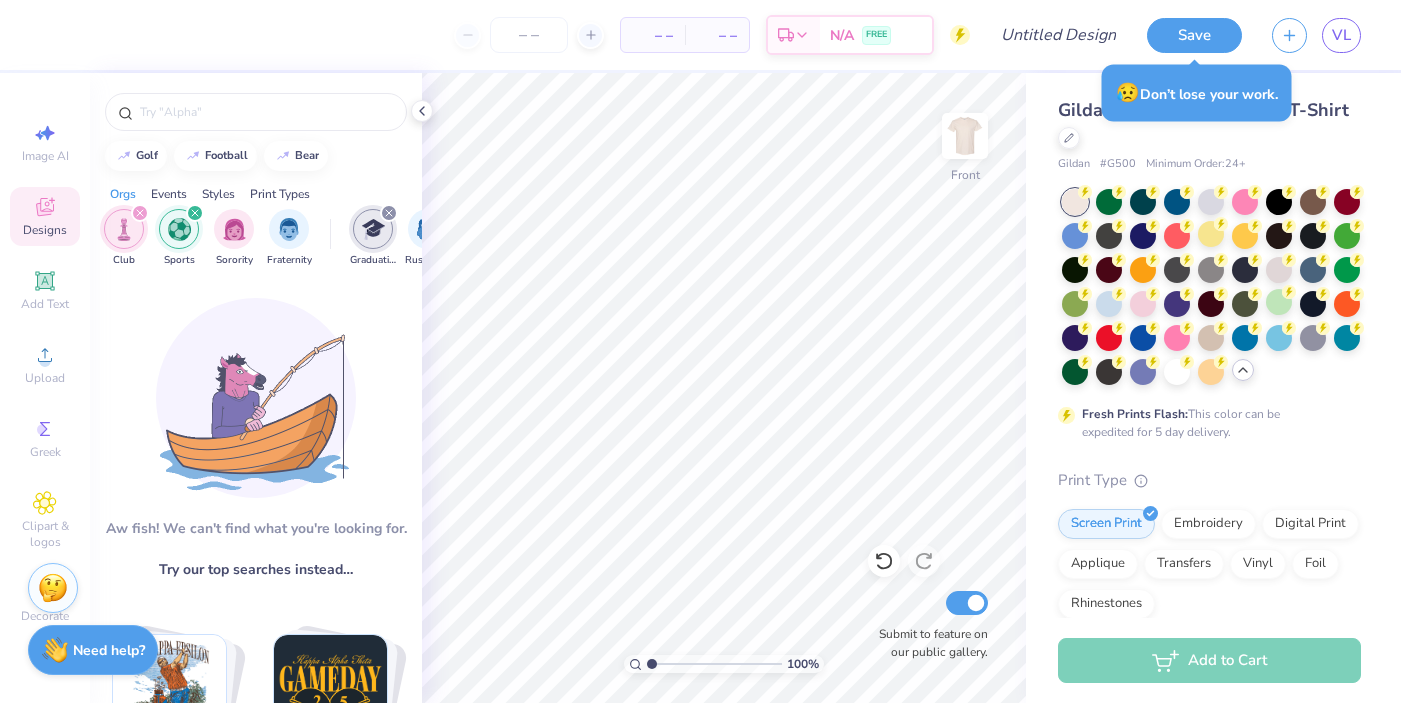 click 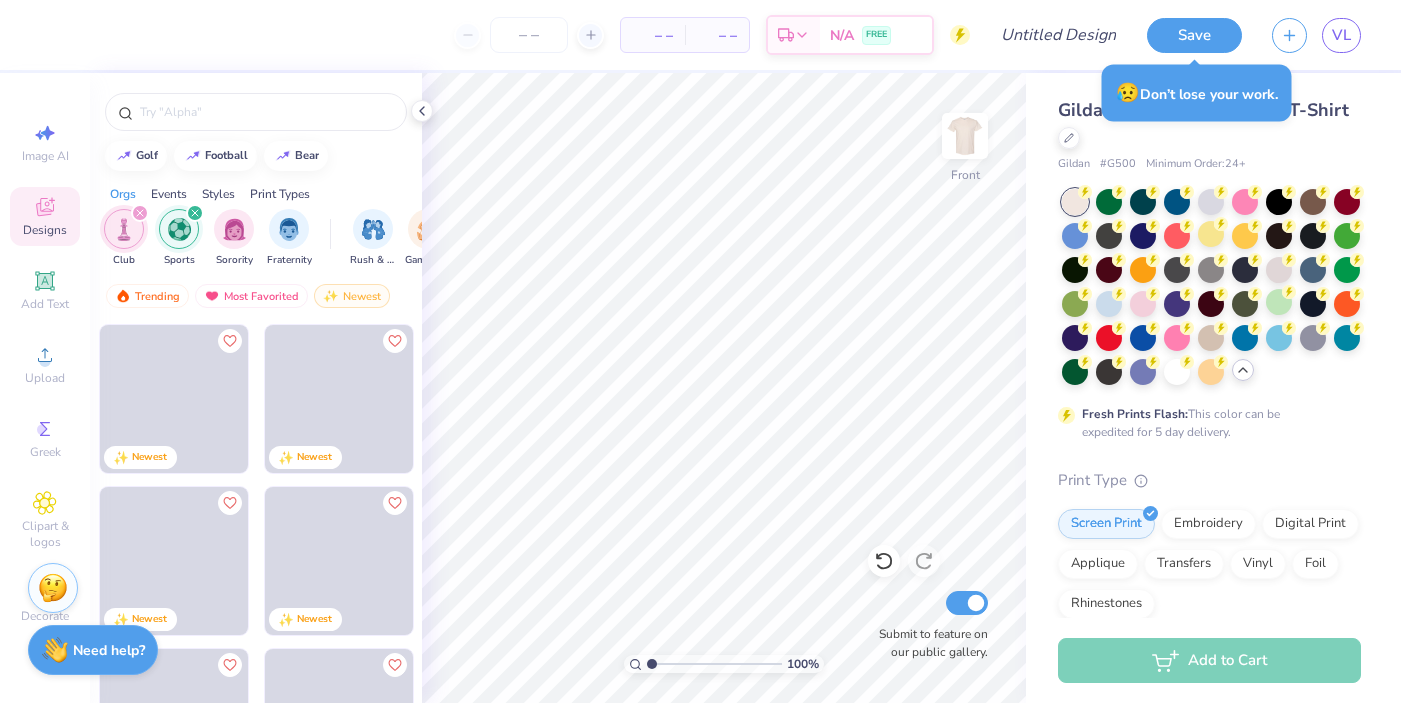 click 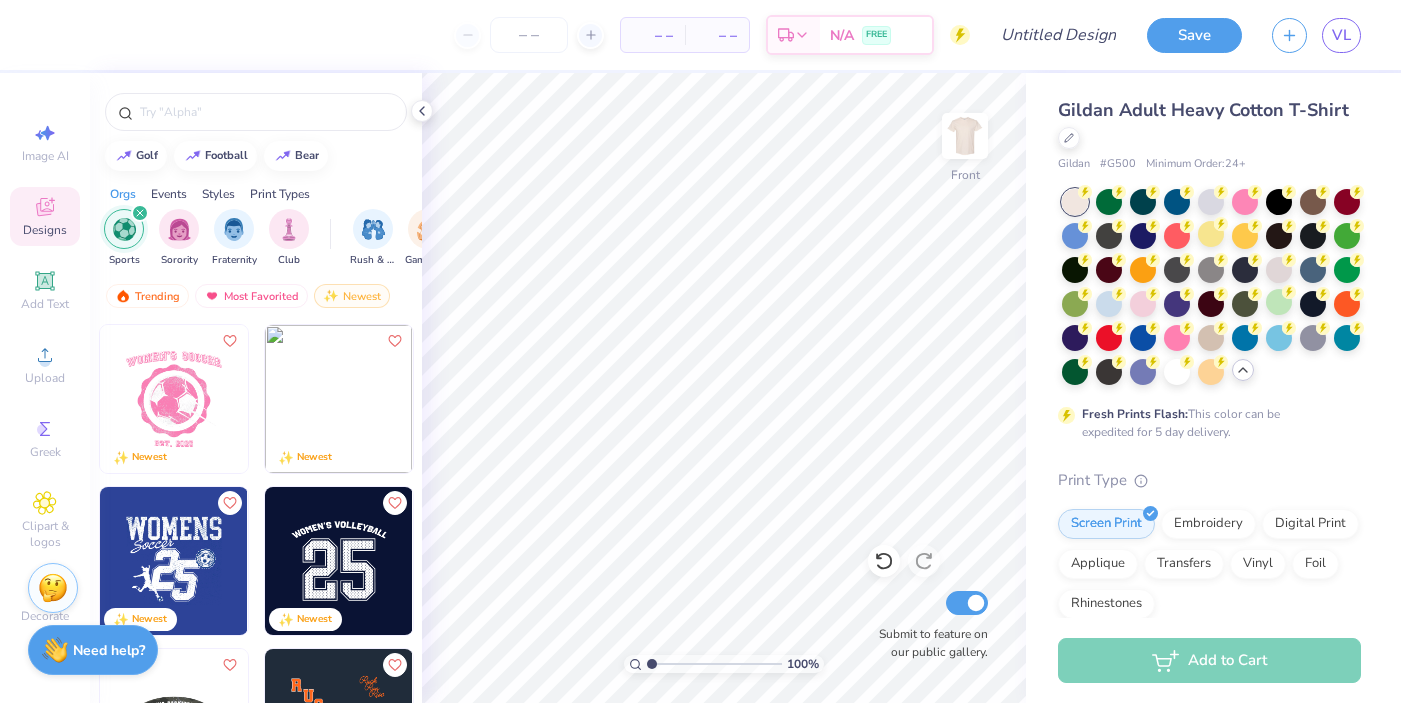 click 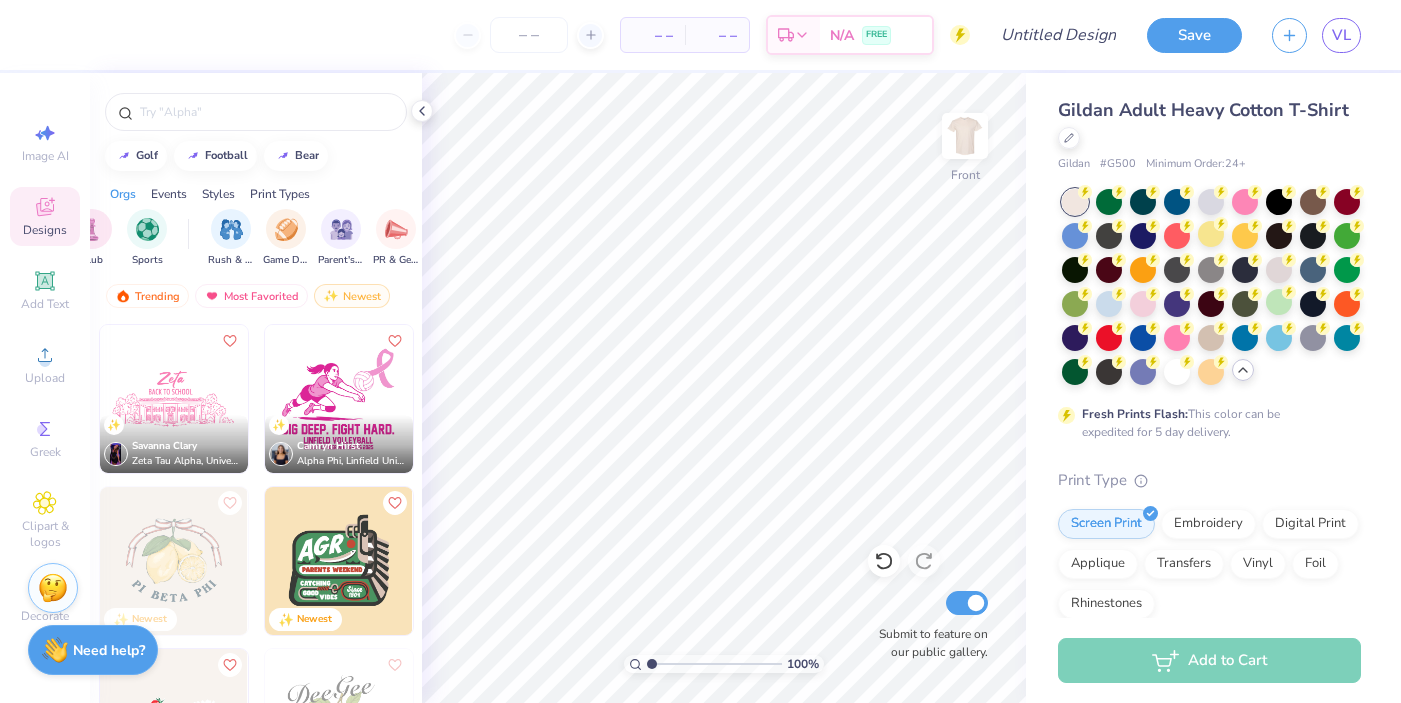 scroll, scrollTop: 0, scrollLeft: 145, axis: horizontal 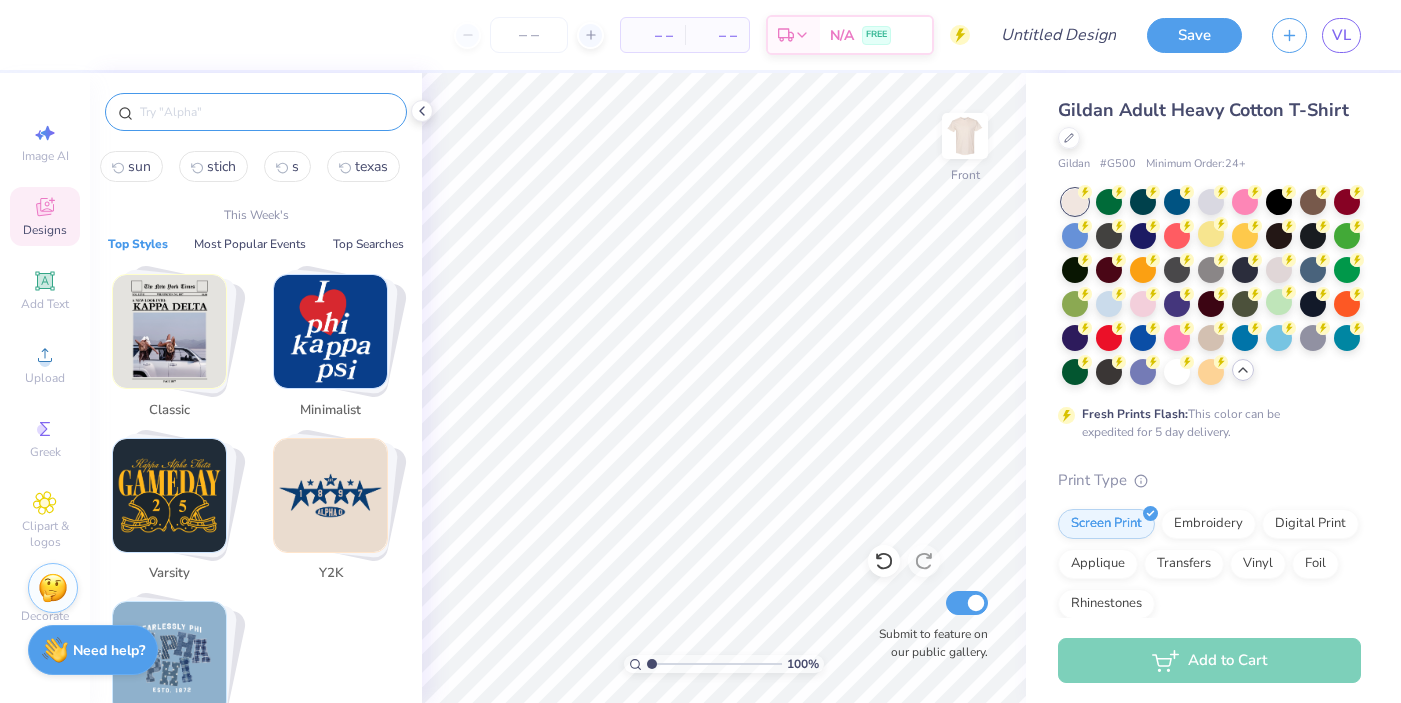 click at bounding box center [266, 112] 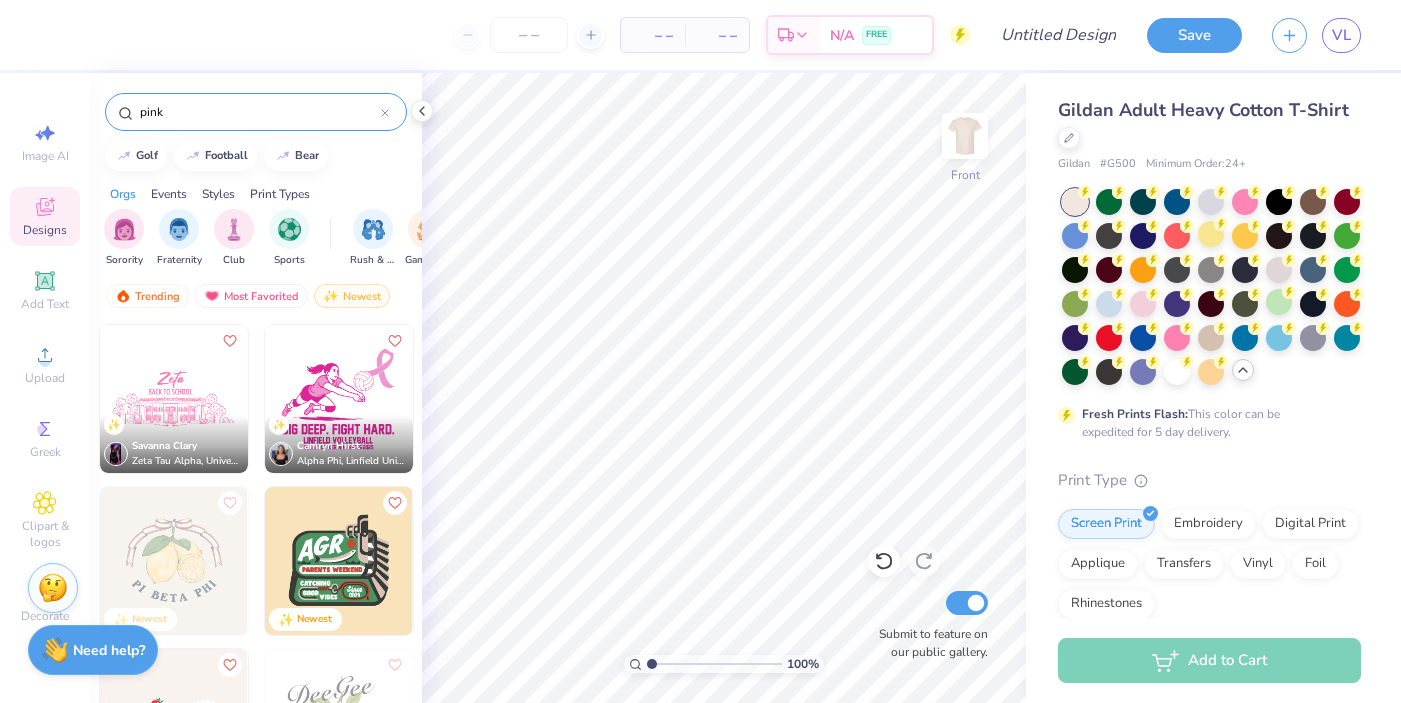 type on "pink" 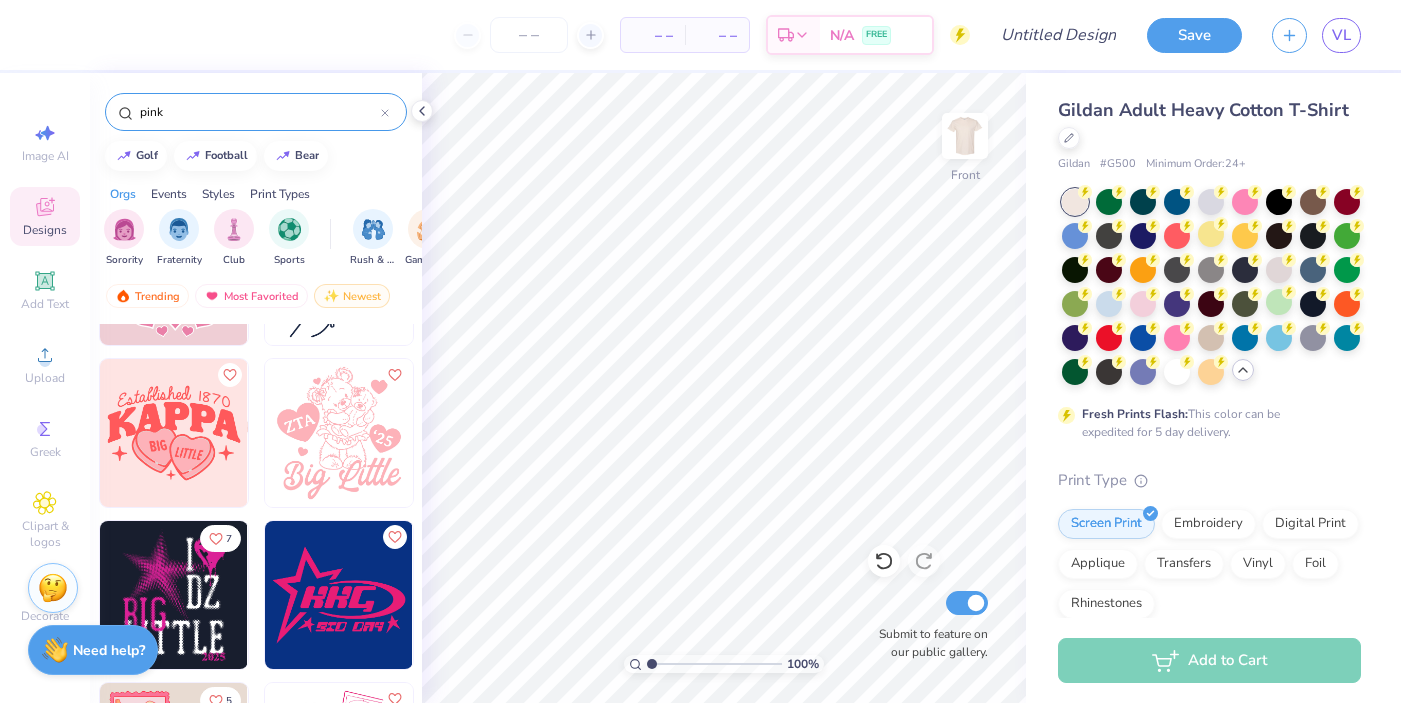 scroll, scrollTop: 19243, scrollLeft: 0, axis: vertical 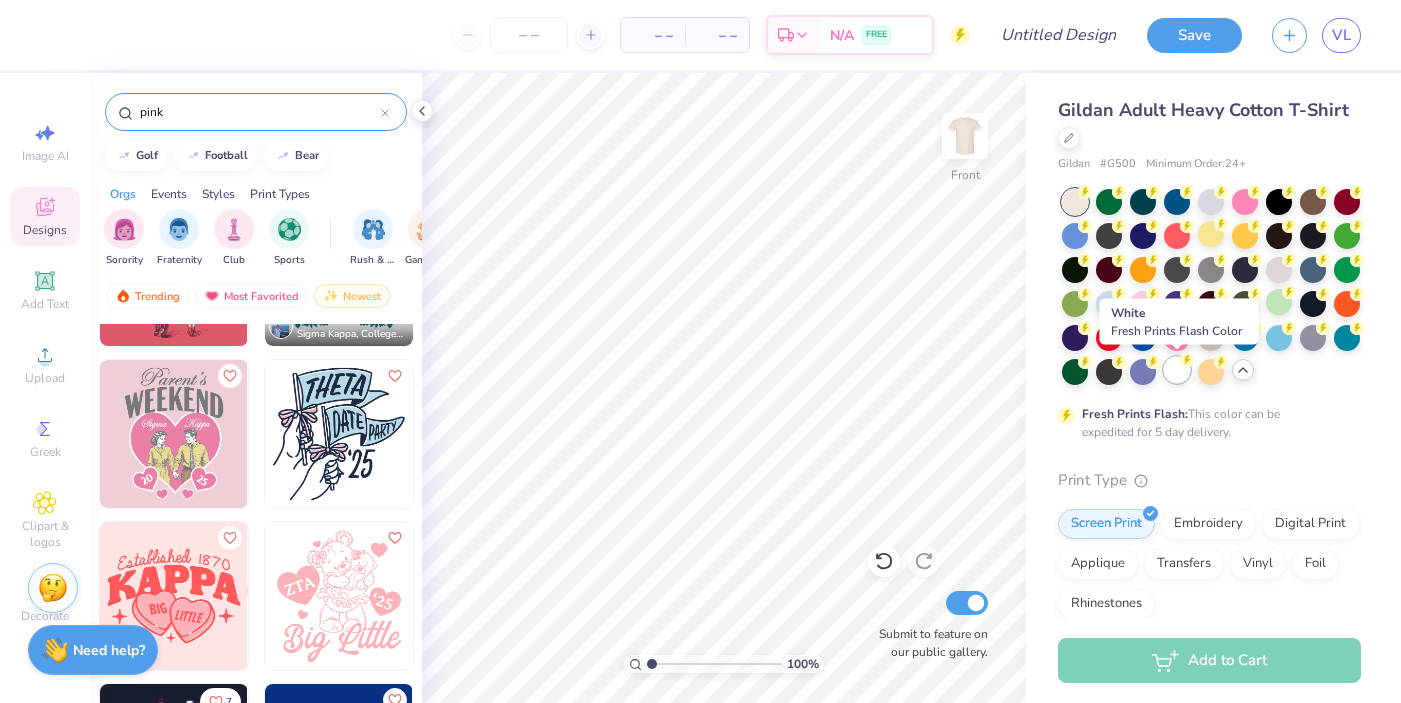 click at bounding box center (1177, 370) 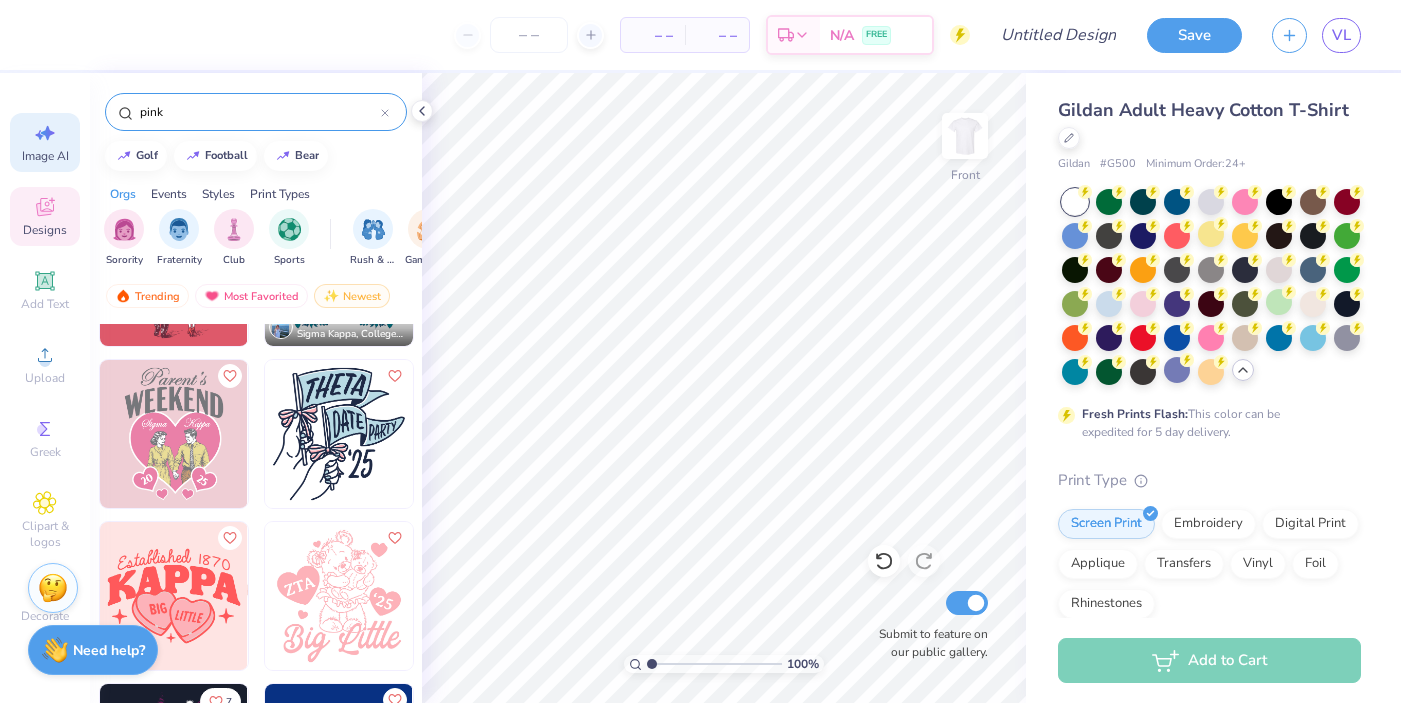 click 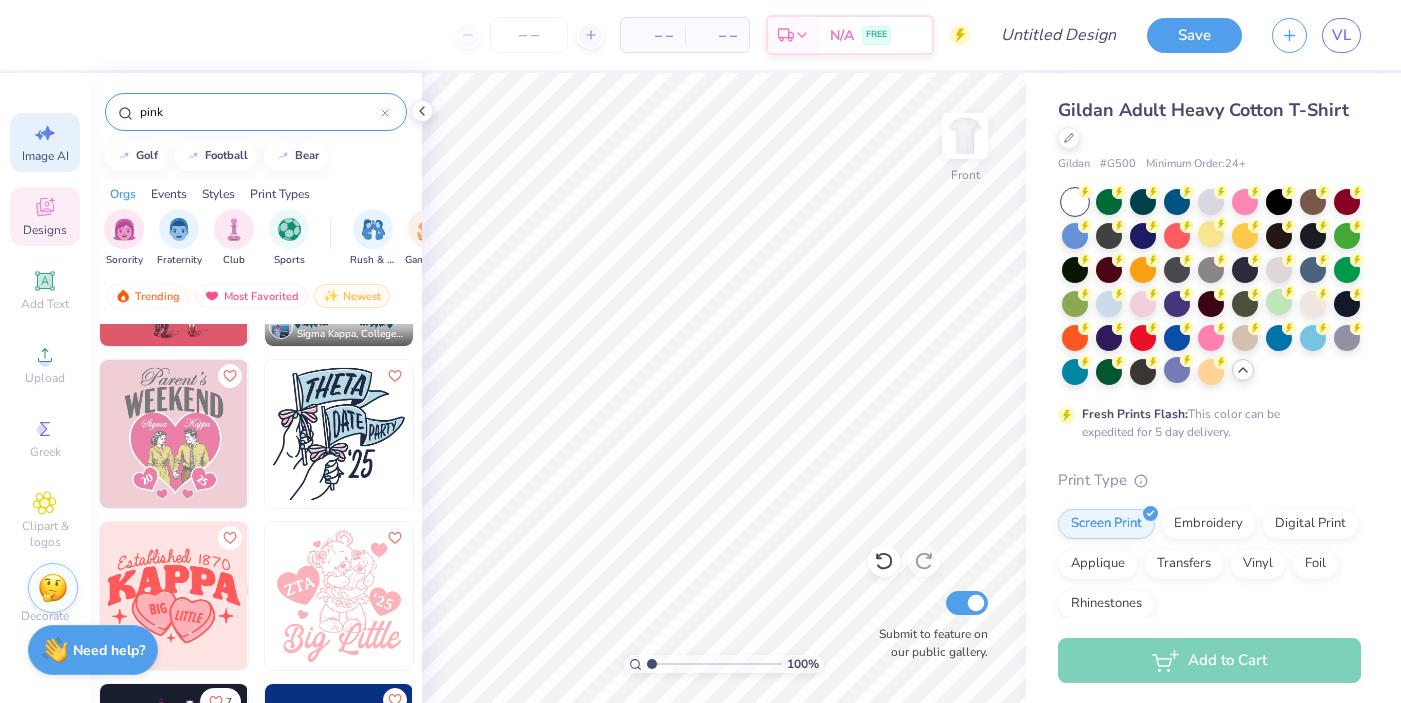 select on "4" 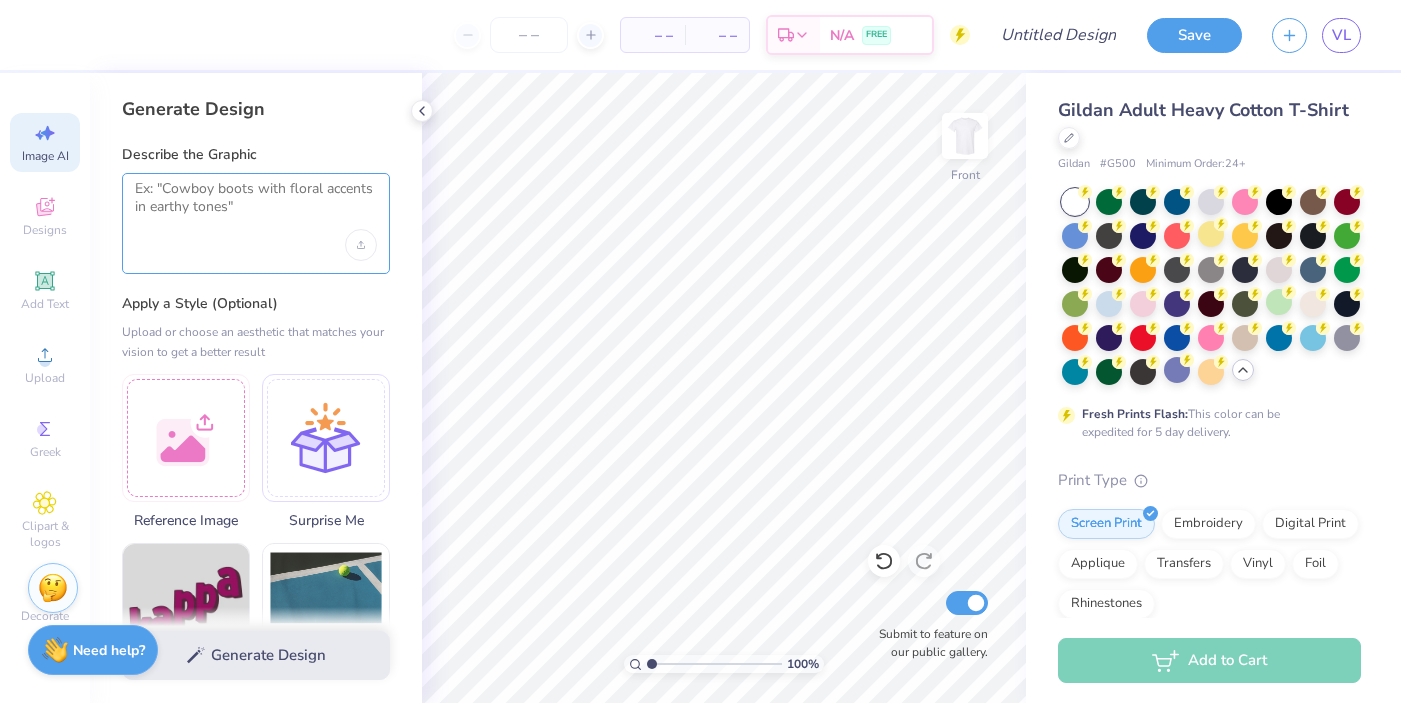 click at bounding box center (256, 205) 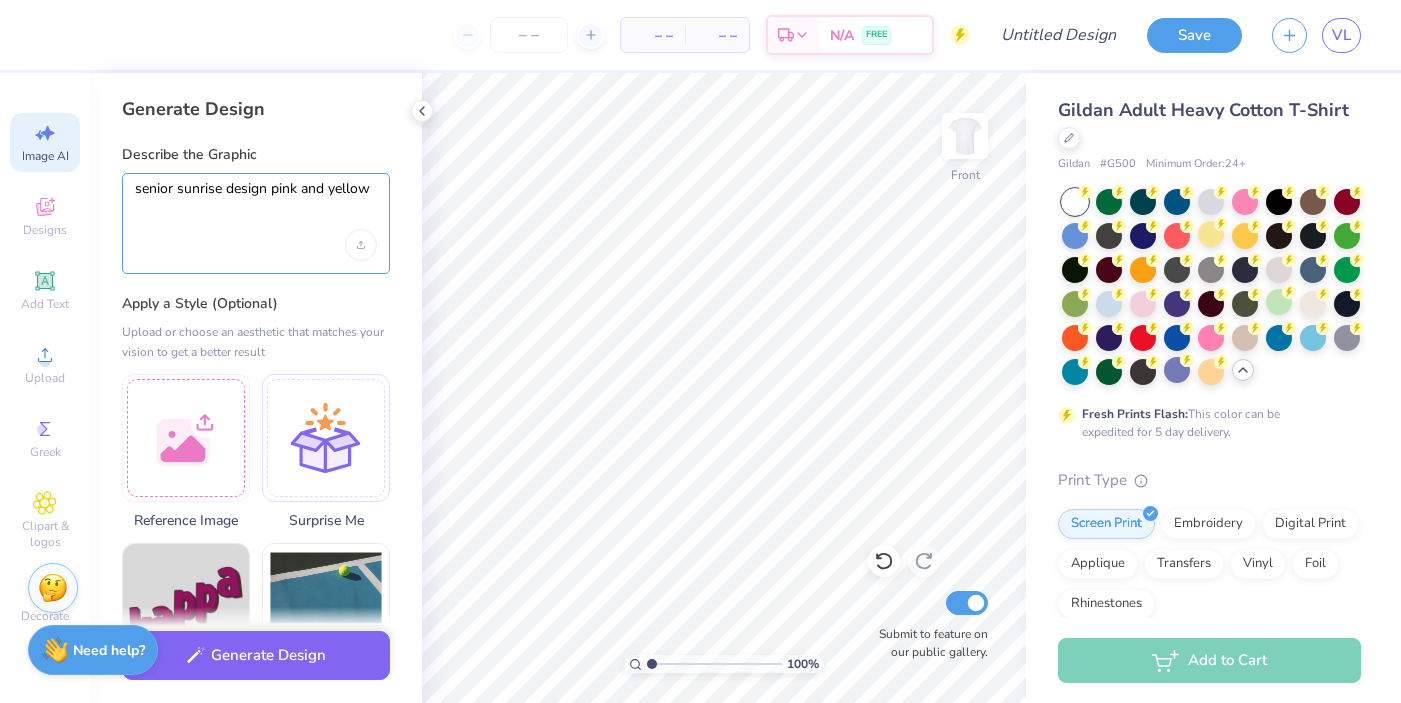 type on "senior sunrise design pink and yellow" 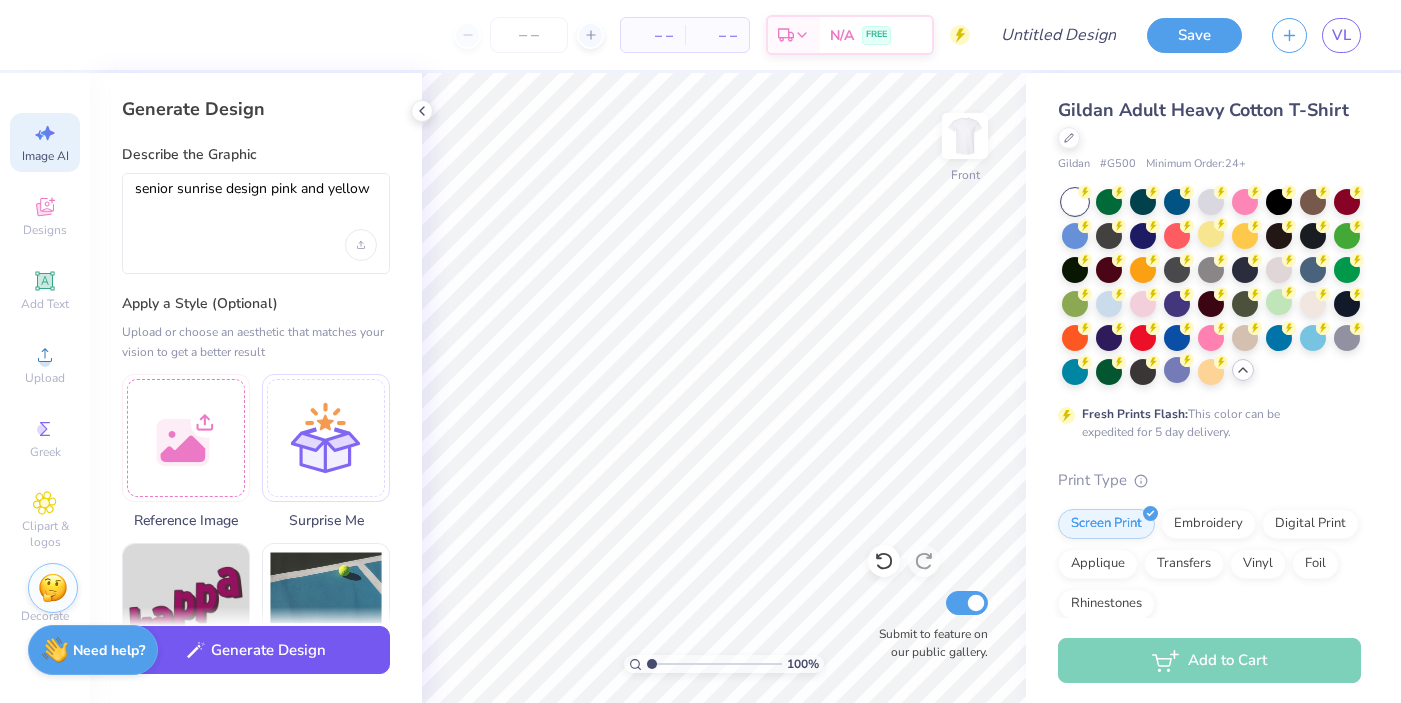 click on "Generate Design" at bounding box center (256, 650) 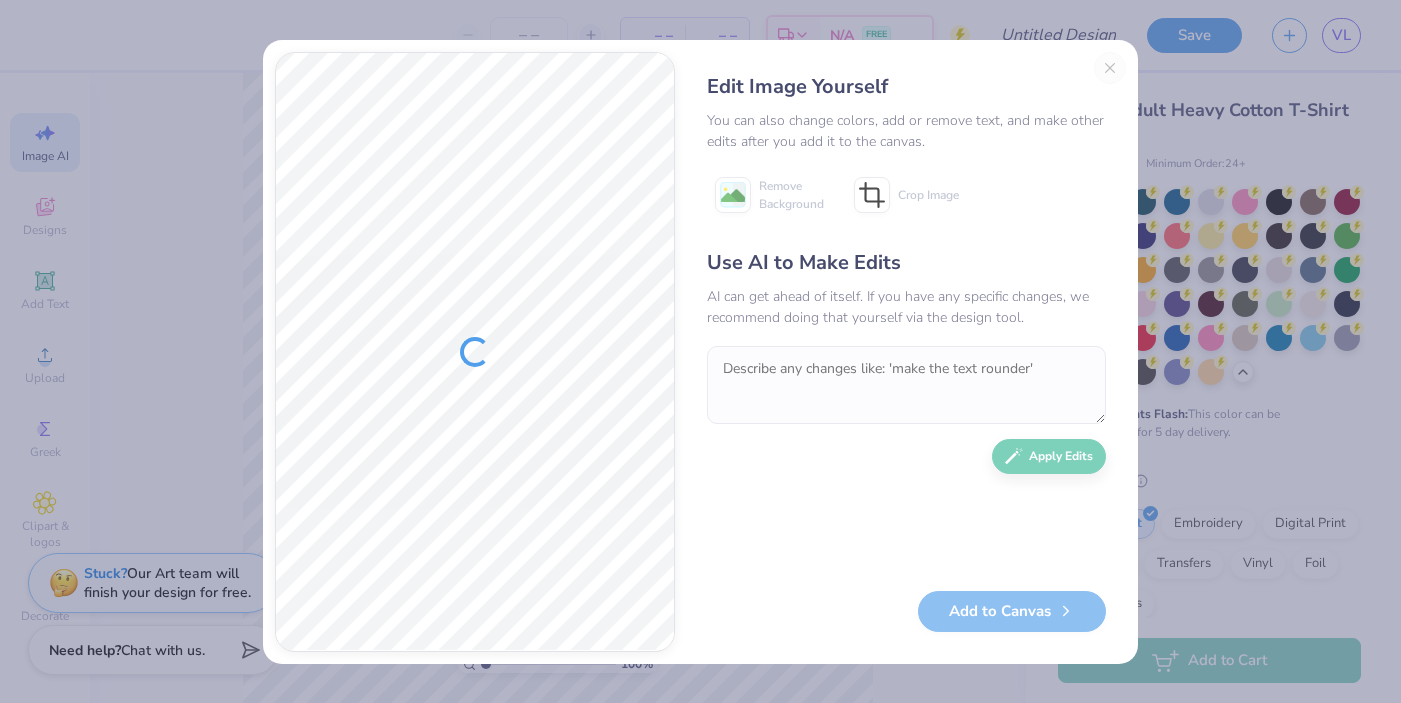 scroll, scrollTop: 0, scrollLeft: 0, axis: both 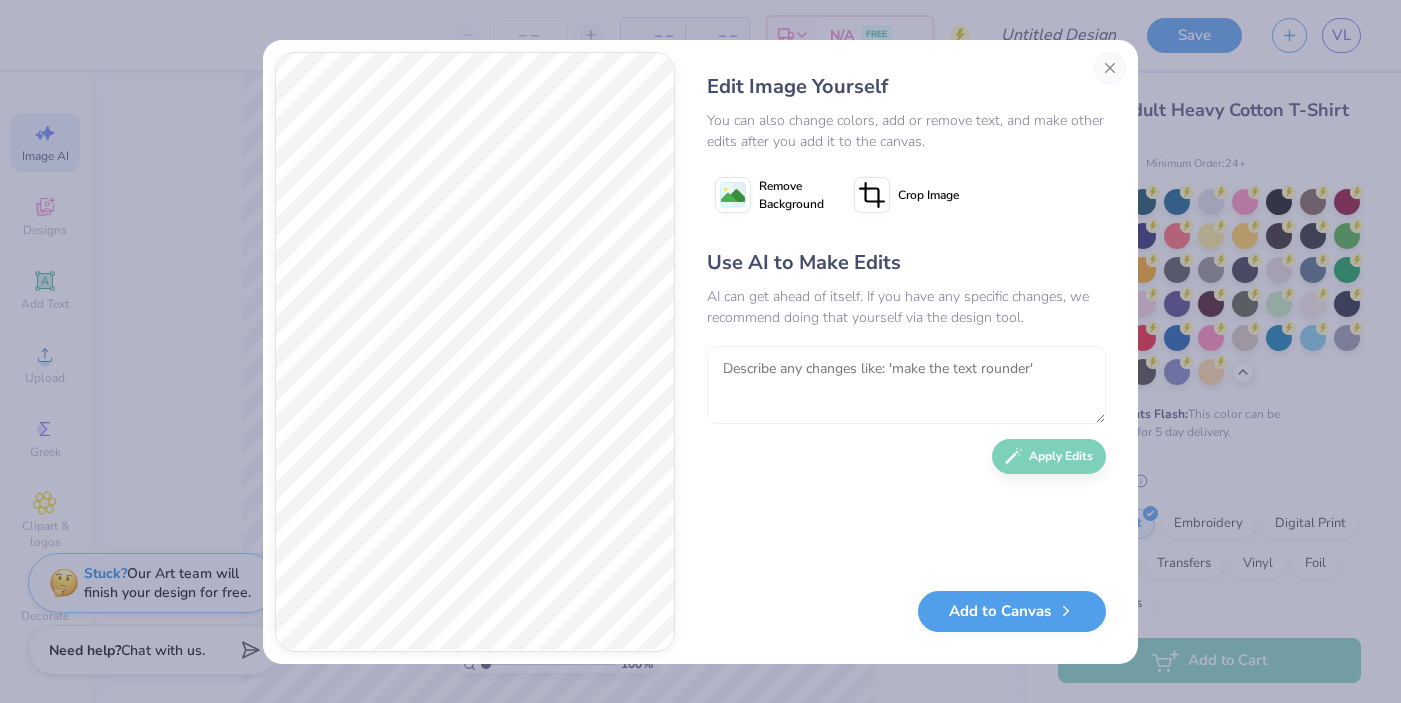 click at bounding box center (906, 385) 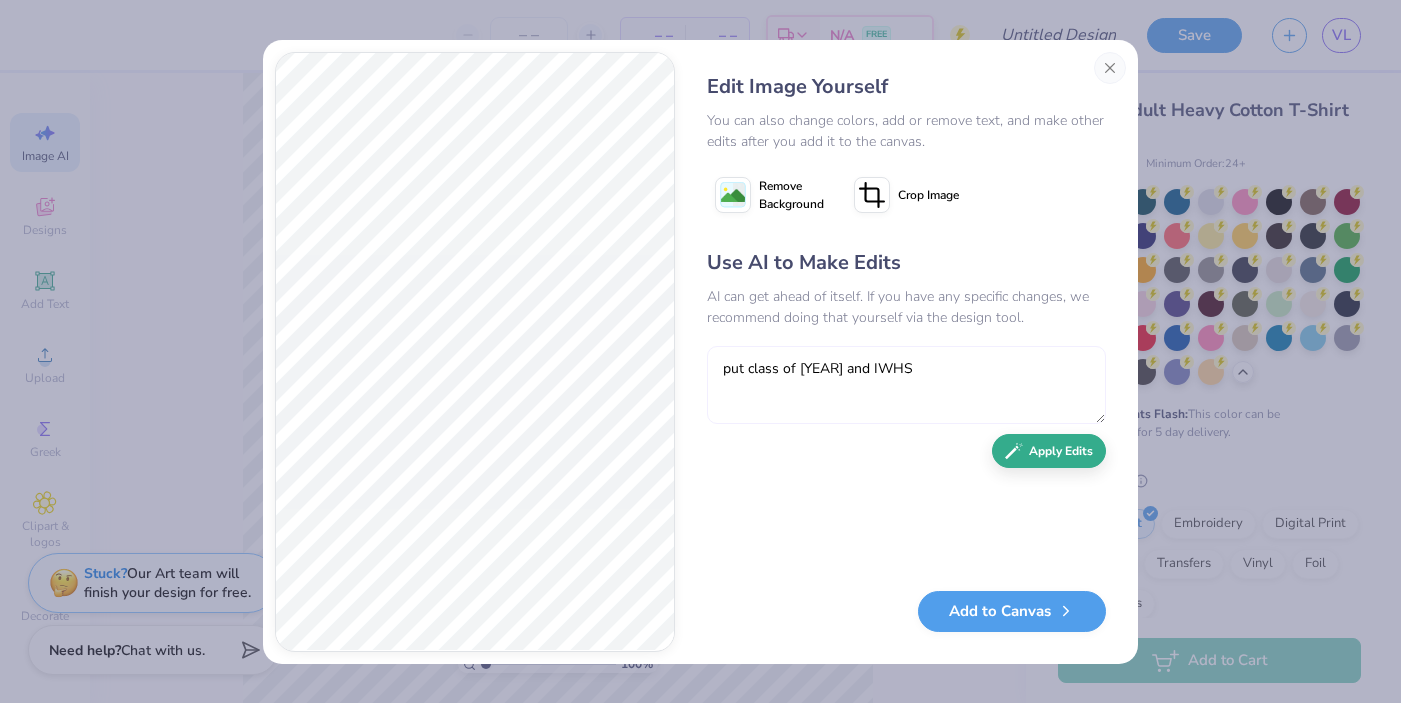 type on "put class of [YEAR] and IWHS" 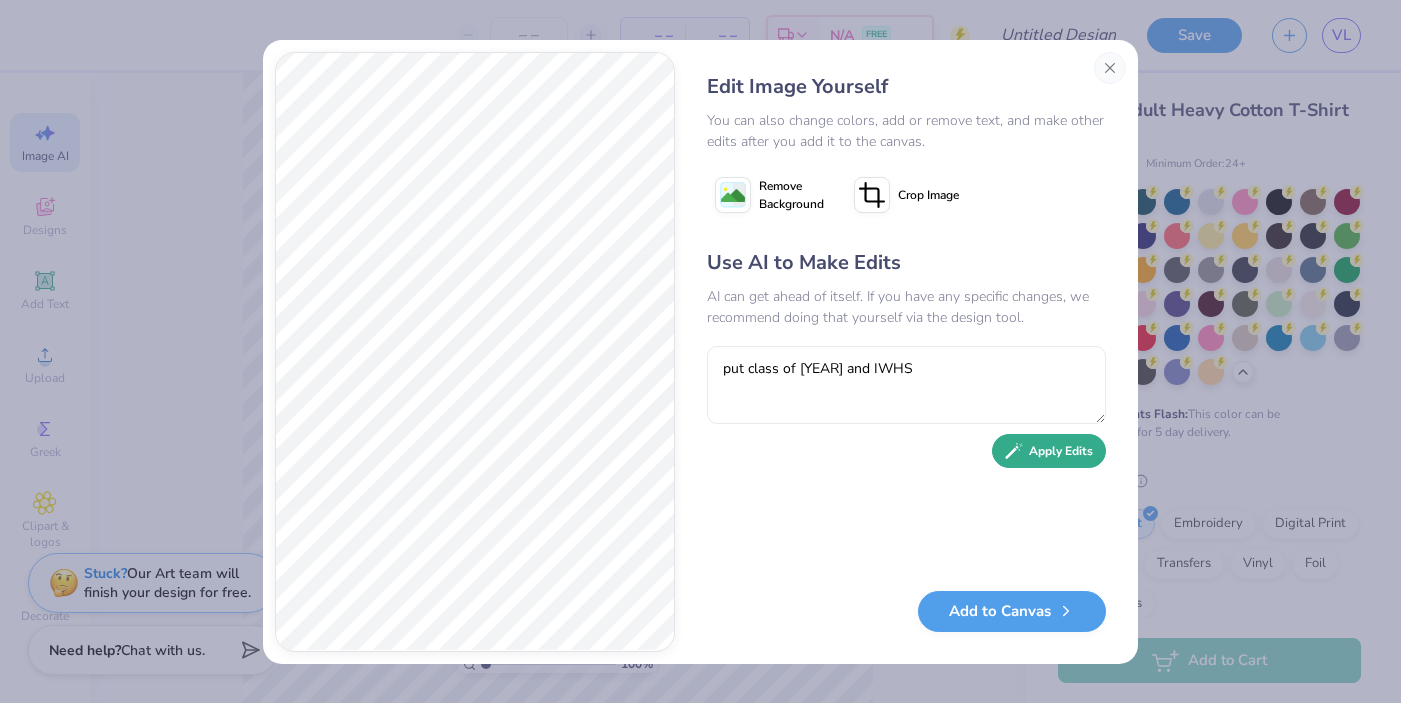 click on "Apply Edits" at bounding box center (1049, 451) 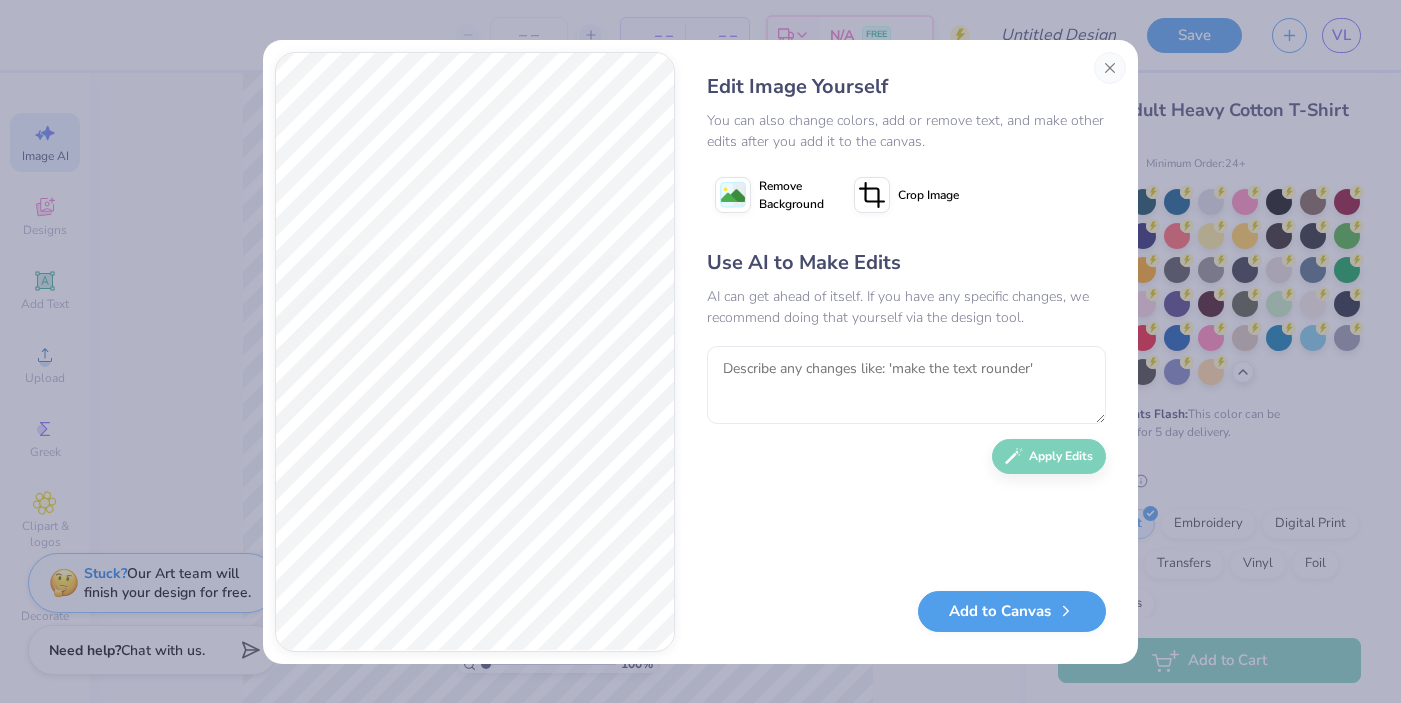 scroll, scrollTop: 0, scrollLeft: 0, axis: both 